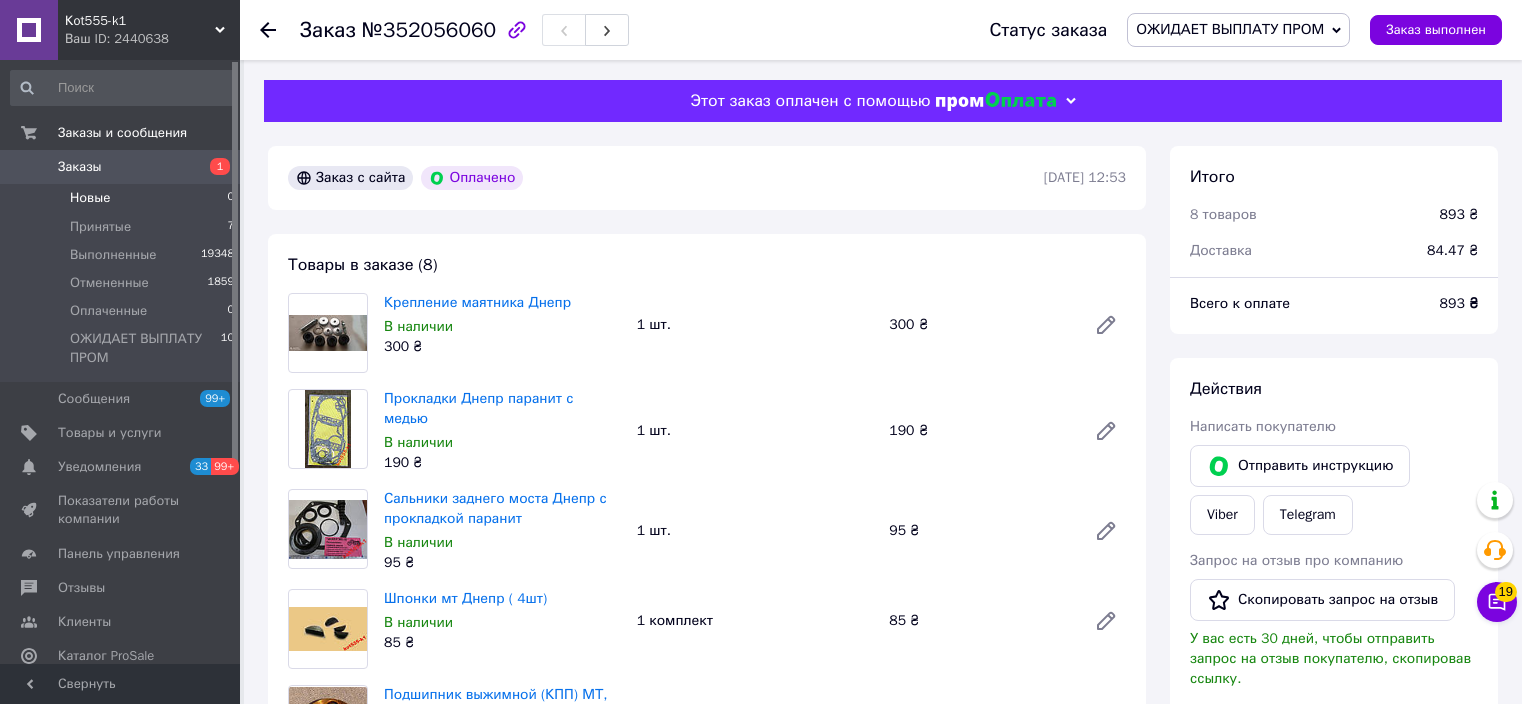 scroll, scrollTop: 1120, scrollLeft: 0, axis: vertical 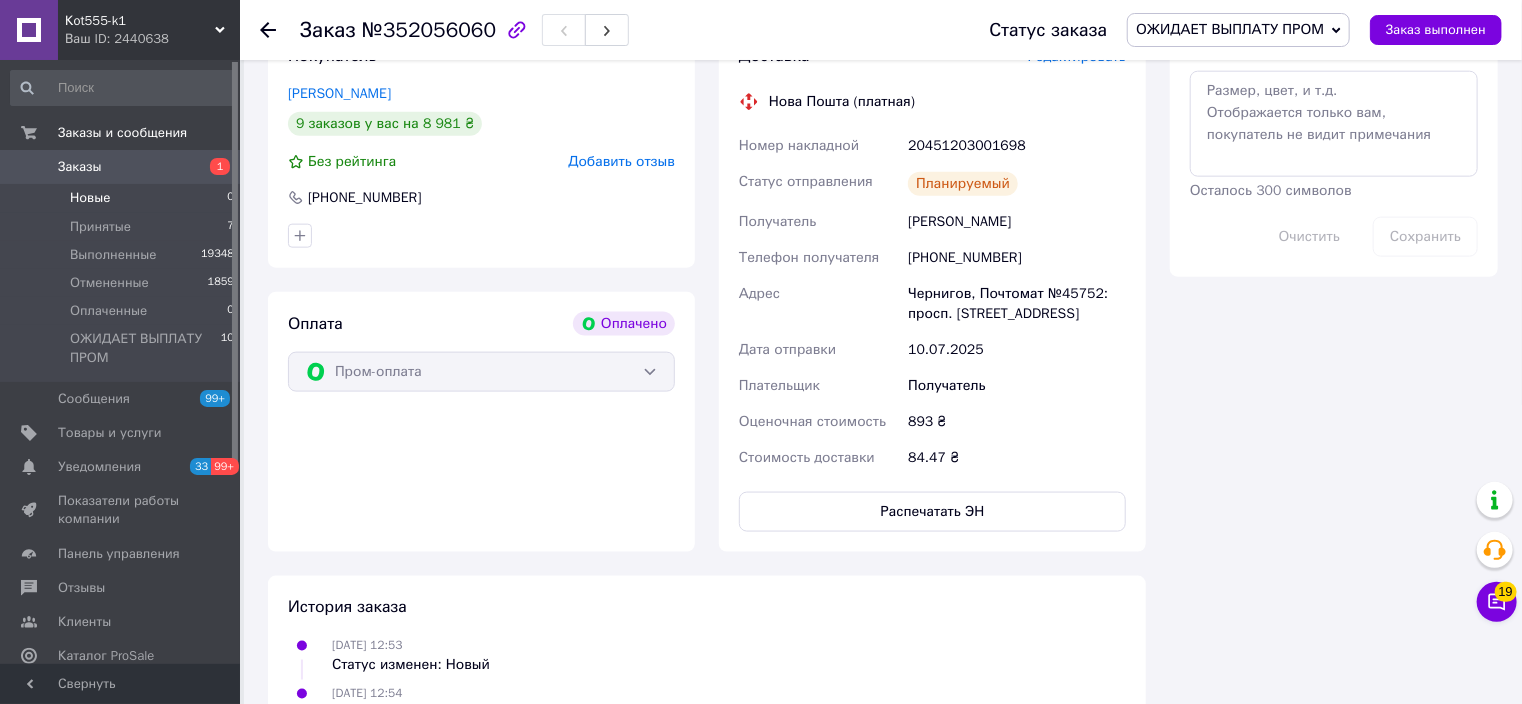 click on "Новые" at bounding box center (90, 198) 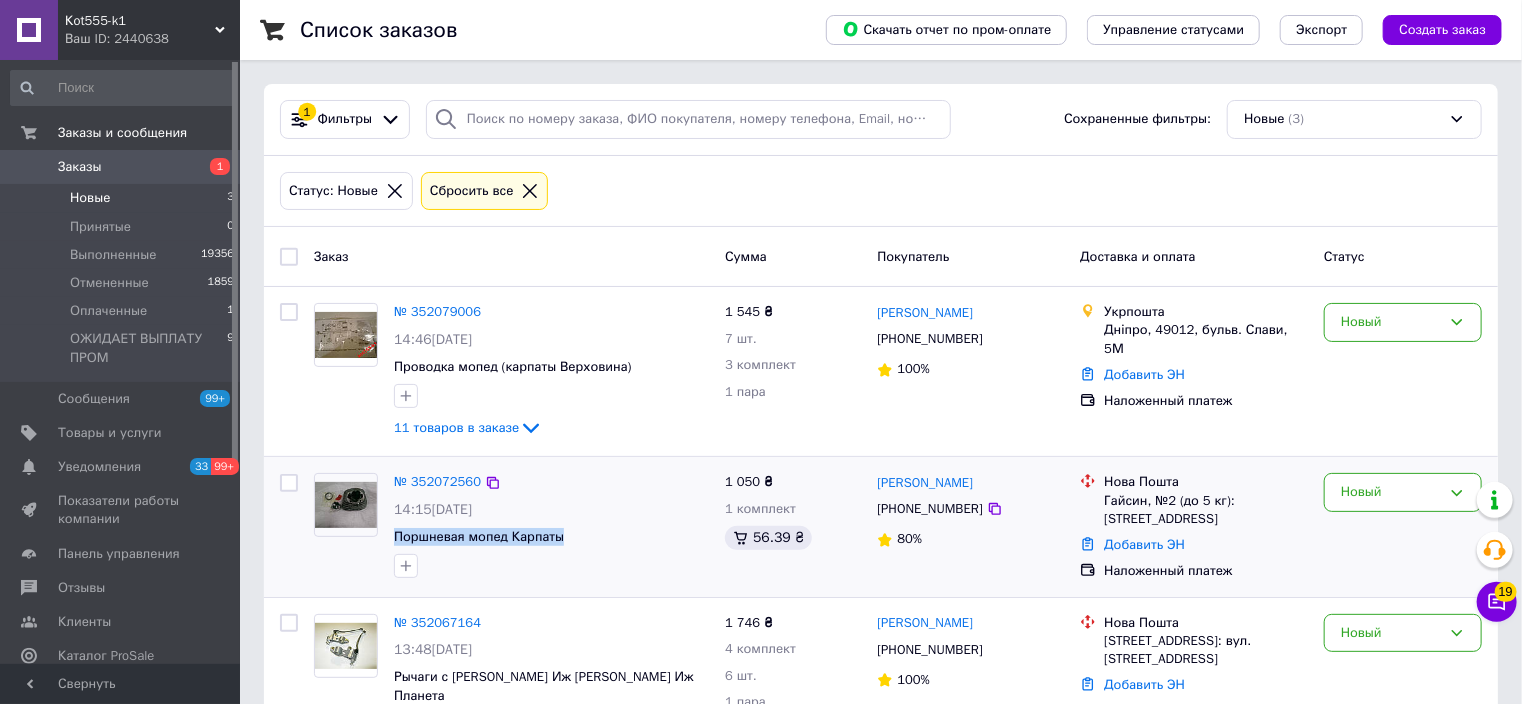 drag, startPoint x: 570, startPoint y: 529, endPoint x: 392, endPoint y: 544, distance: 178.6309 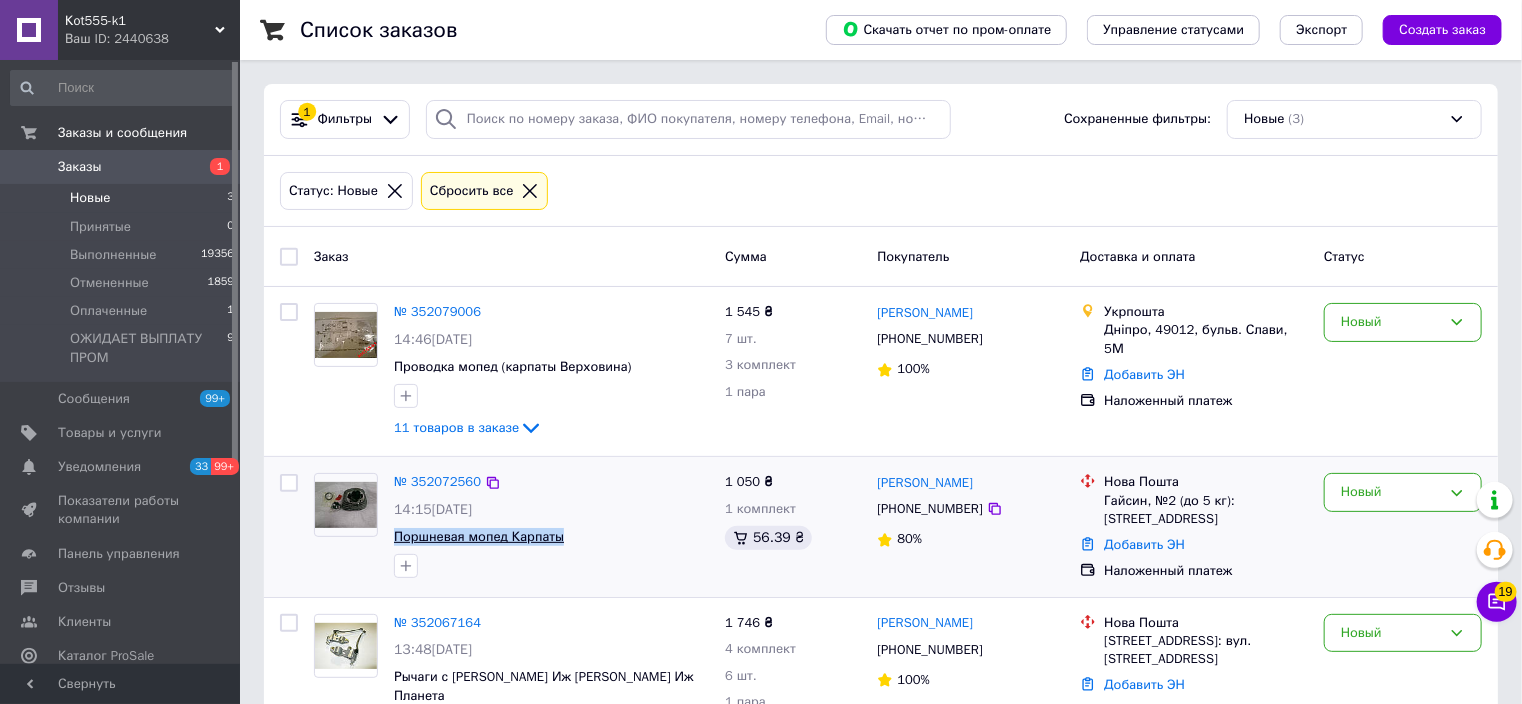 copy on "Поршневая мопед Карпаты" 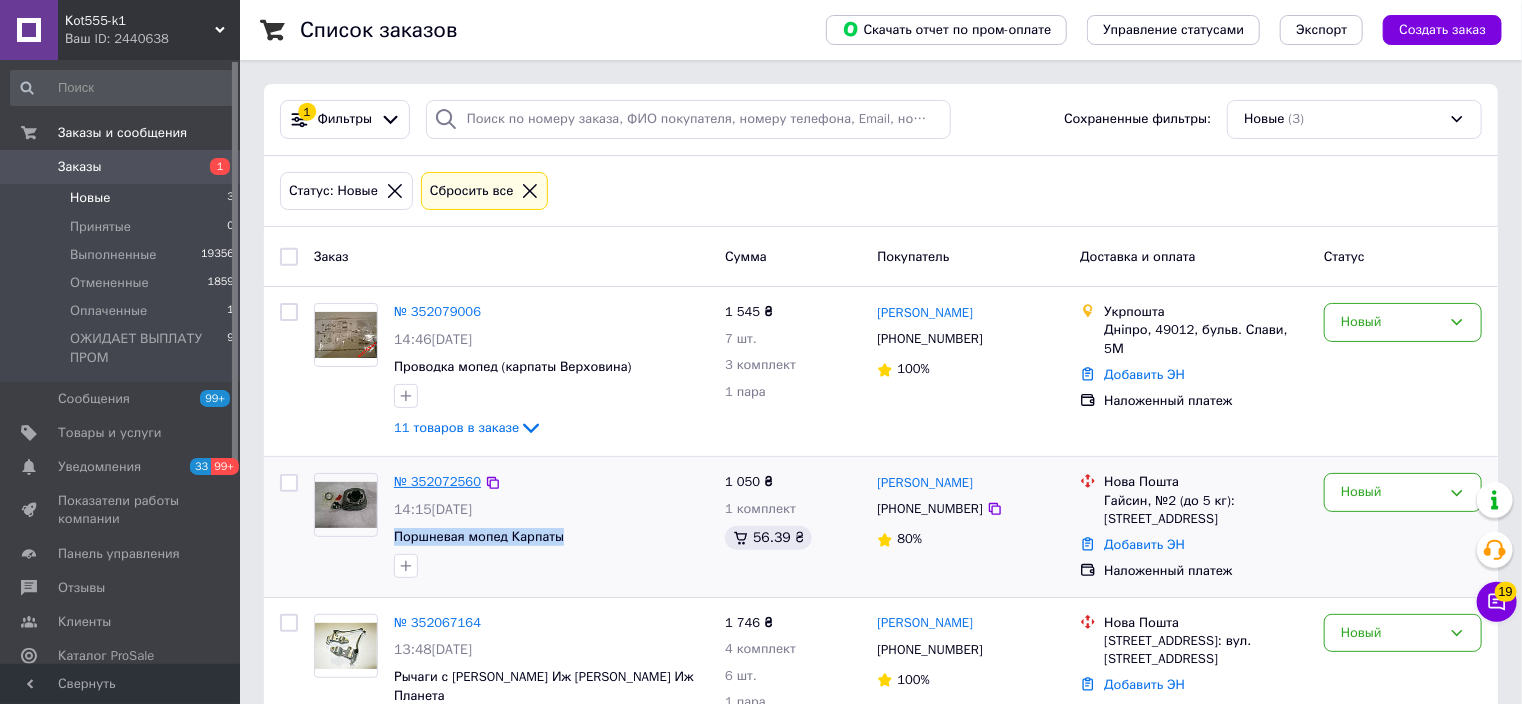 click on "№ 352072560" at bounding box center (437, 481) 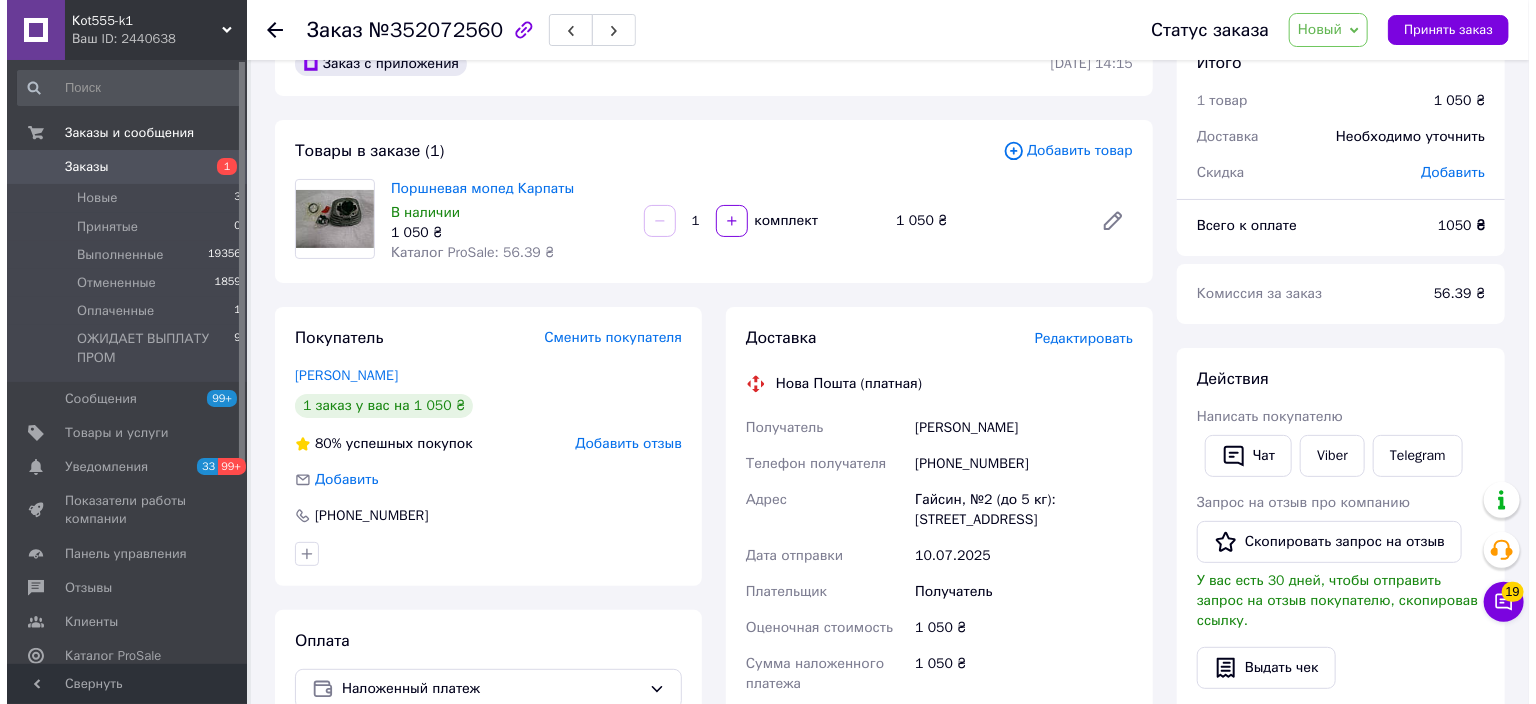 scroll, scrollTop: 80, scrollLeft: 0, axis: vertical 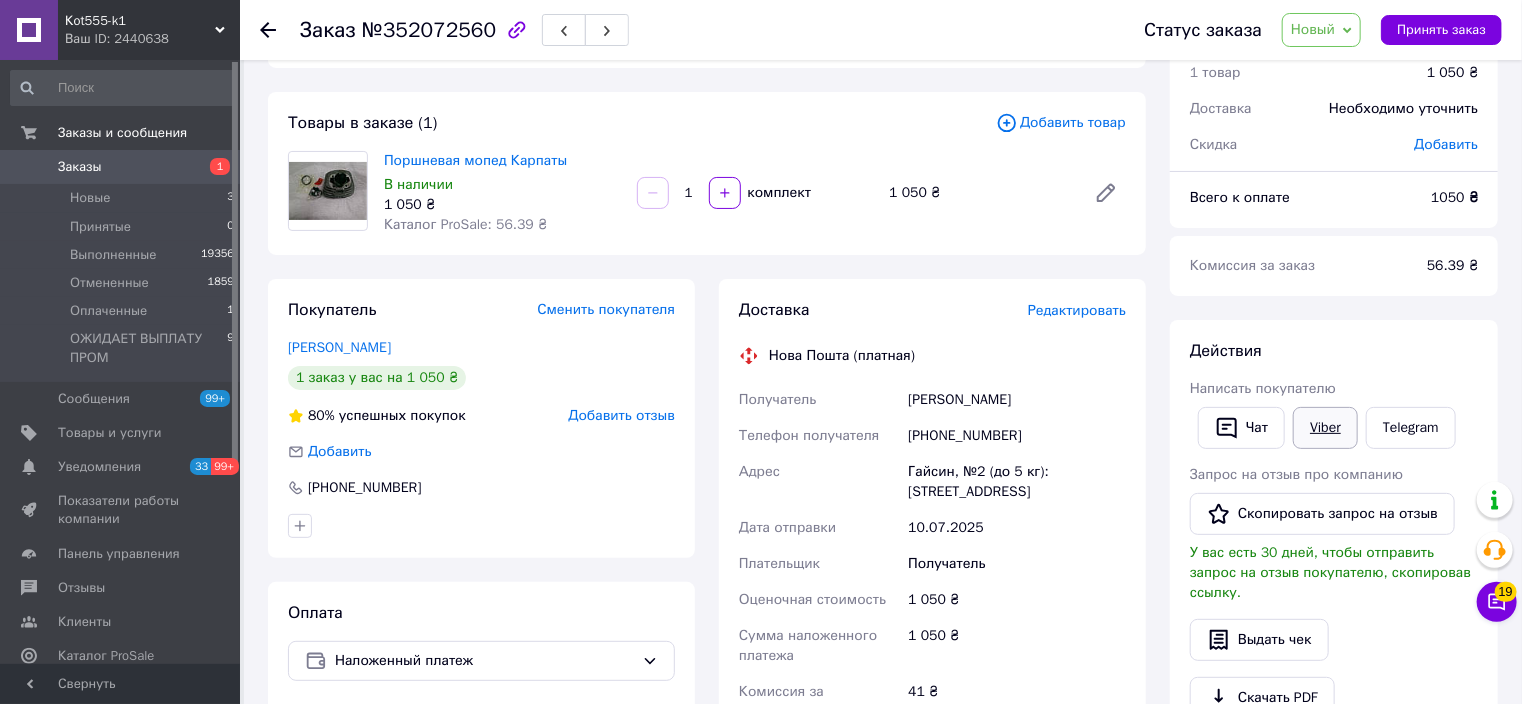 click on "Viber" at bounding box center (1325, 428) 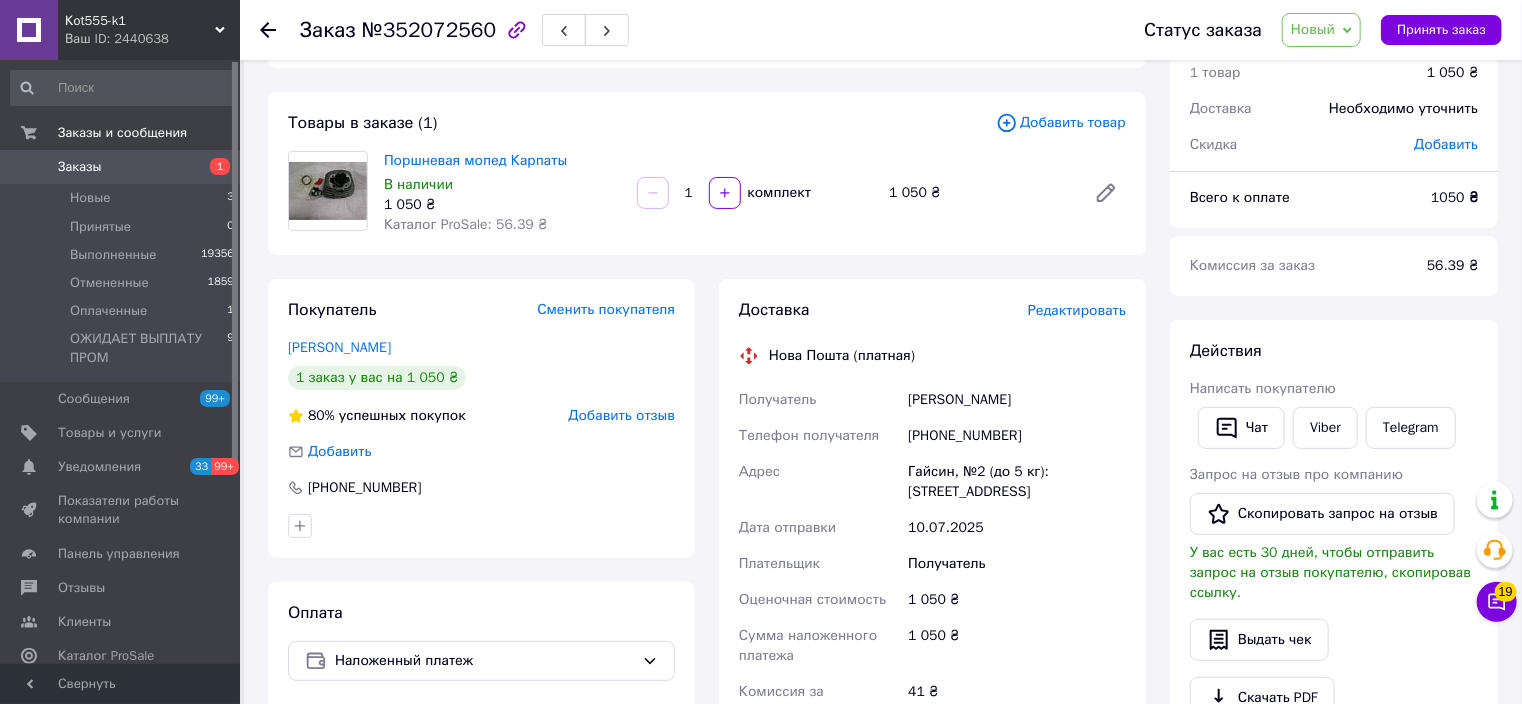 click on "Новый" at bounding box center (1313, 29) 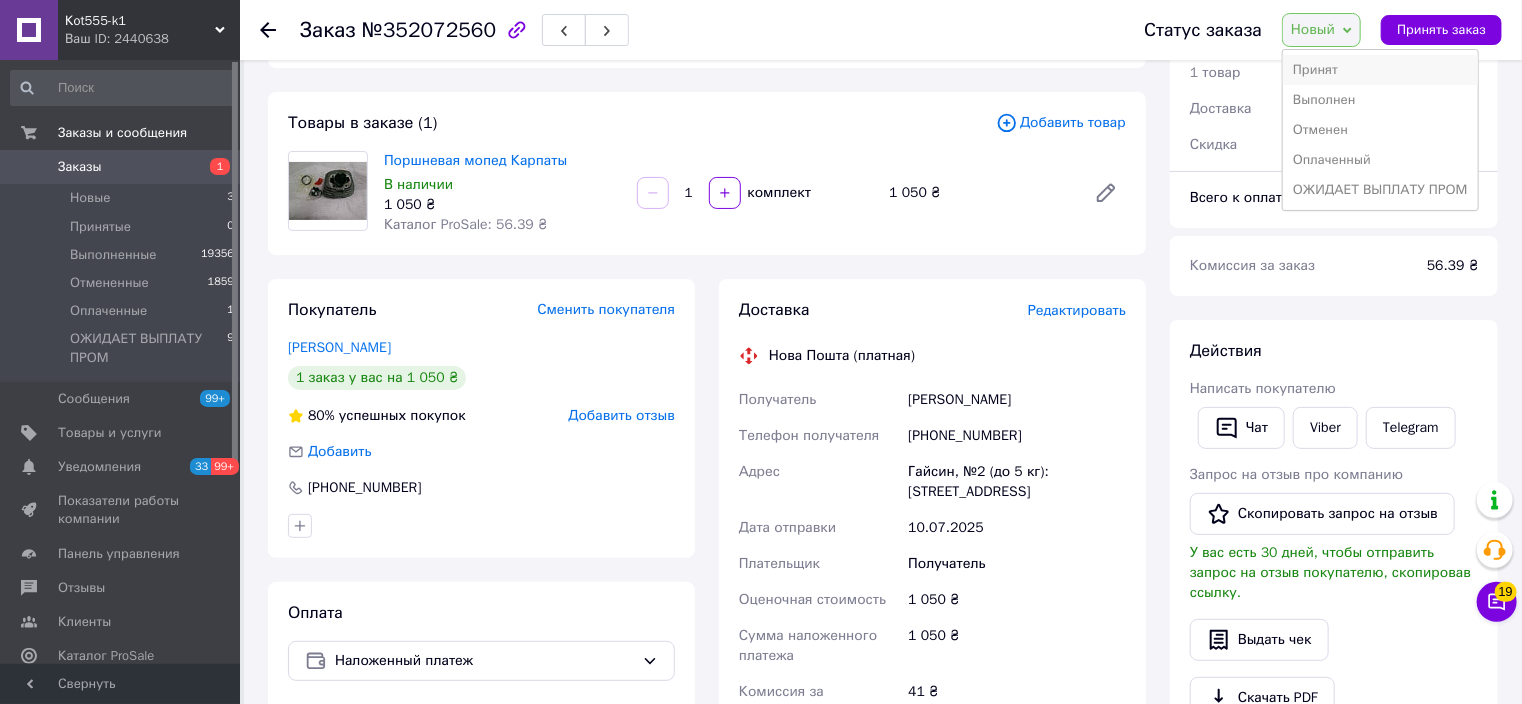 click on "Принят" at bounding box center (1380, 70) 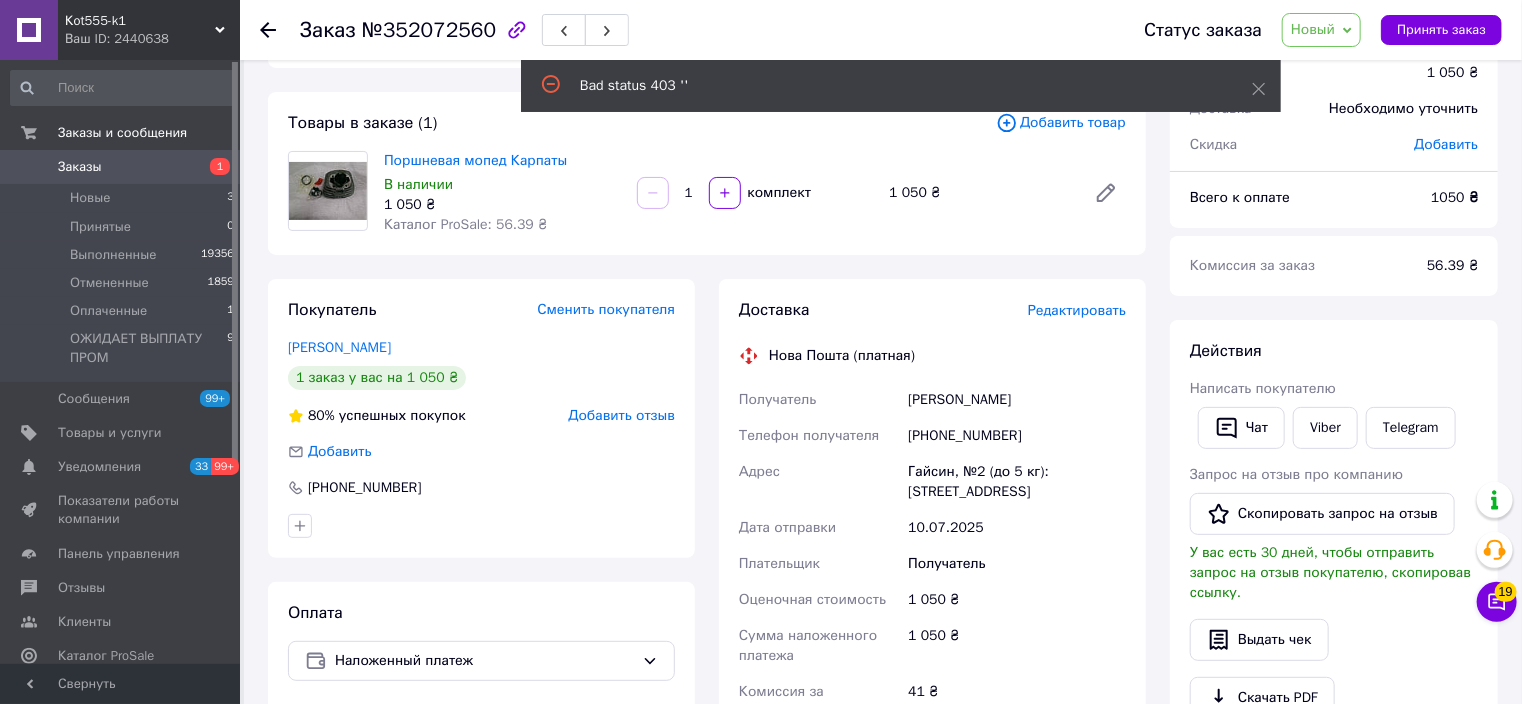 click on "Редактировать" at bounding box center (1077, 310) 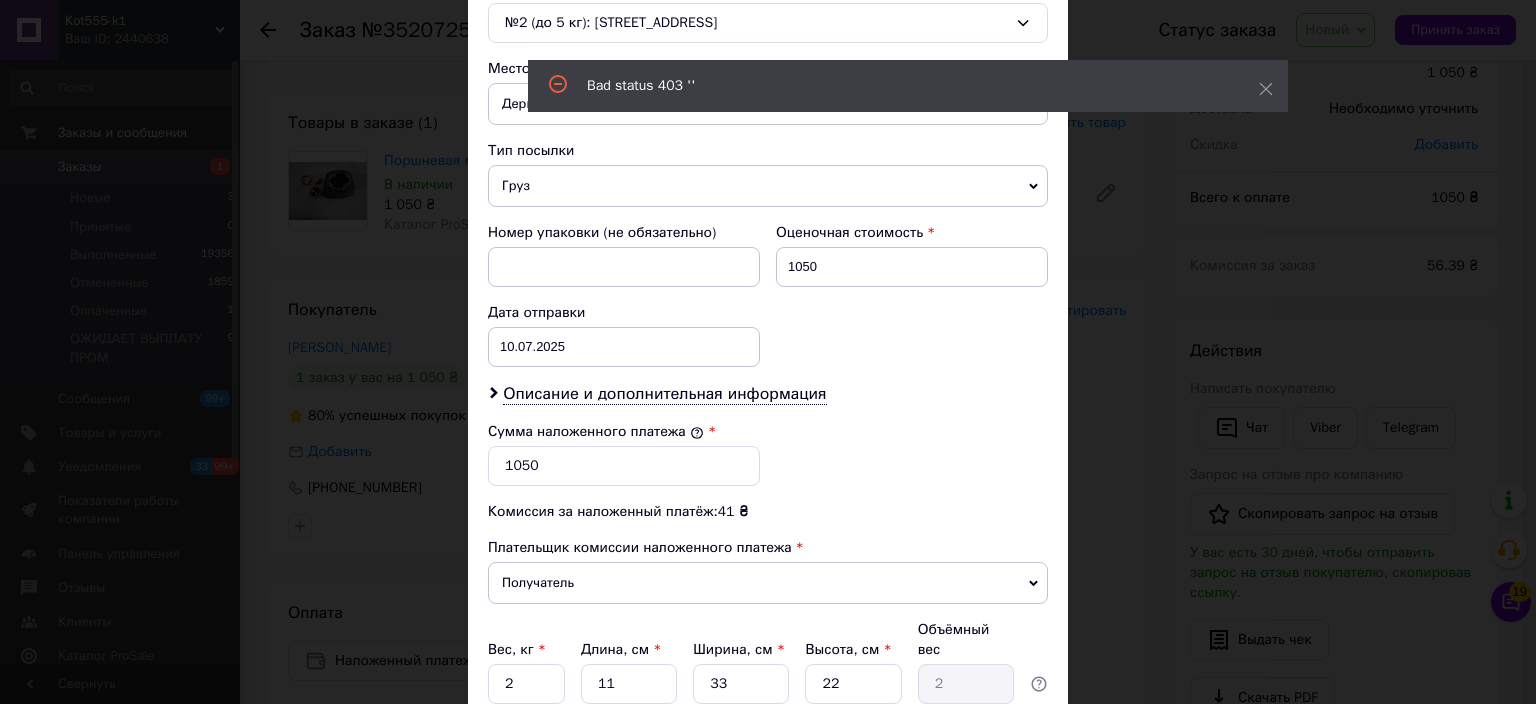scroll, scrollTop: 816, scrollLeft: 0, axis: vertical 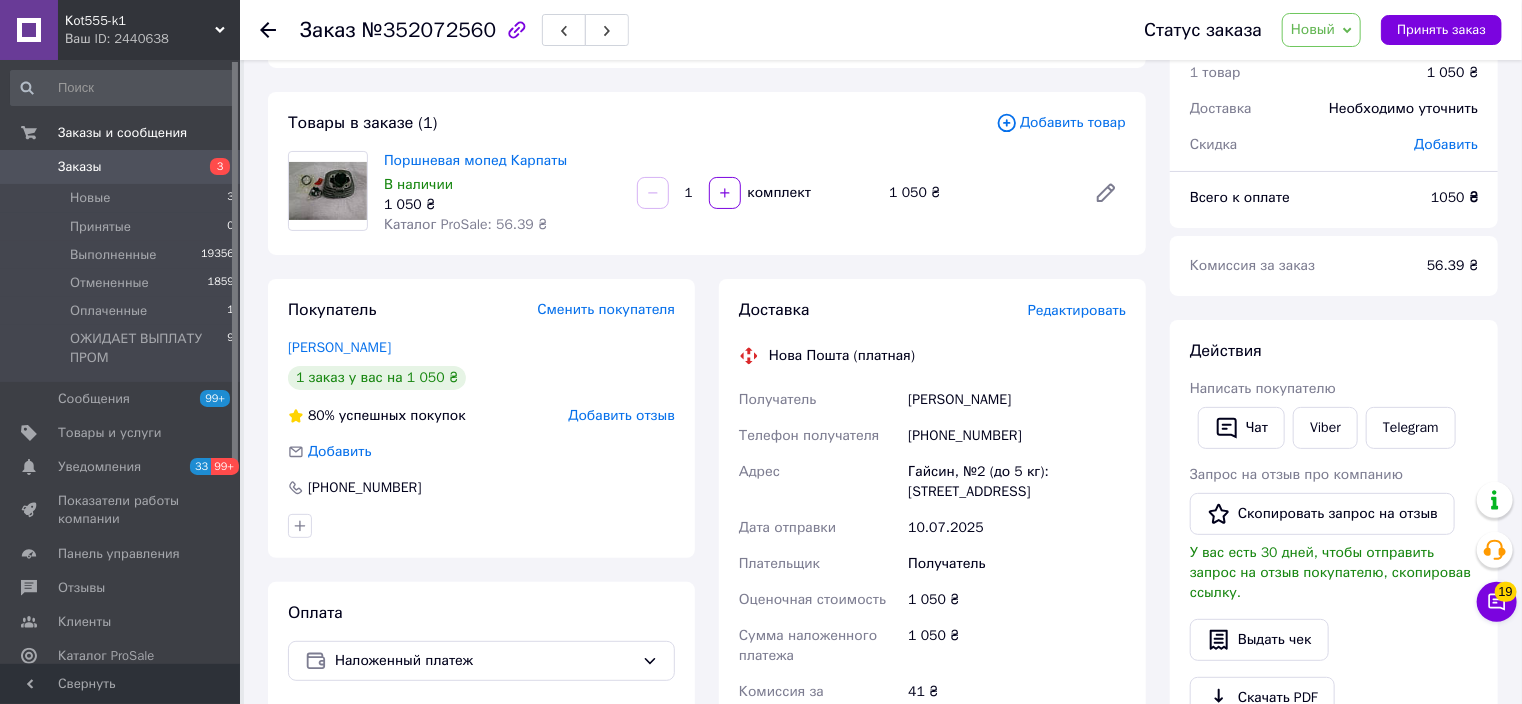 click on "Новый" at bounding box center (1321, 30) 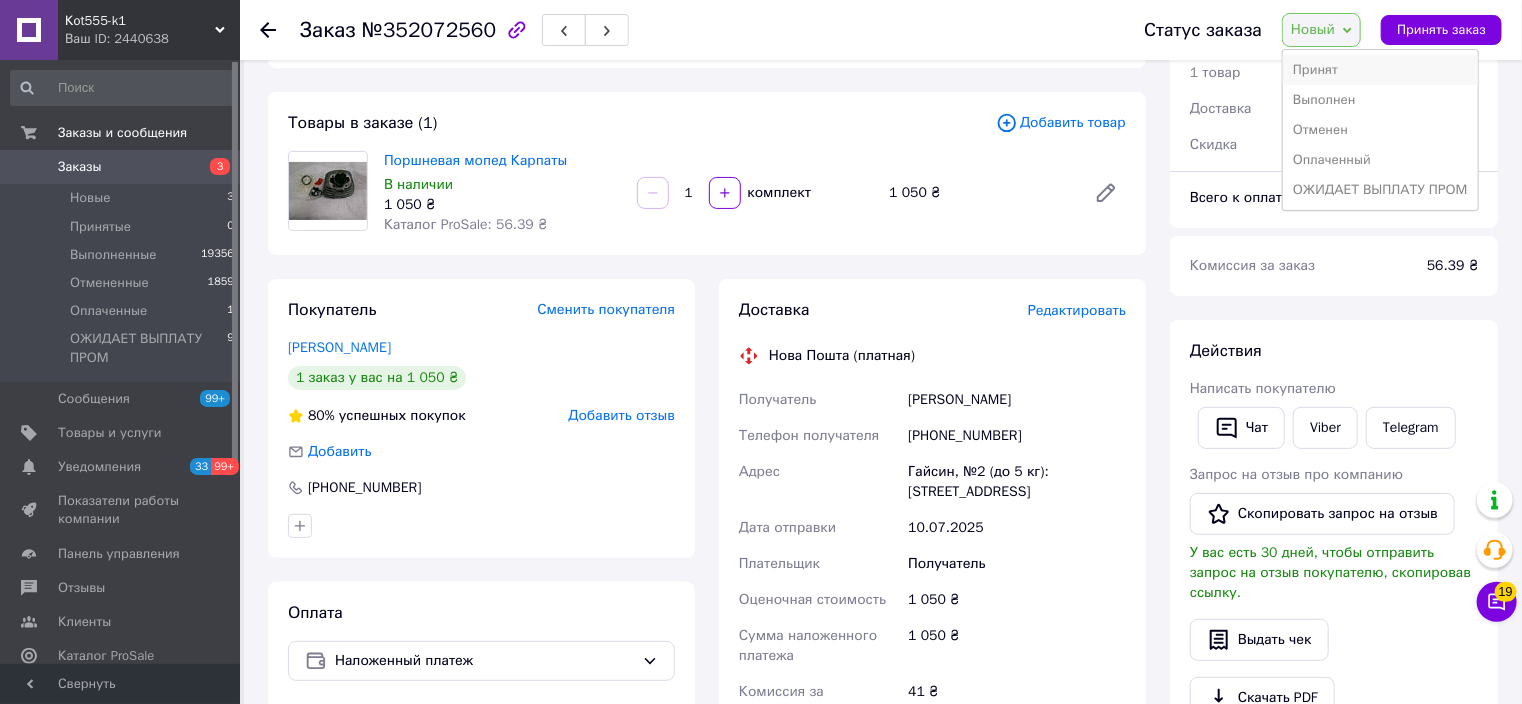 click on "Принят" at bounding box center [1380, 70] 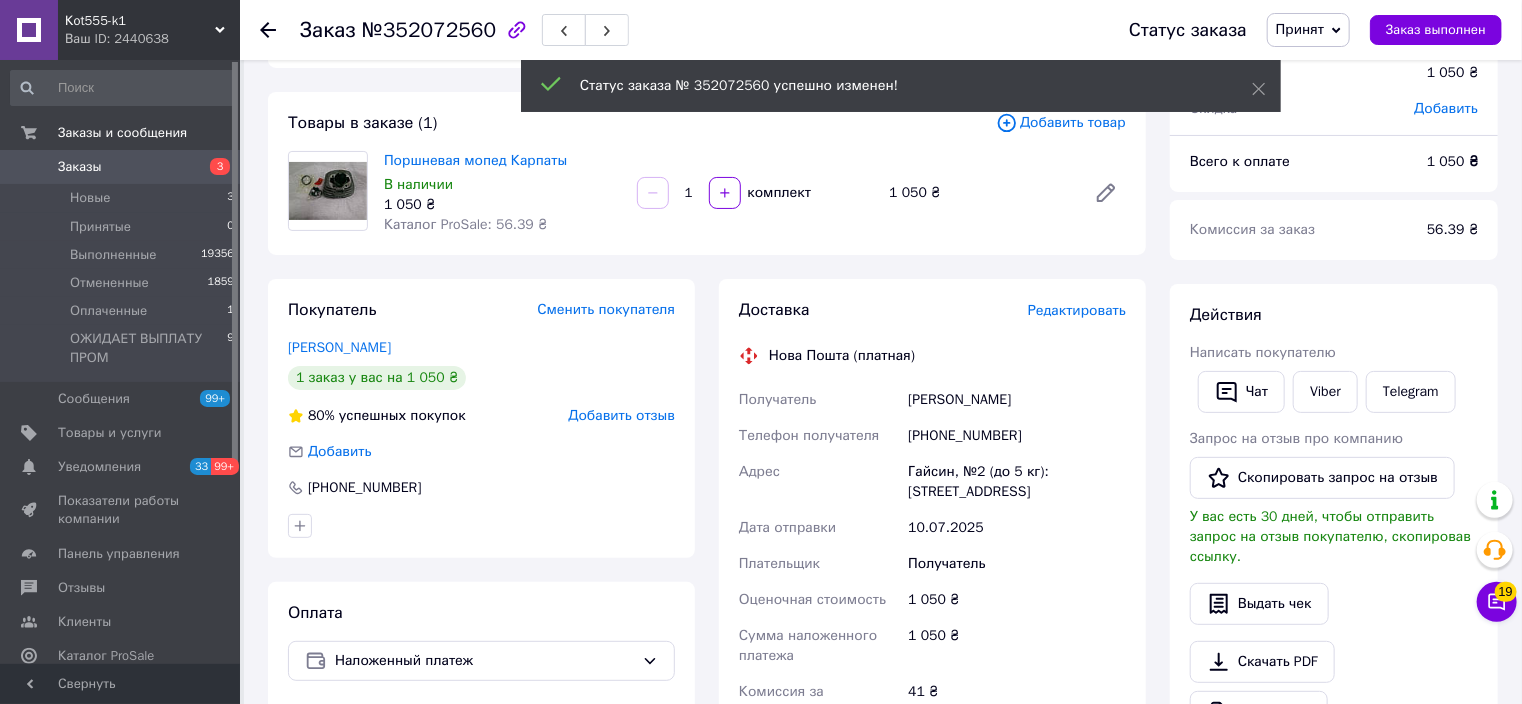 click on "Редактировать" at bounding box center [1077, 310] 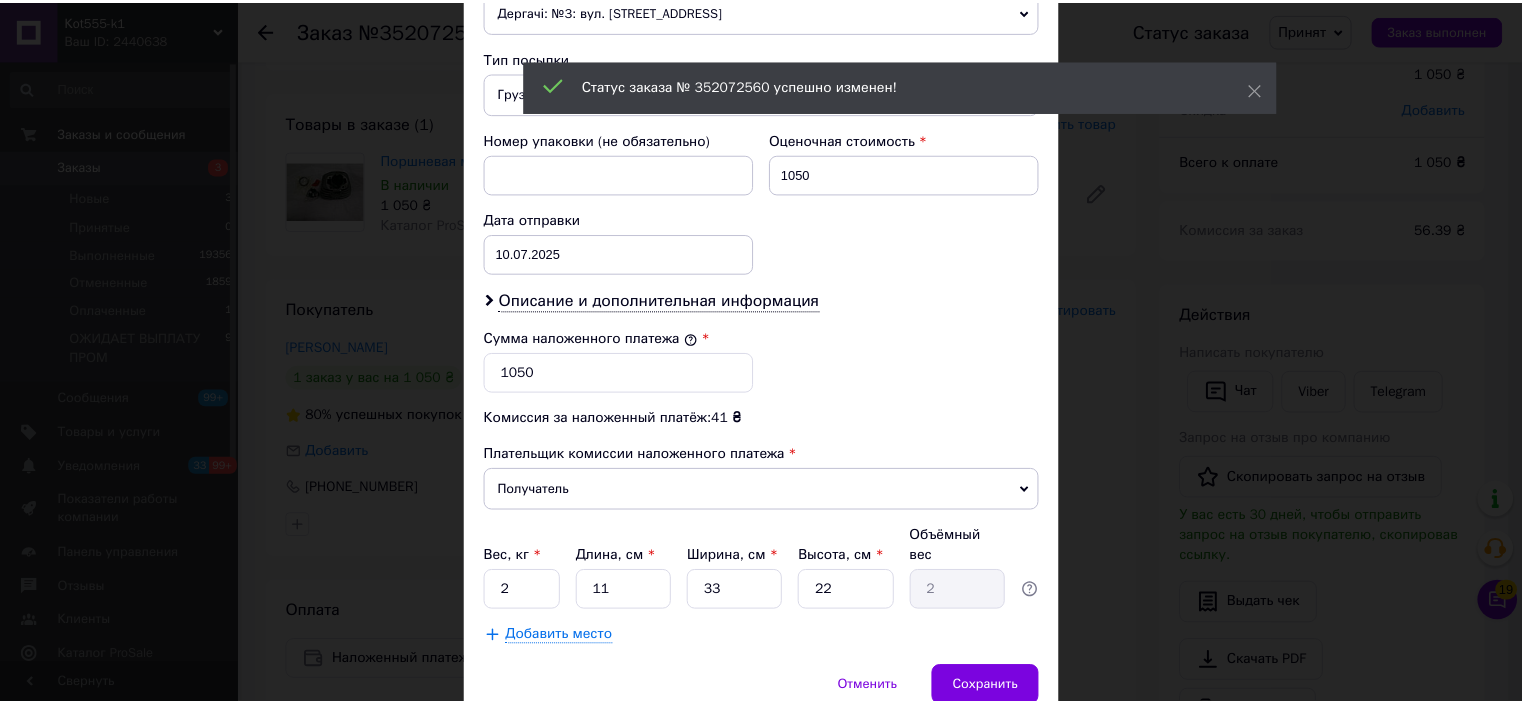 scroll, scrollTop: 816, scrollLeft: 0, axis: vertical 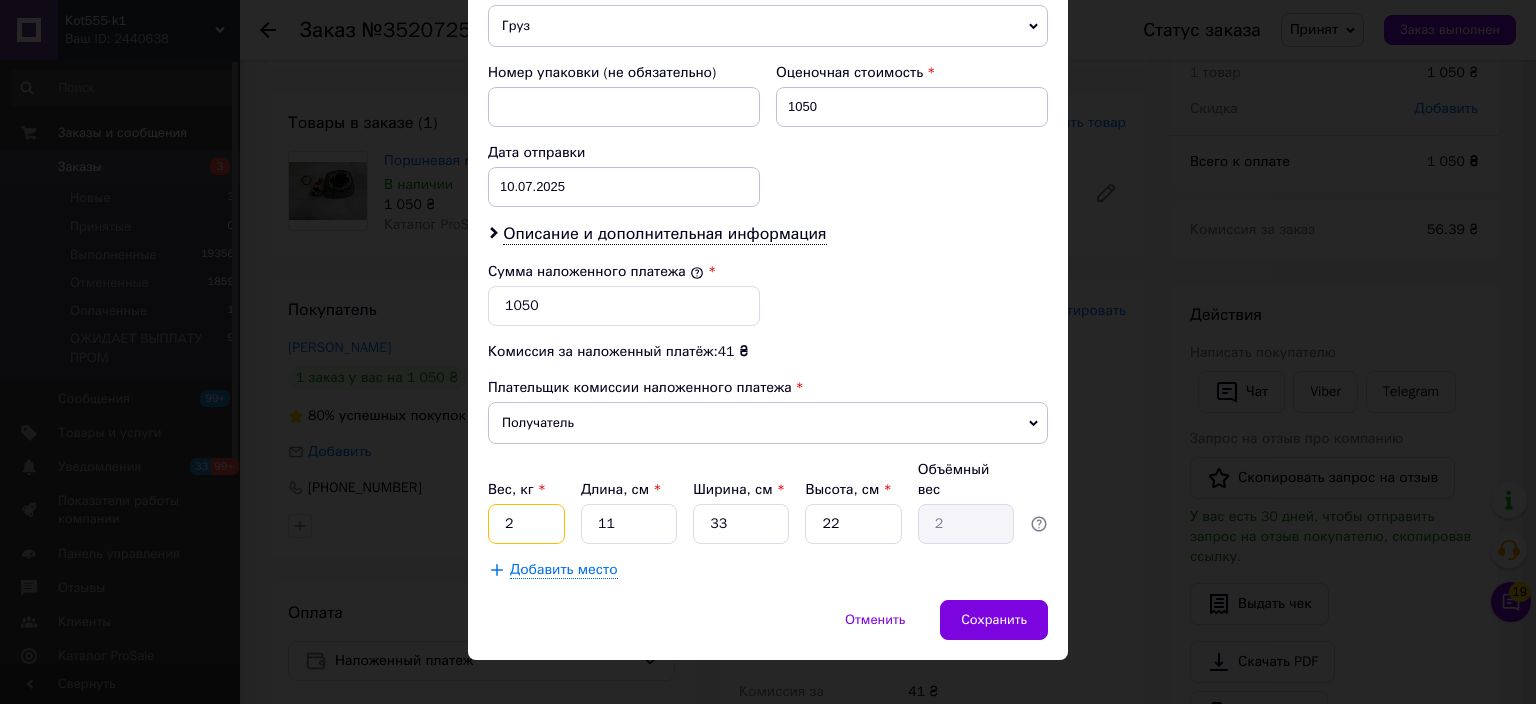 click on "2" at bounding box center (526, 524) 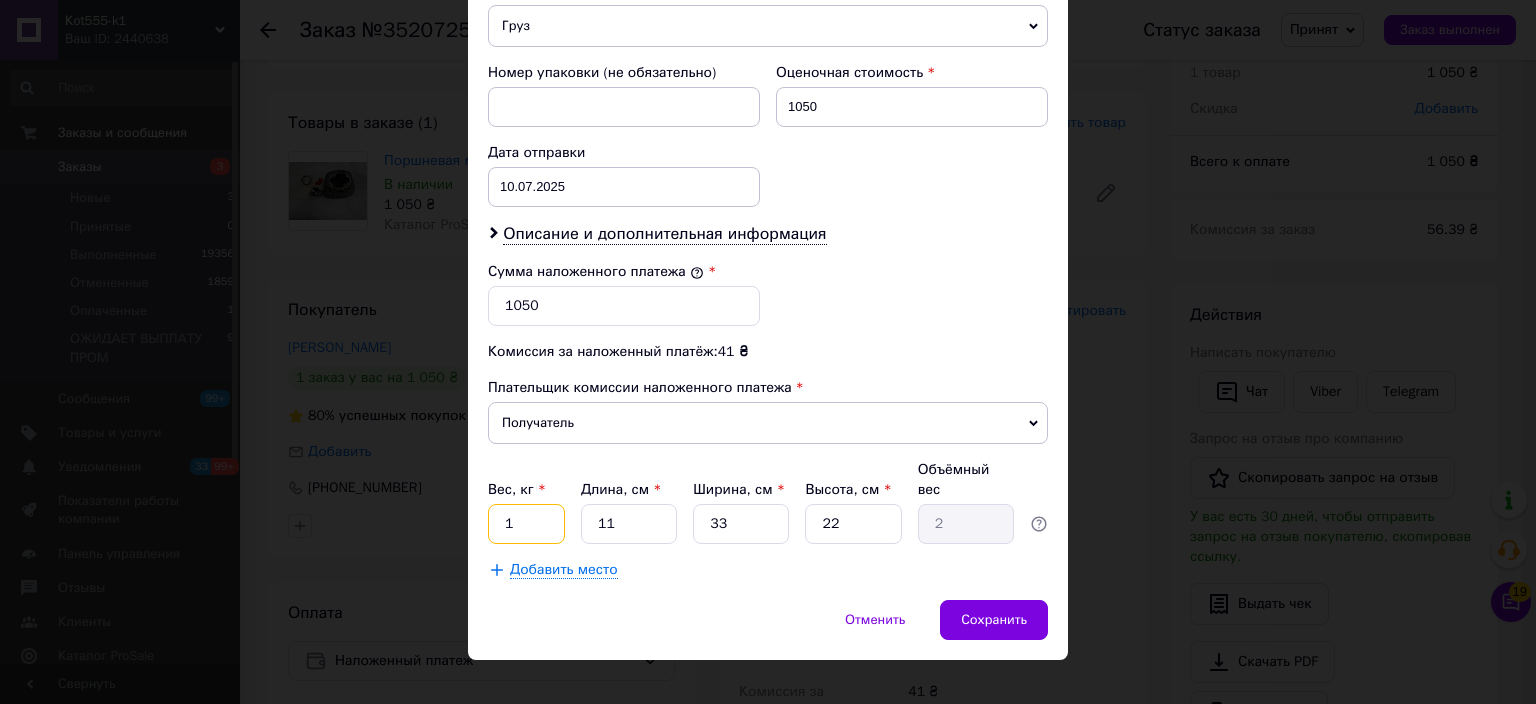 type on "1" 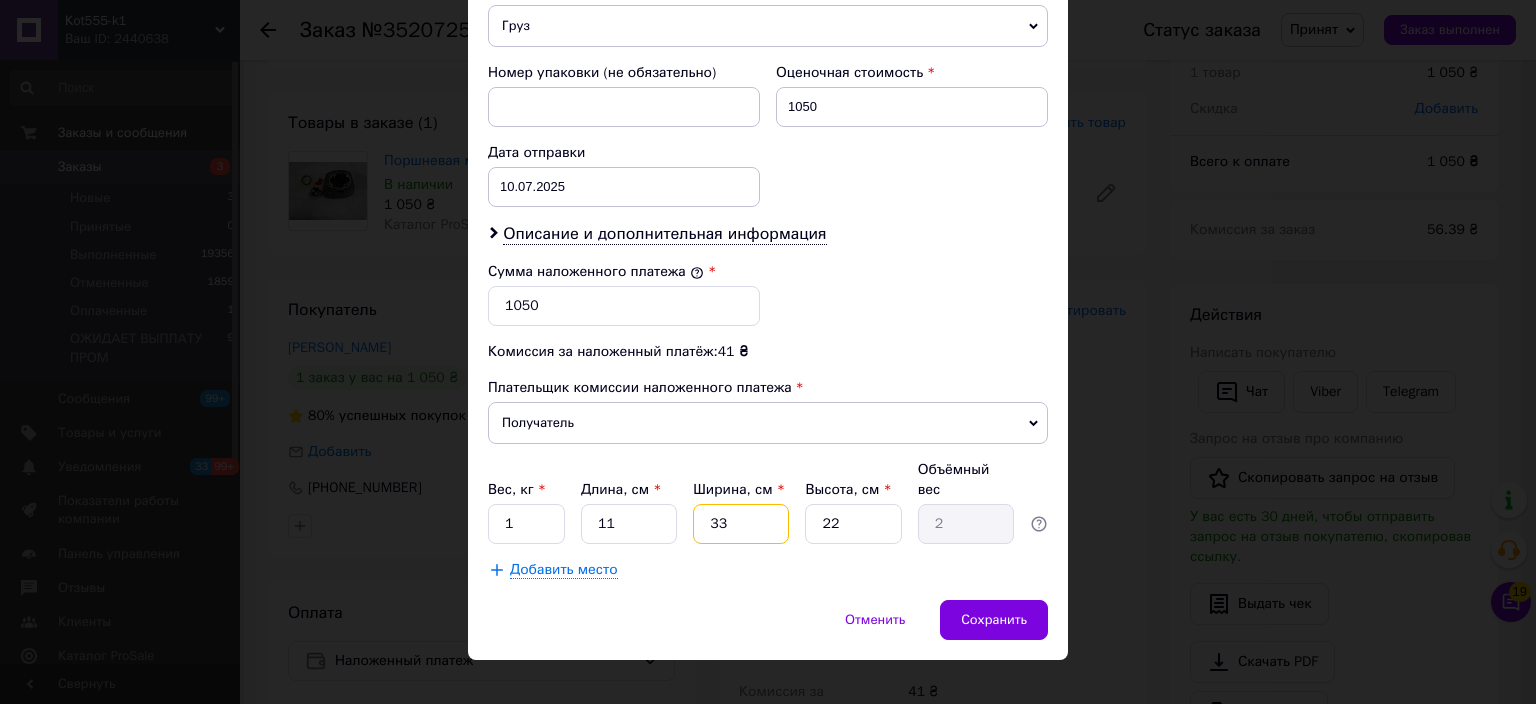 click on "33" at bounding box center (741, 524) 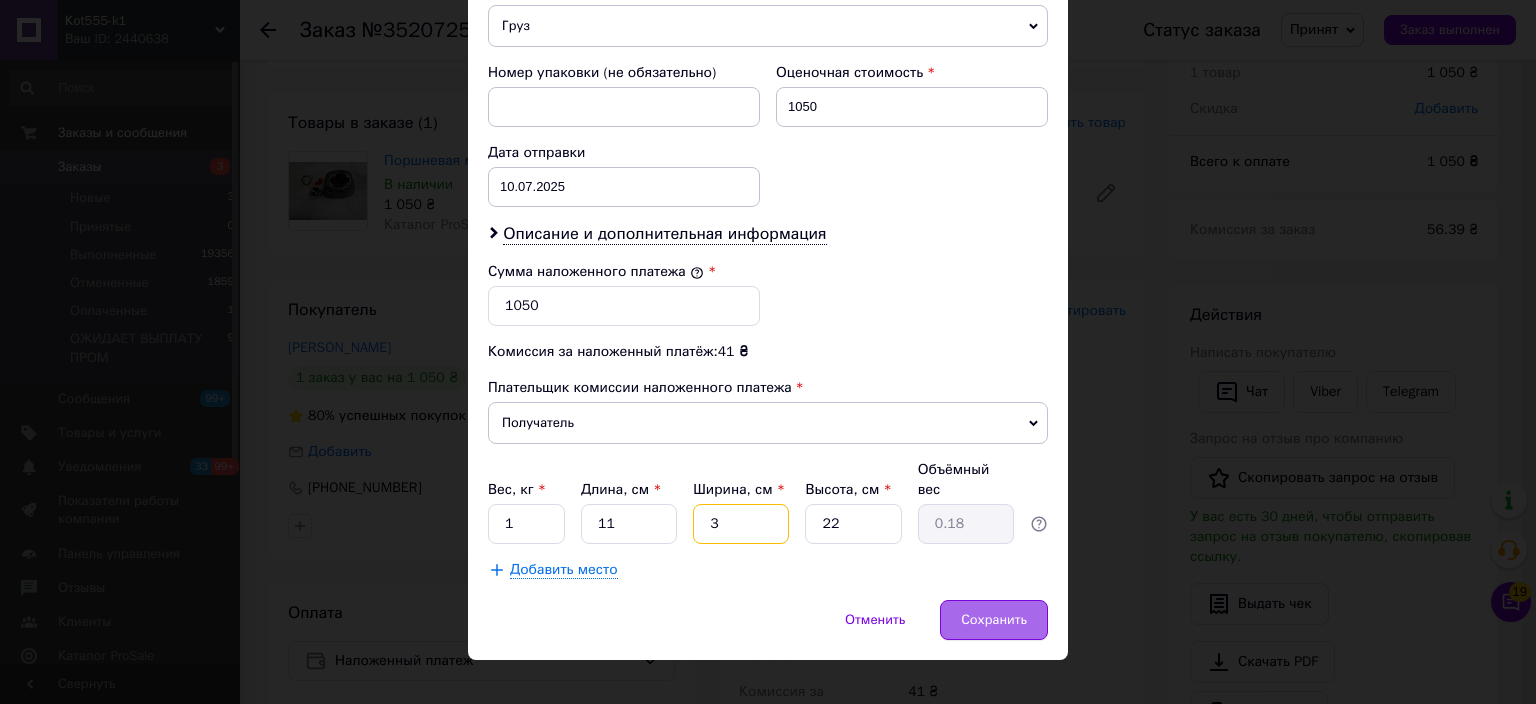 type on "3" 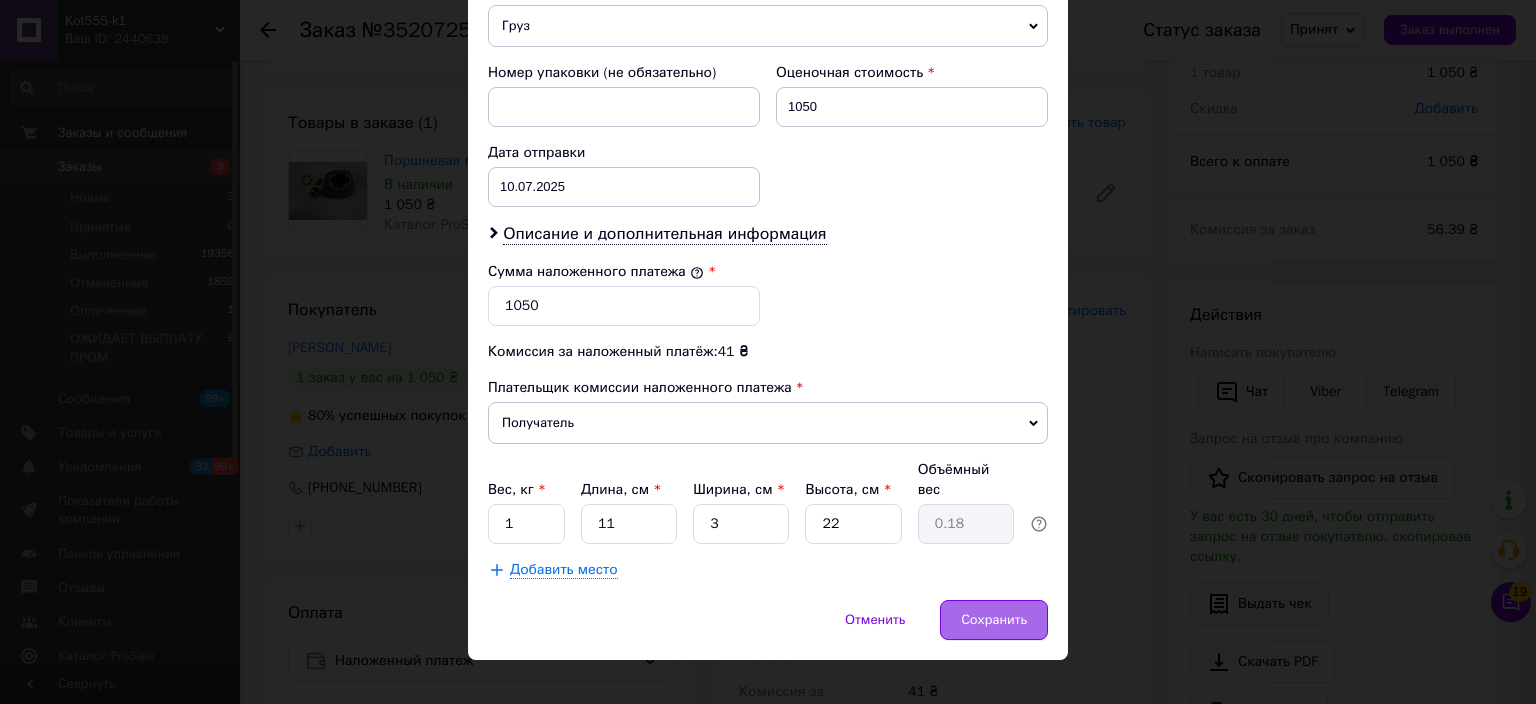 click on "Сохранить" at bounding box center [994, 620] 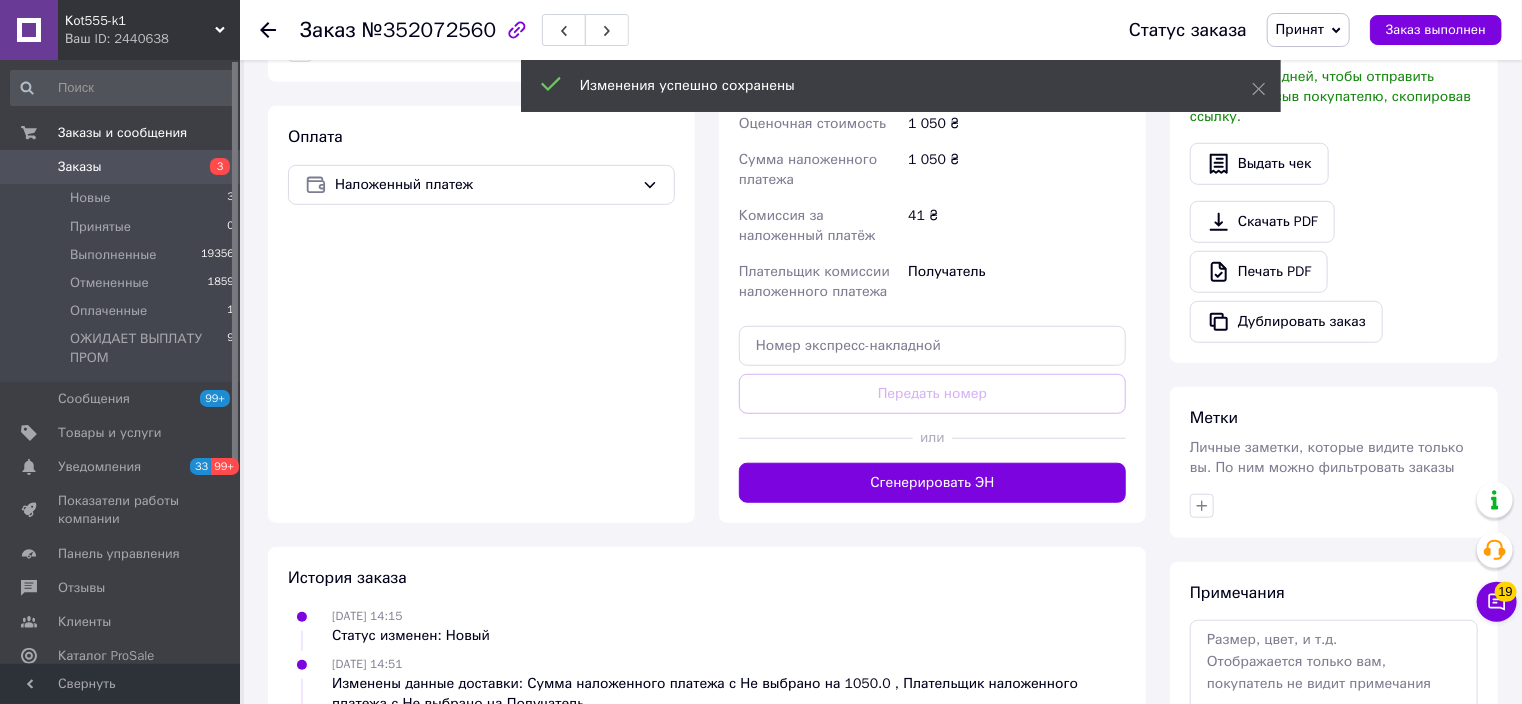 scroll, scrollTop: 560, scrollLeft: 0, axis: vertical 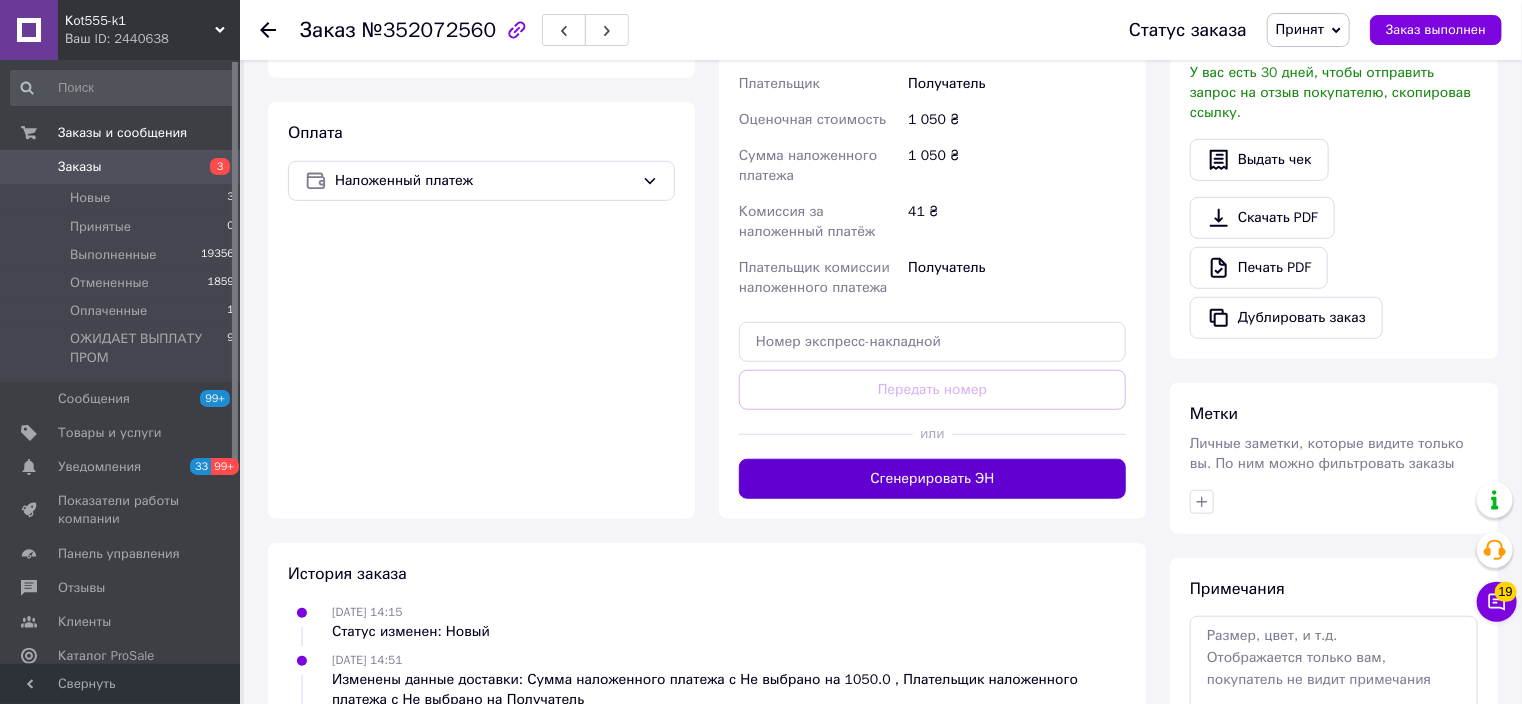 click on "Сгенерировать ЭН" at bounding box center (932, 479) 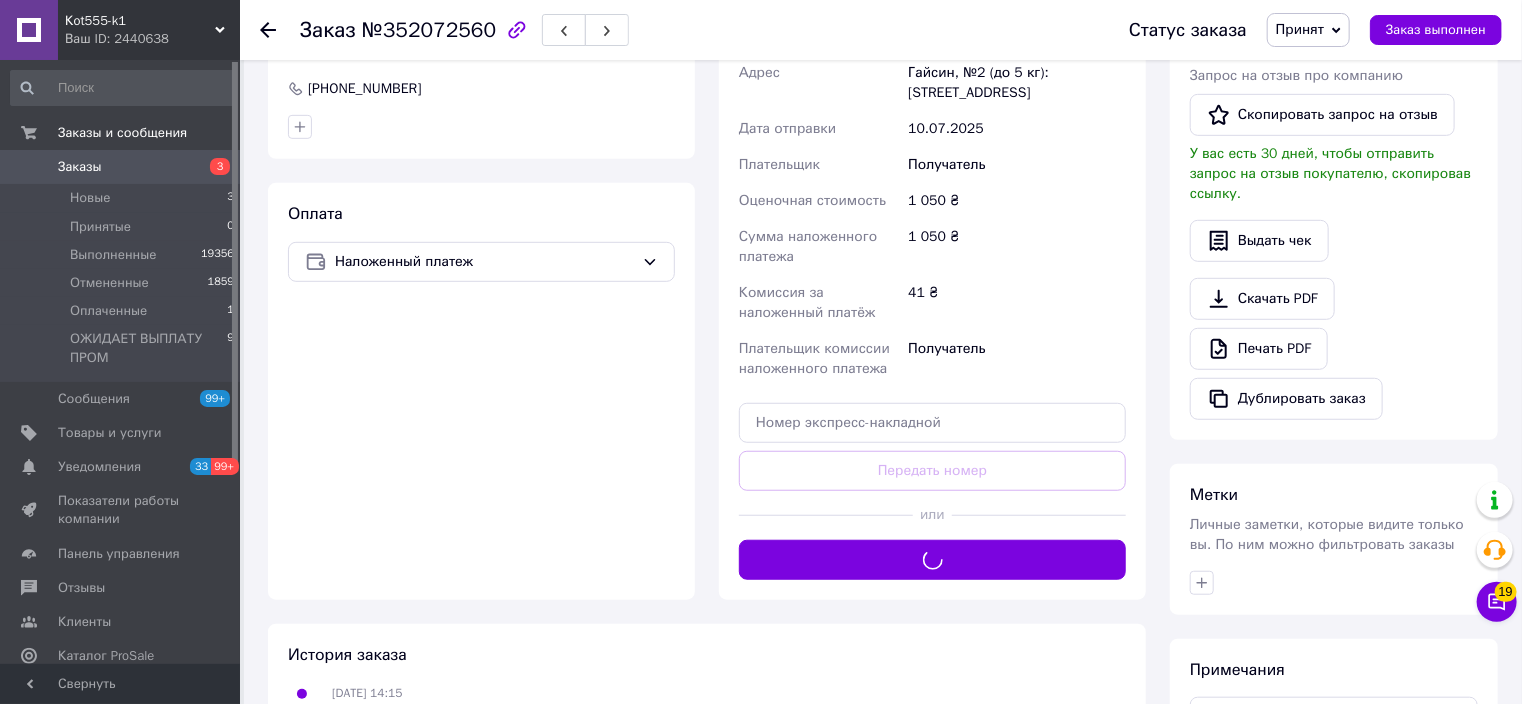 scroll, scrollTop: 400, scrollLeft: 0, axis: vertical 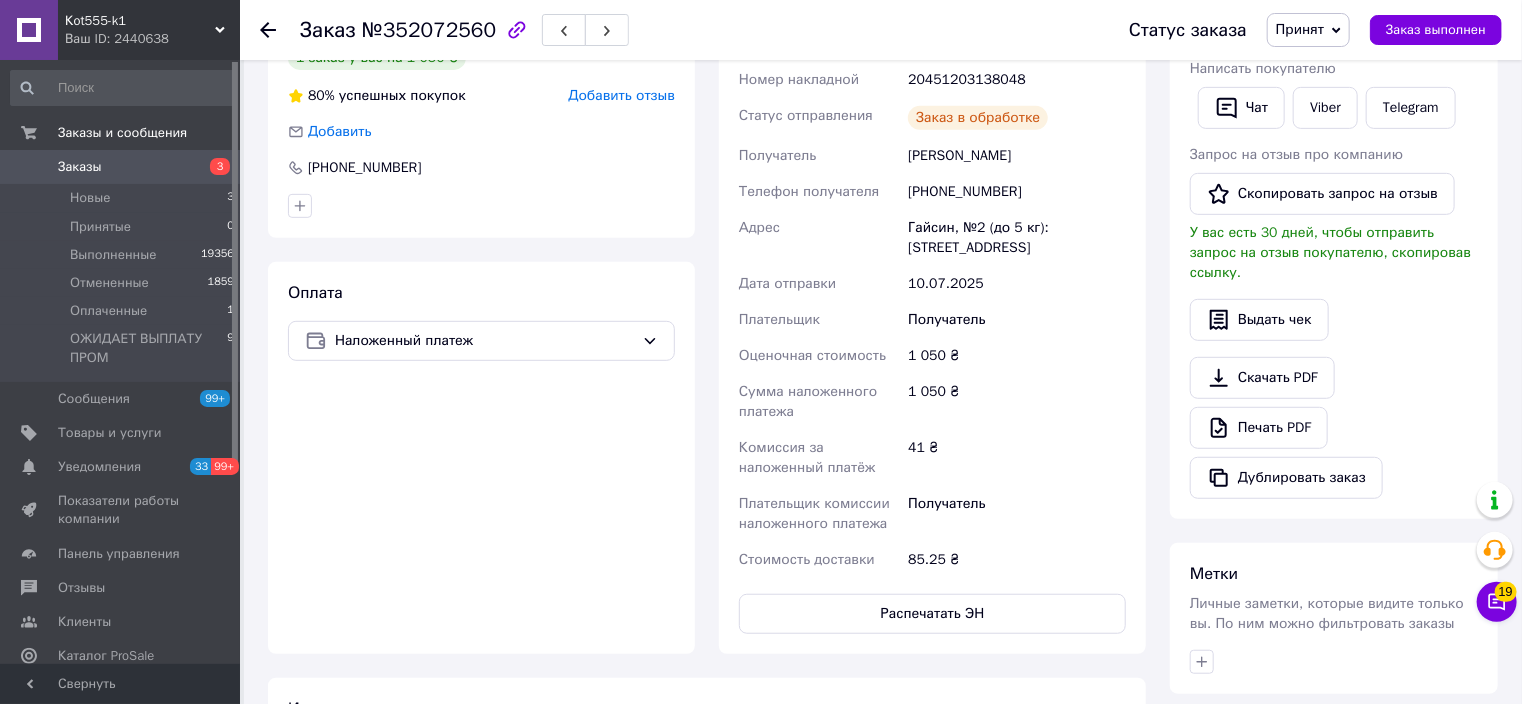 click on "Печать PDF" at bounding box center (1259, 428) 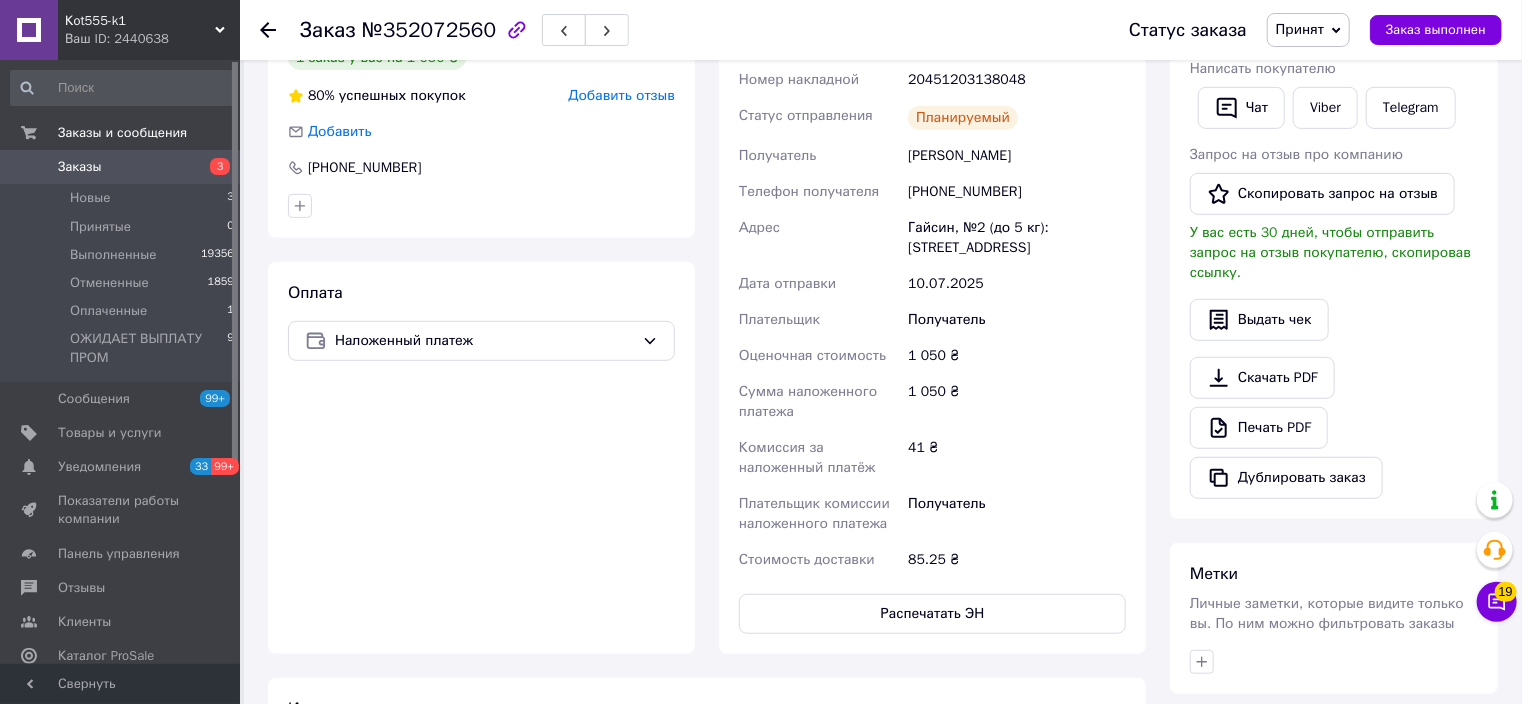 click on "Заказы" at bounding box center [80, 167] 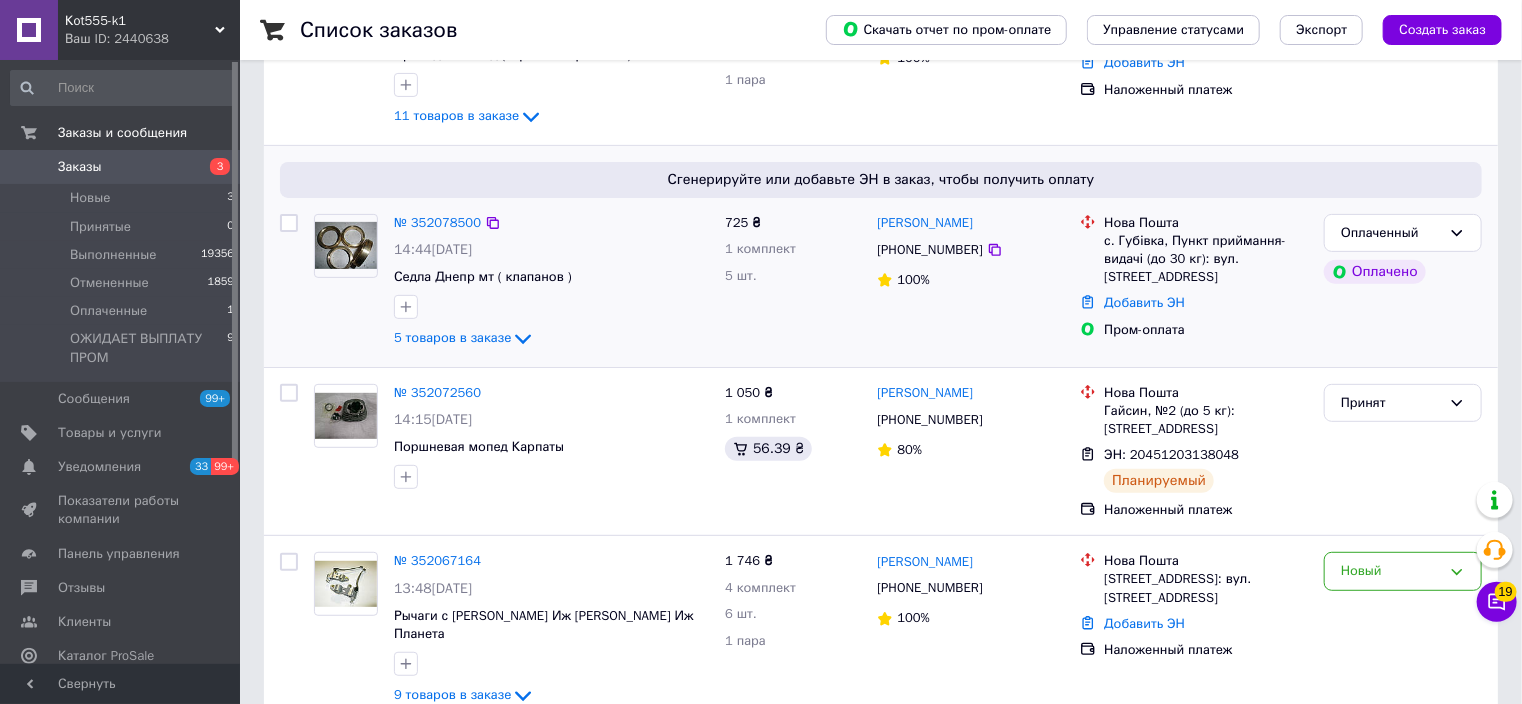 scroll, scrollTop: 0, scrollLeft: 0, axis: both 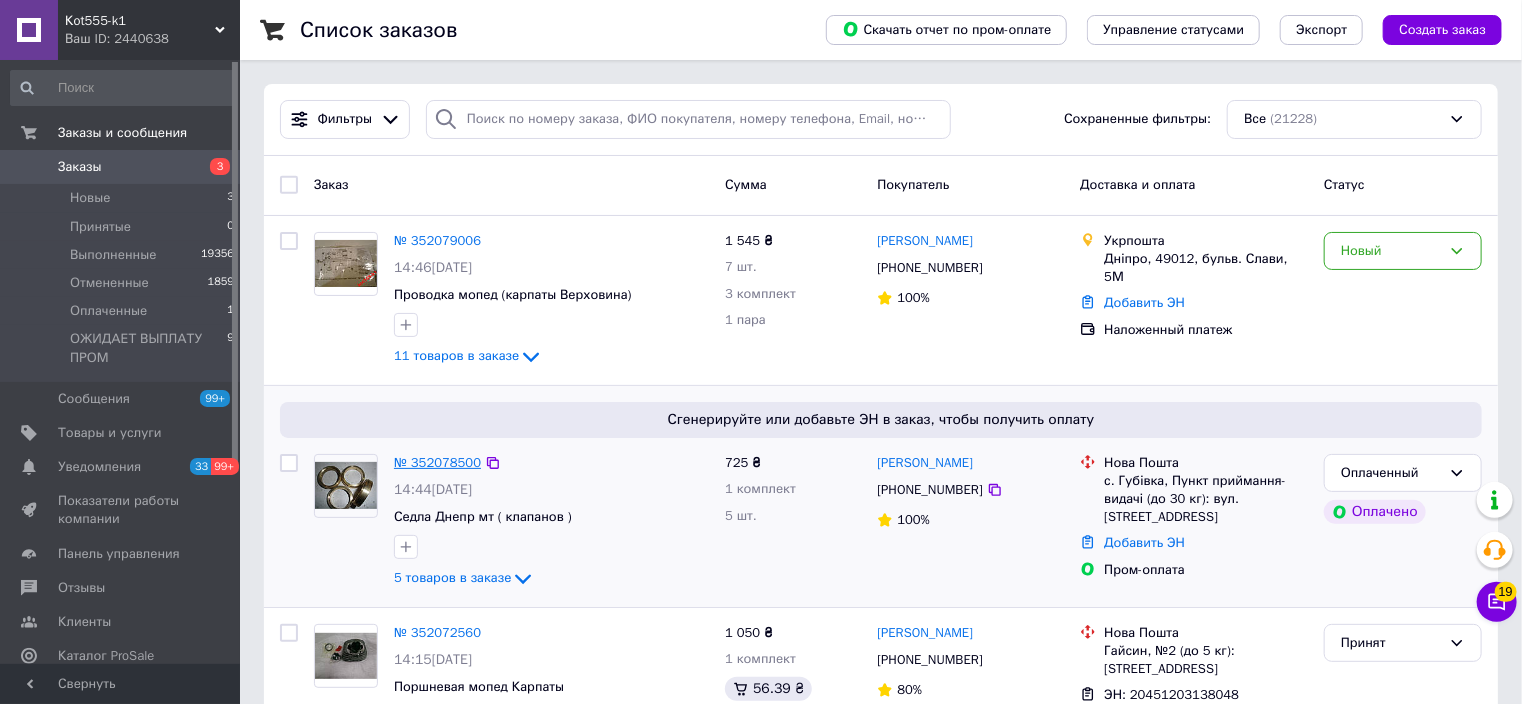 click on "№ 352078500" at bounding box center (437, 462) 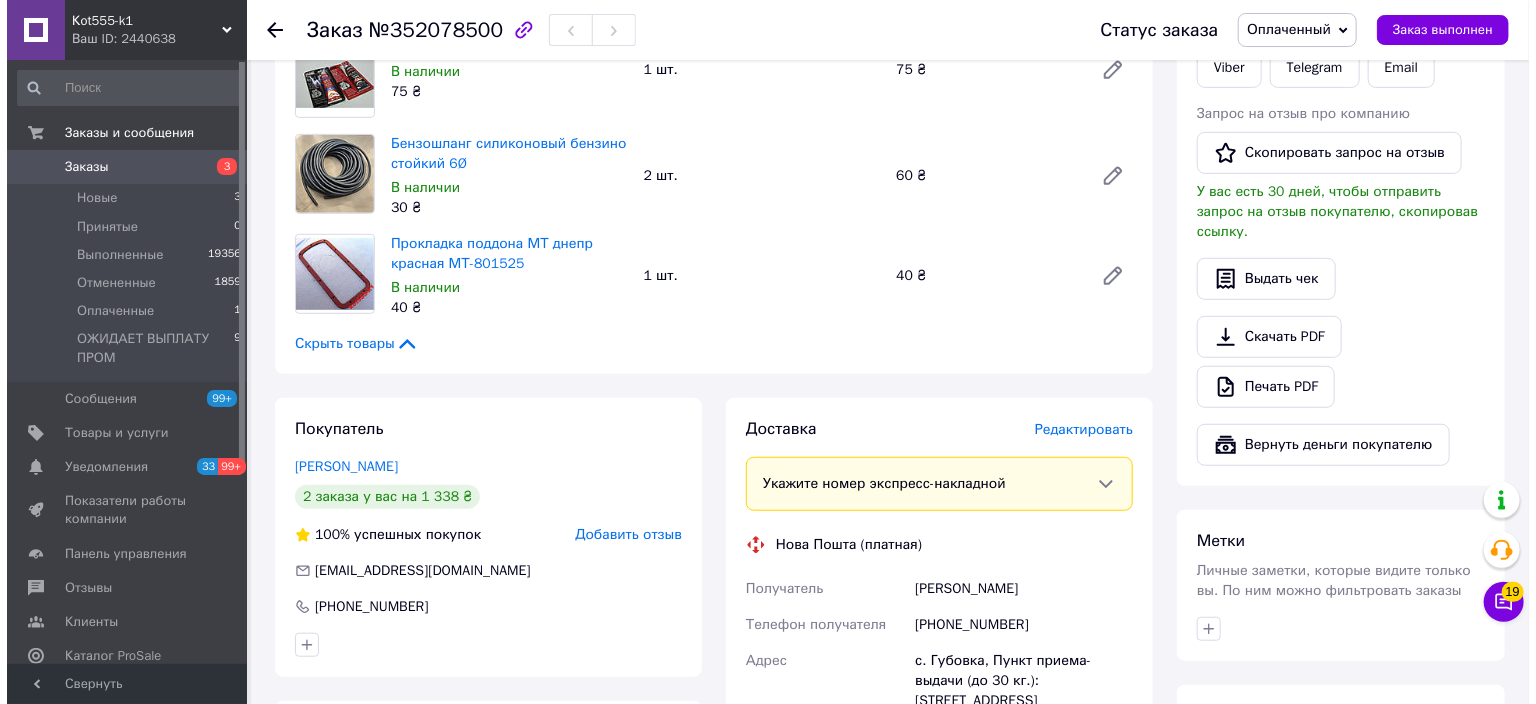scroll, scrollTop: 480, scrollLeft: 0, axis: vertical 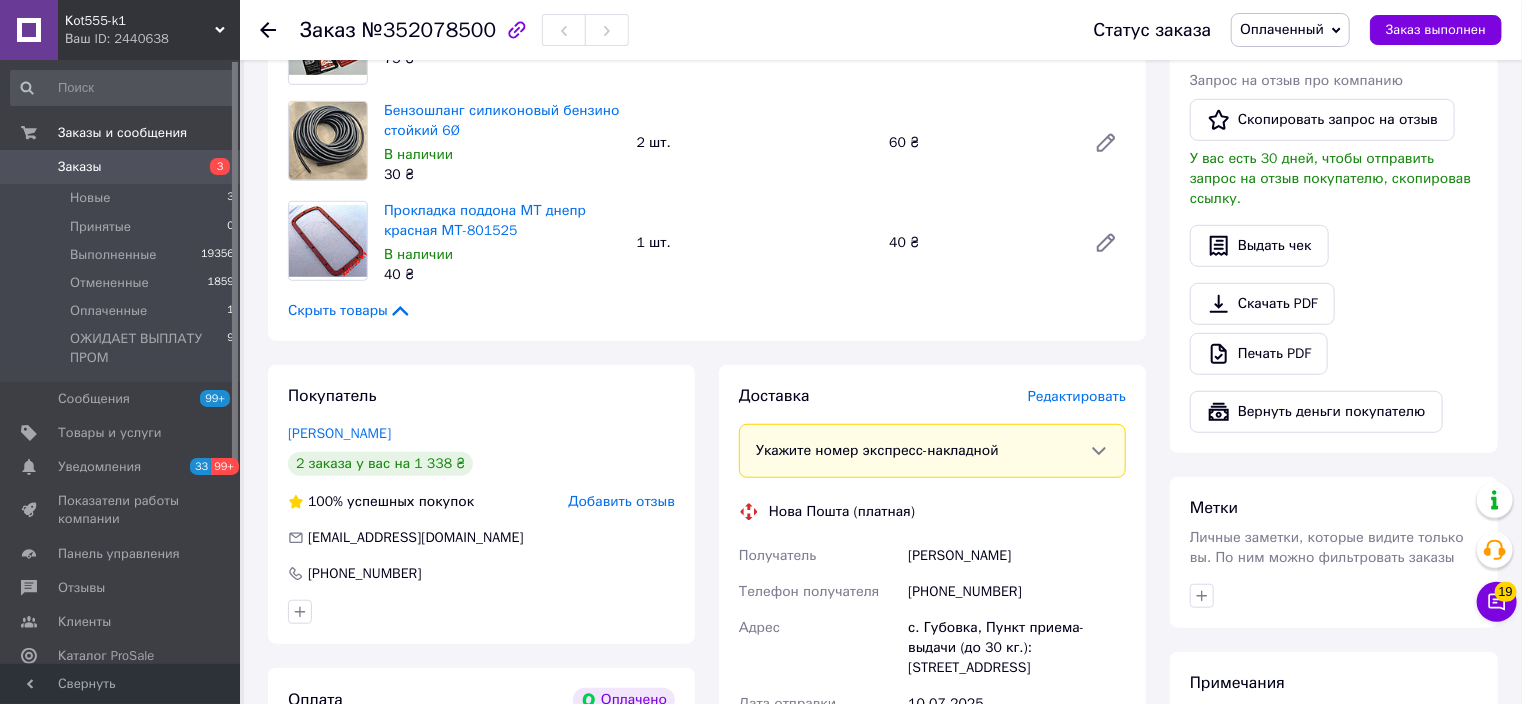 click on "Редактировать" at bounding box center (1077, 396) 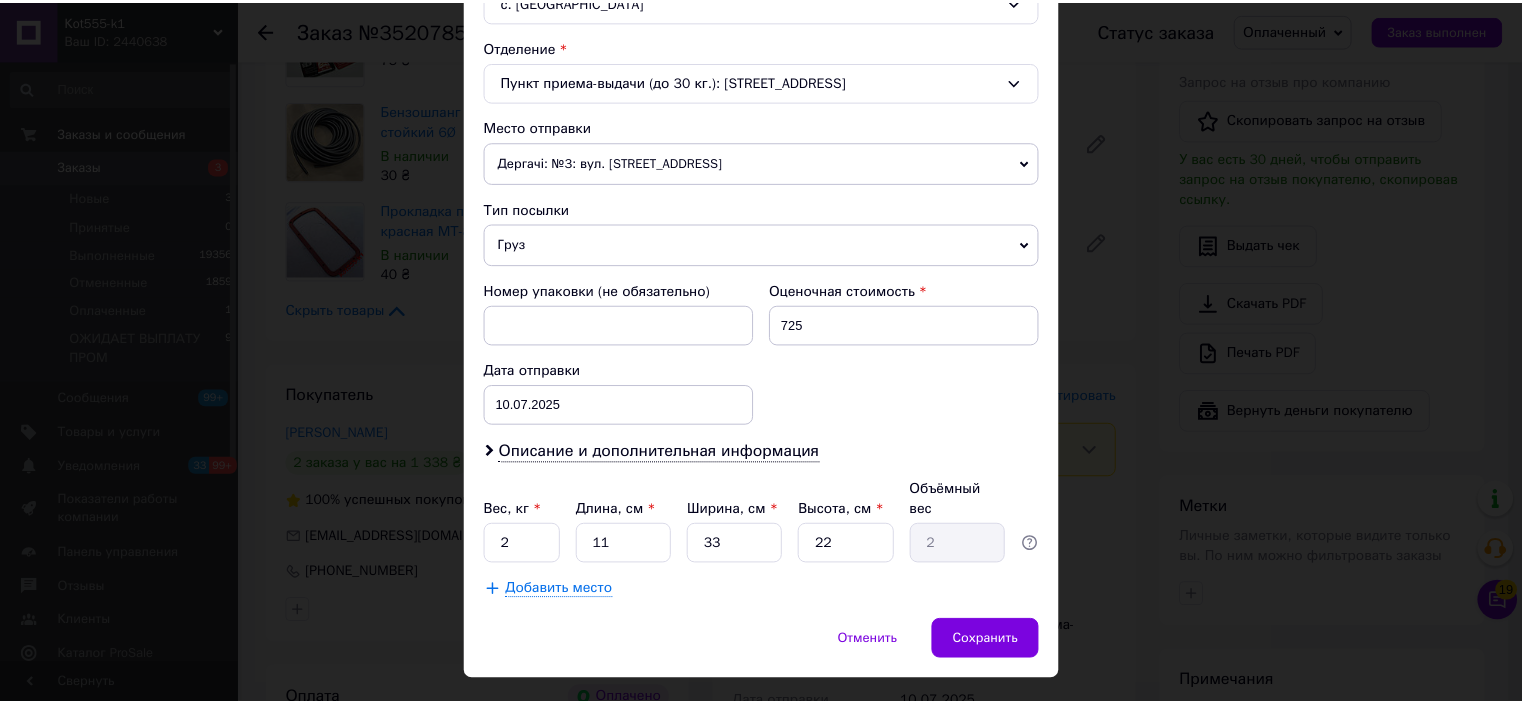 scroll, scrollTop: 618, scrollLeft: 0, axis: vertical 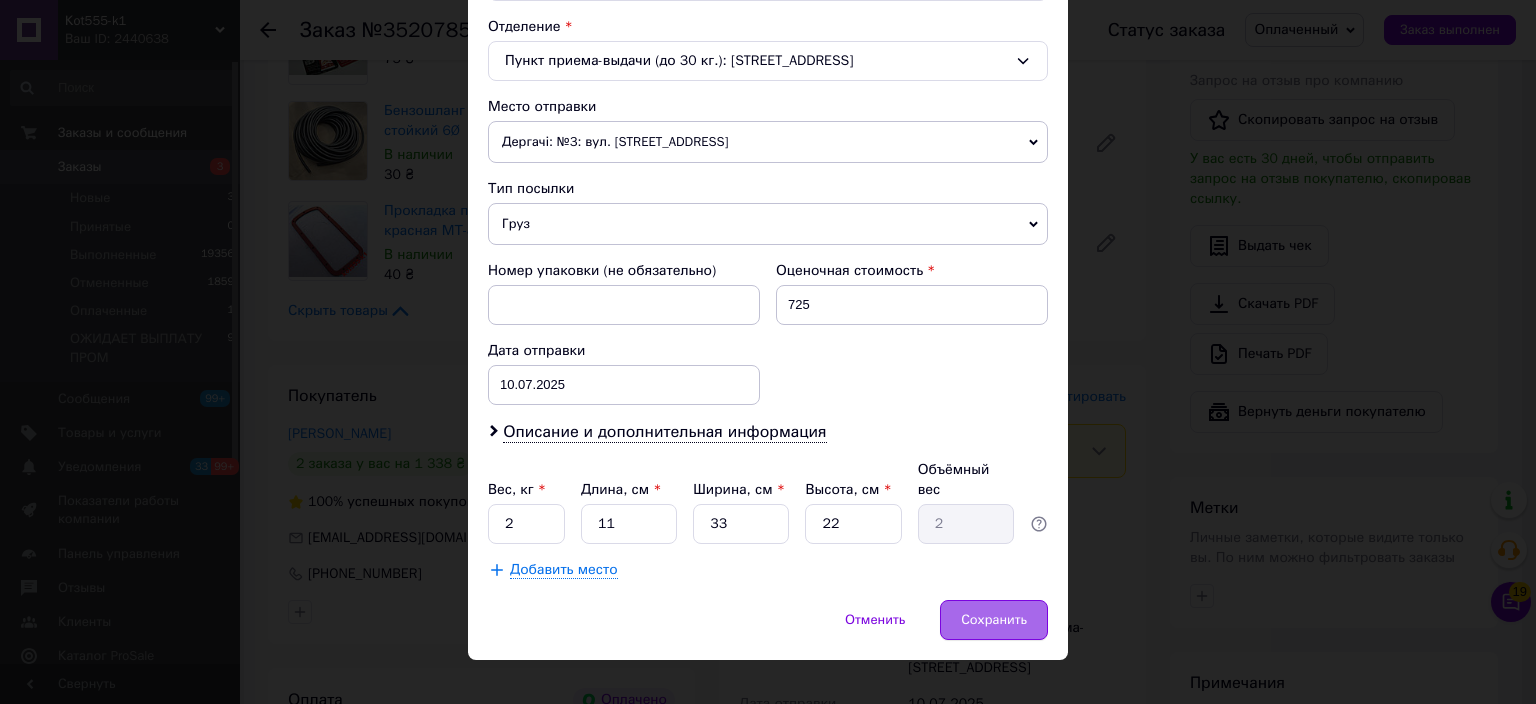 click on "Сохранить" at bounding box center (994, 620) 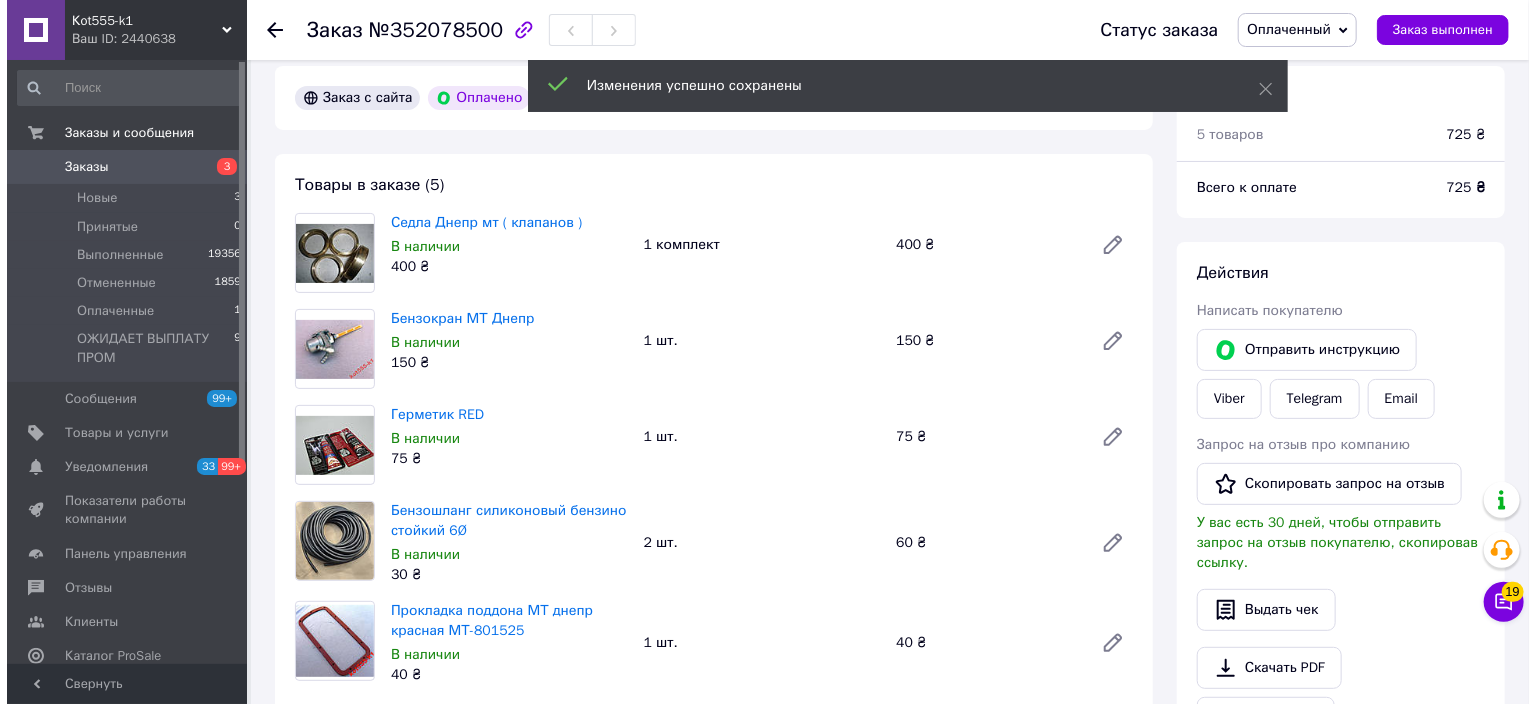scroll, scrollTop: 400, scrollLeft: 0, axis: vertical 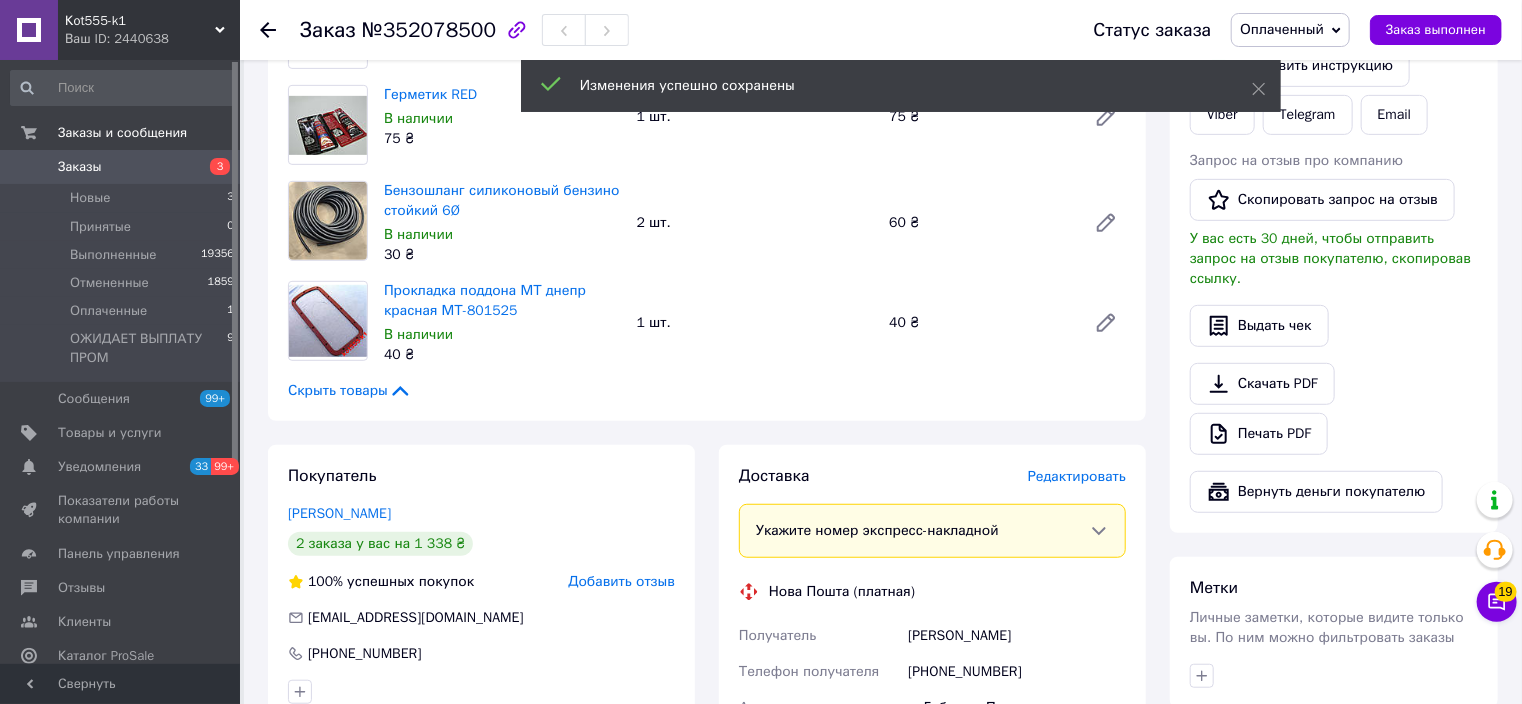 click on "Редактировать" at bounding box center [1077, 476] 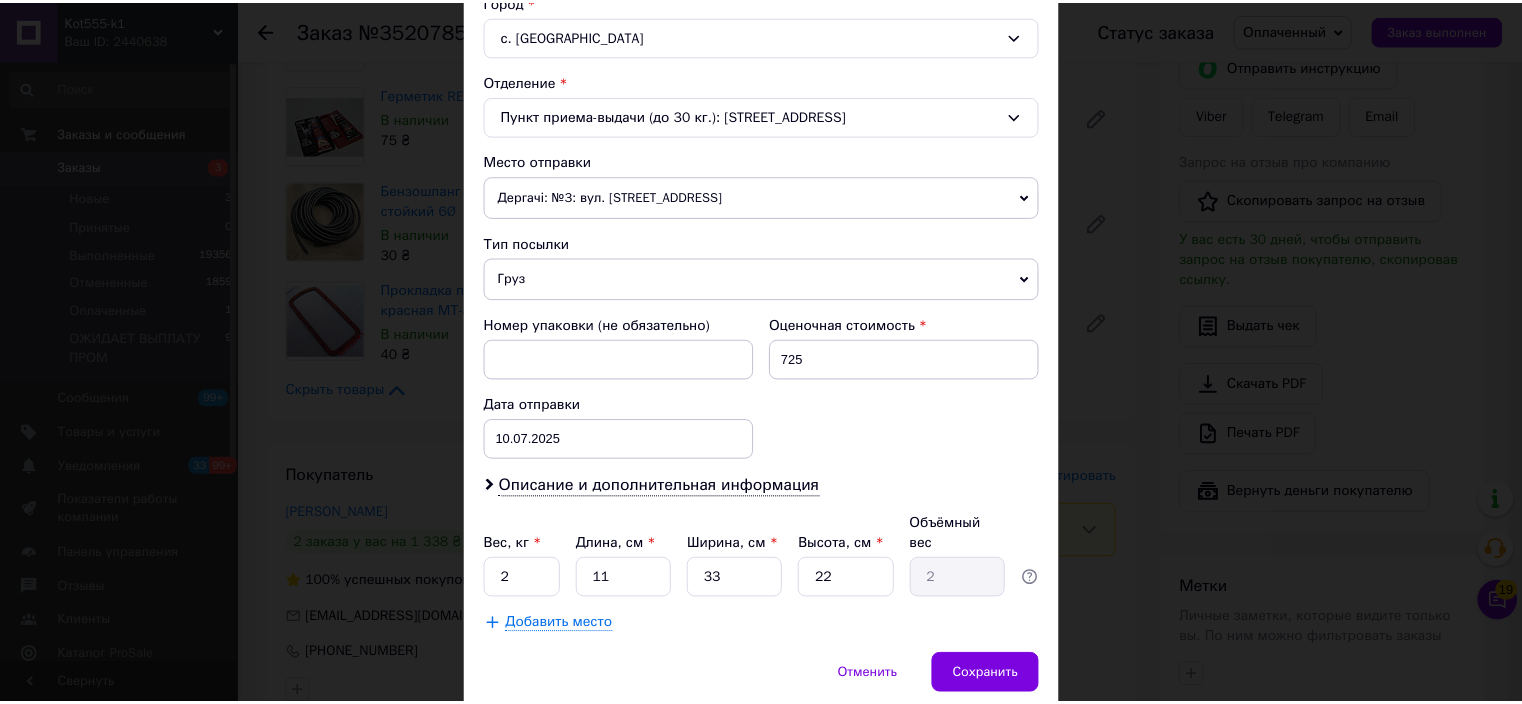 scroll, scrollTop: 618, scrollLeft: 0, axis: vertical 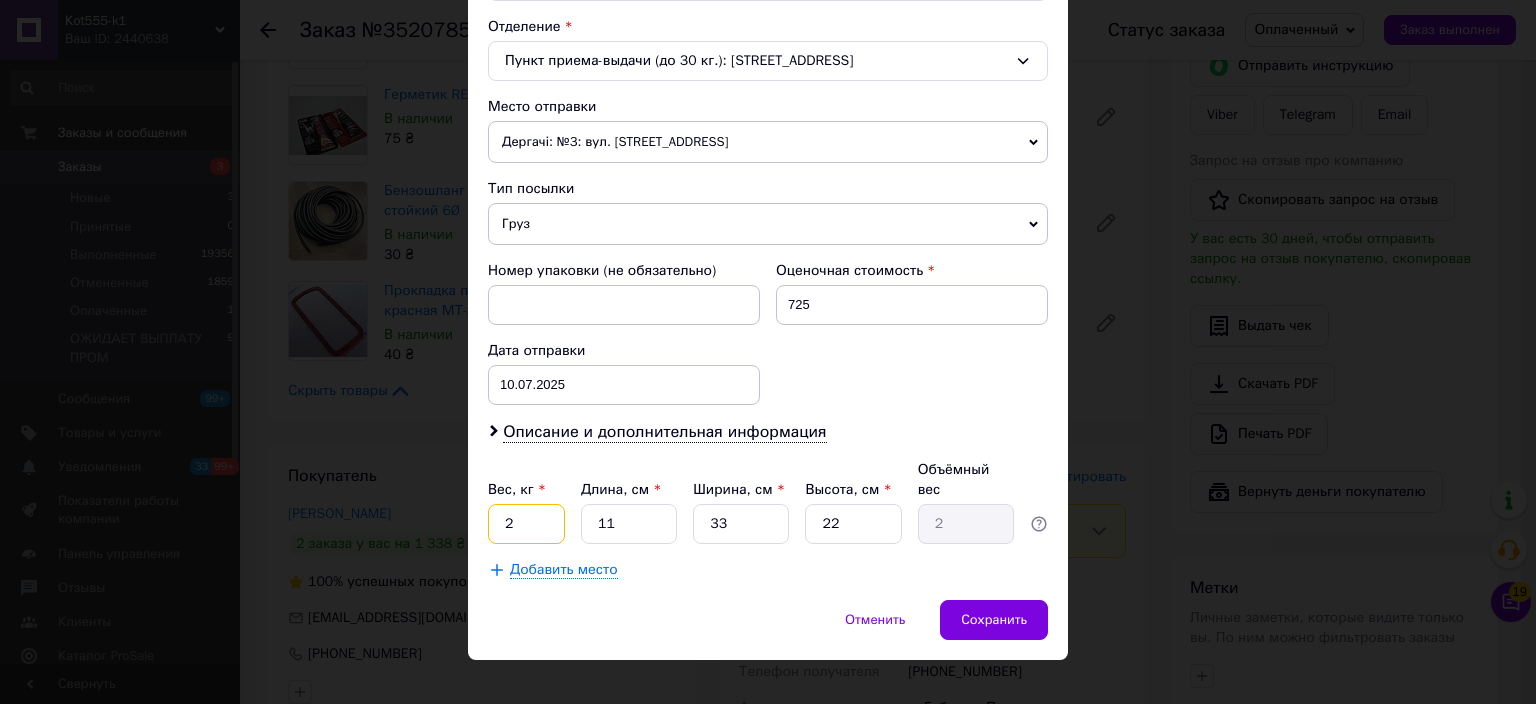 click on "2" at bounding box center (526, 524) 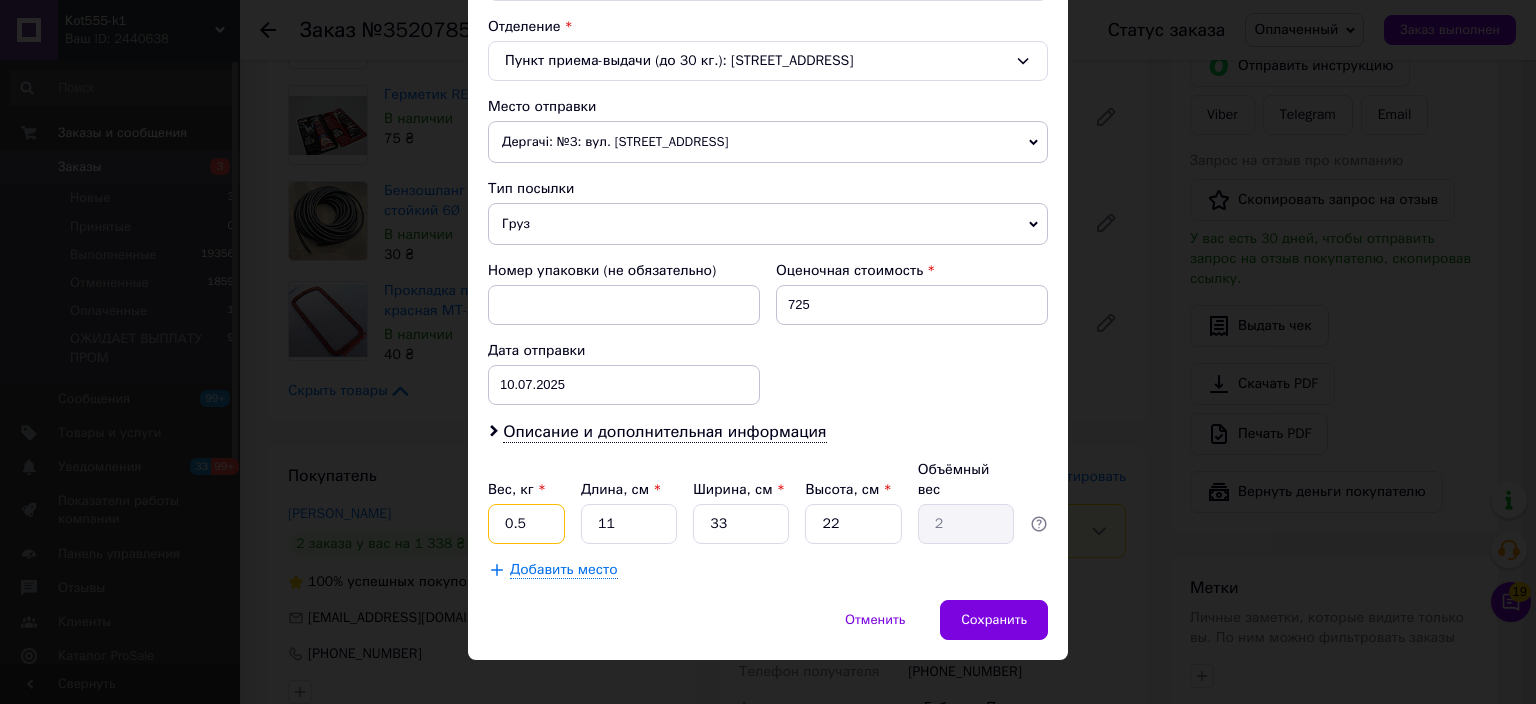 type on "0.5" 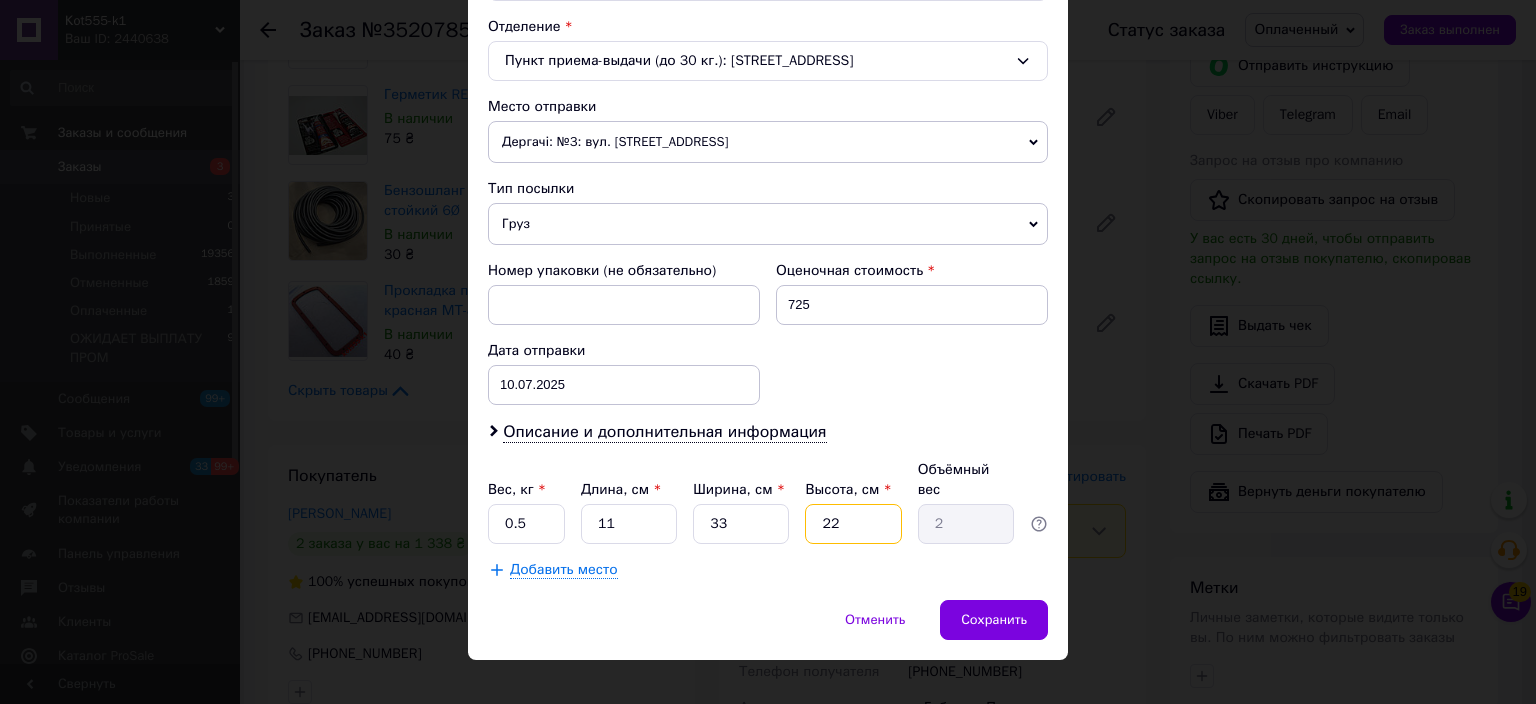 click on "22" at bounding box center [853, 524] 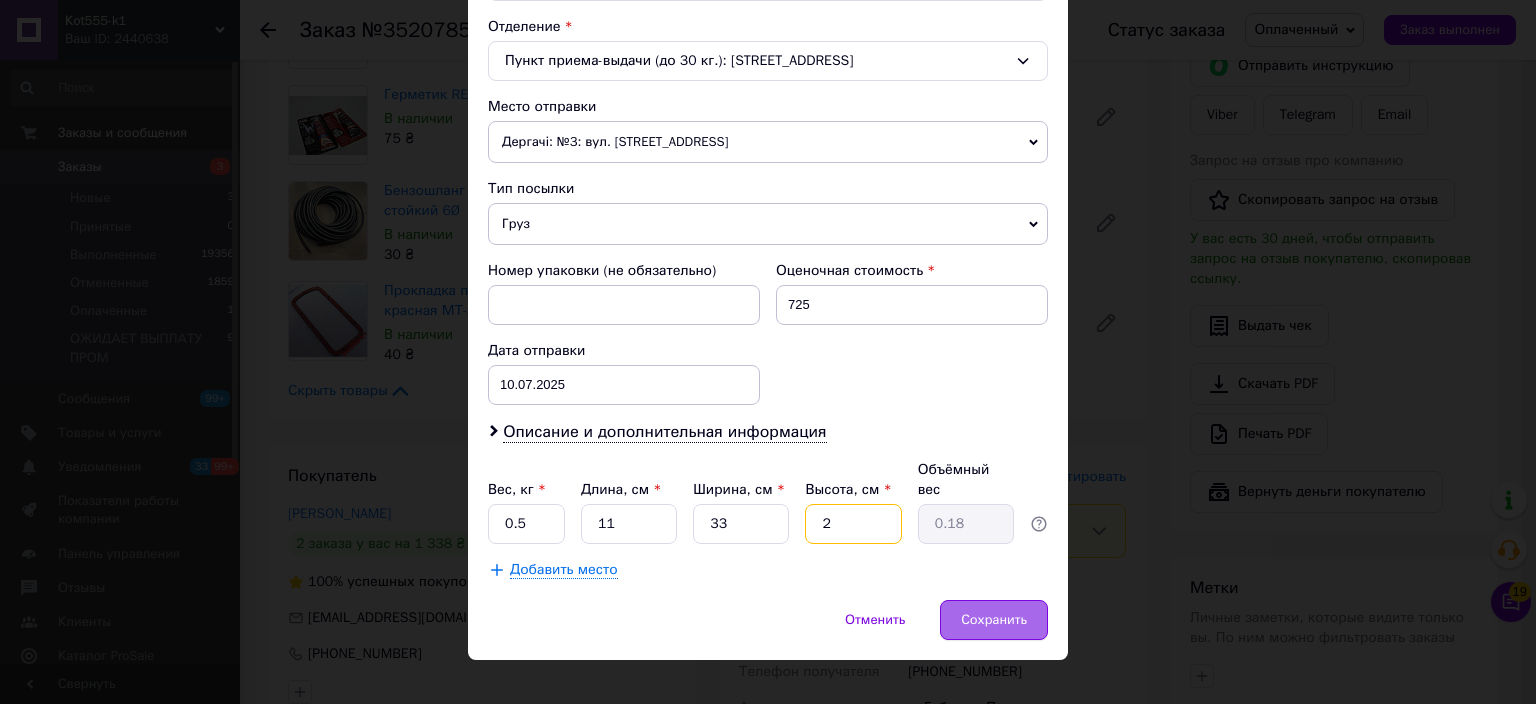 type on "2" 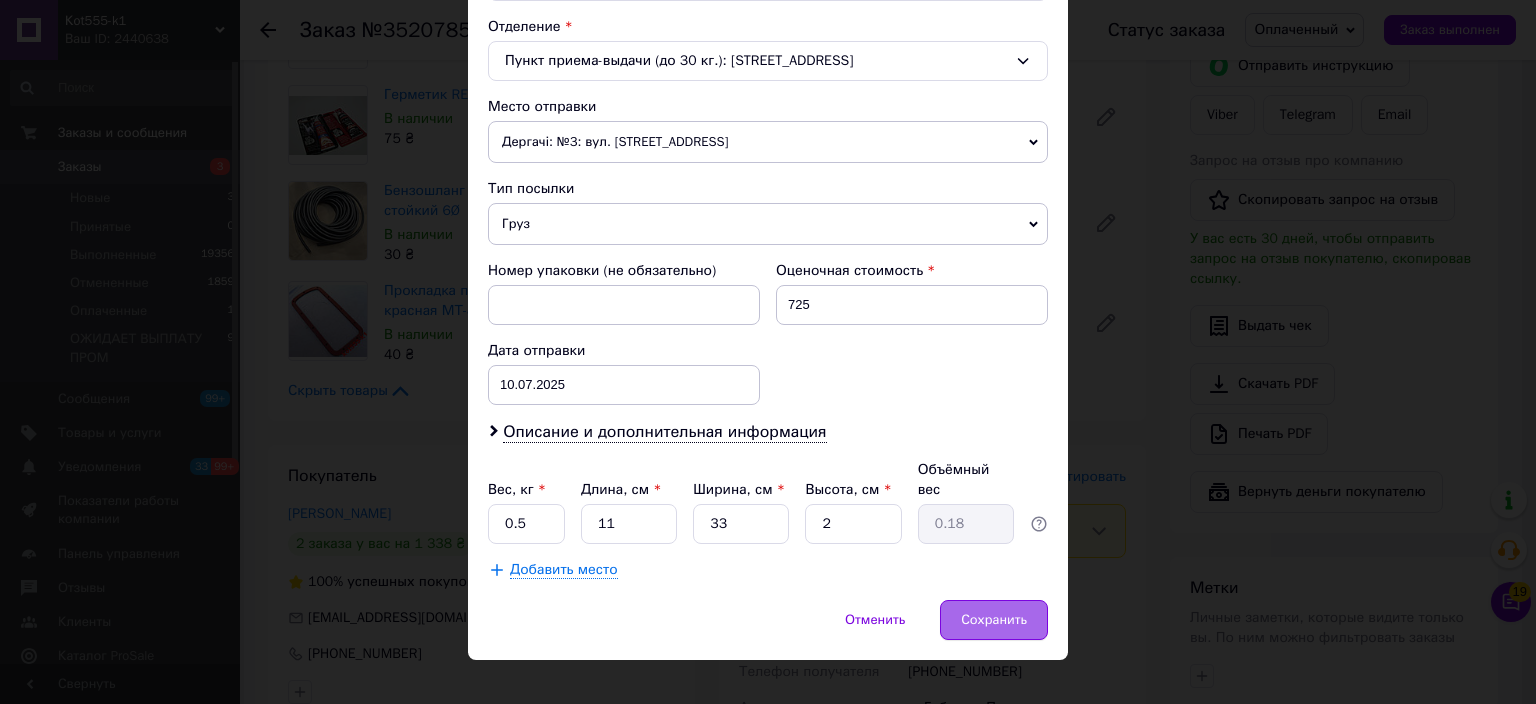 click on "Сохранить" at bounding box center [994, 620] 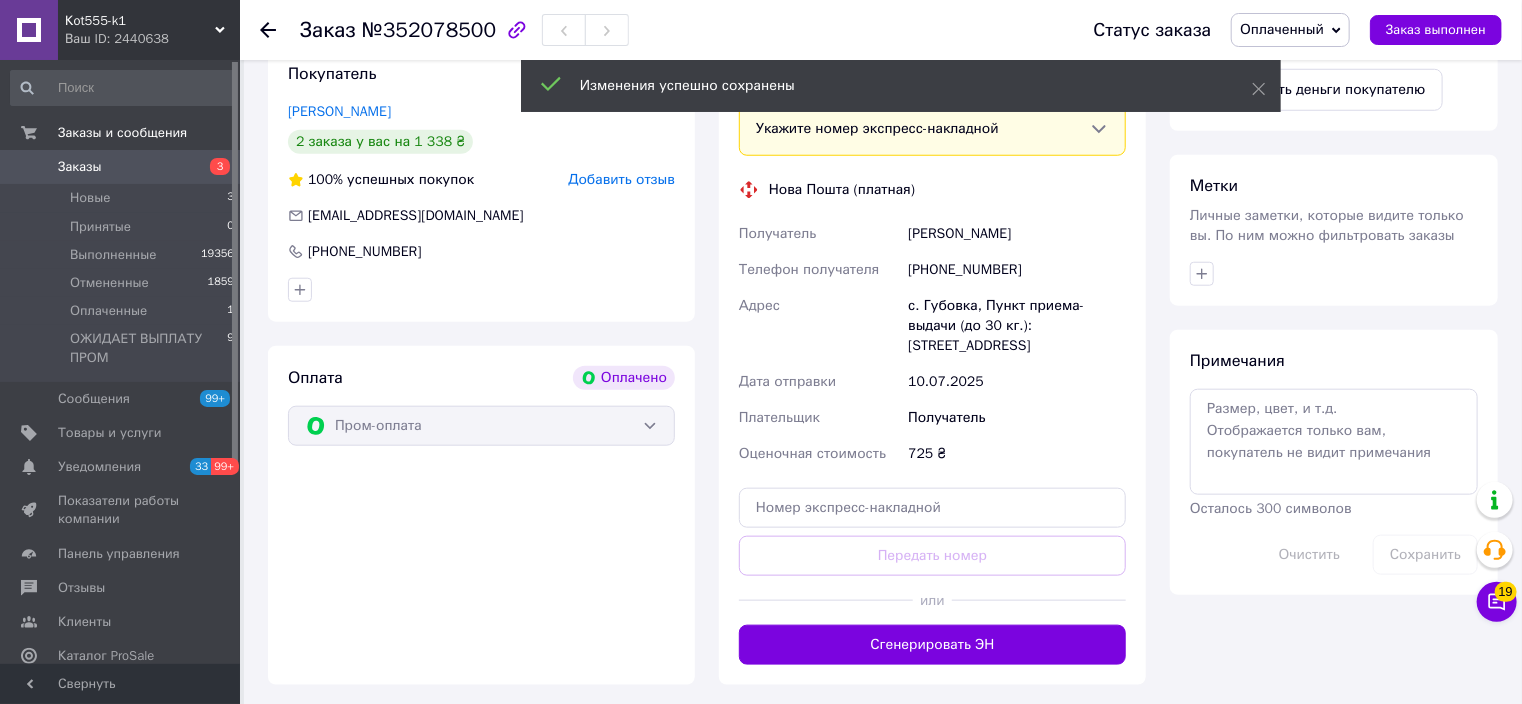 scroll, scrollTop: 880, scrollLeft: 0, axis: vertical 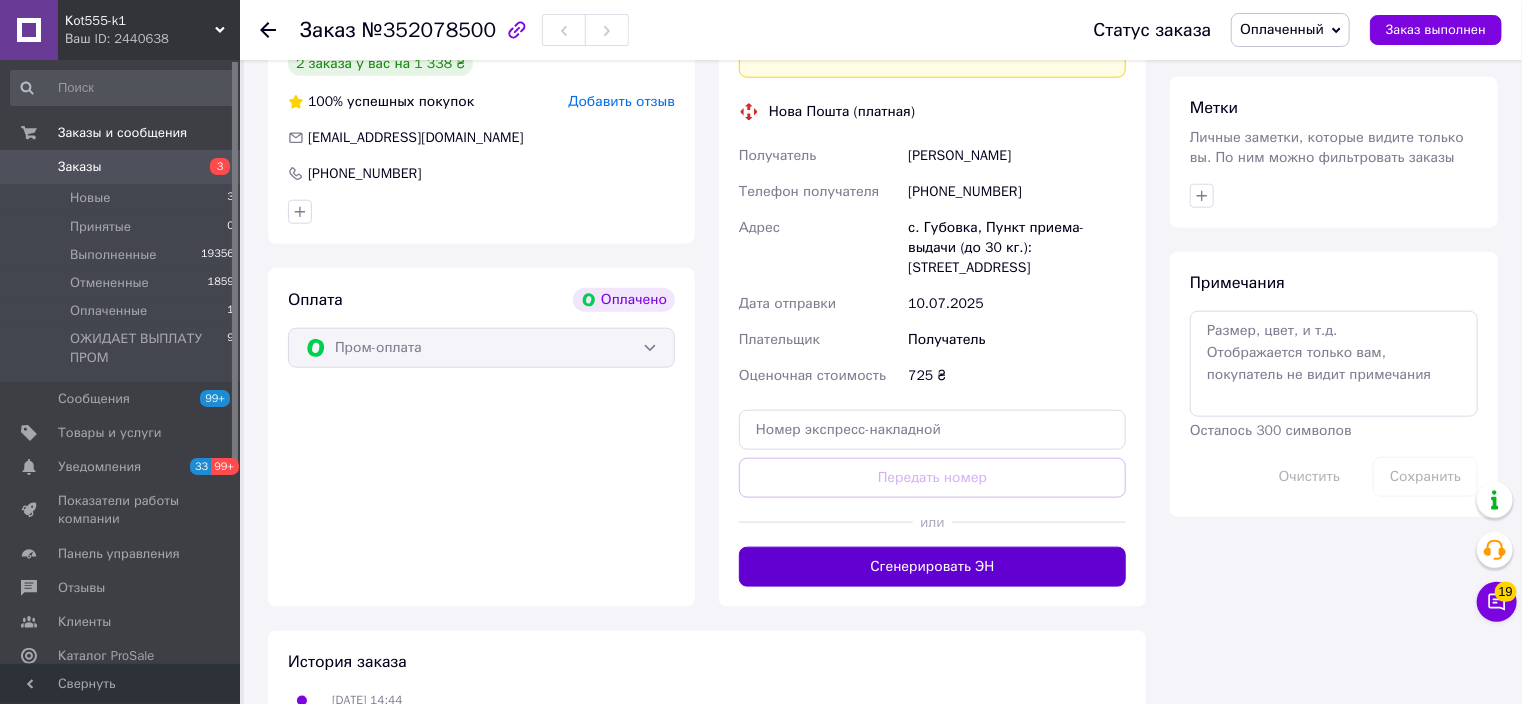 click on "Сгенерировать ЭН" at bounding box center (932, 567) 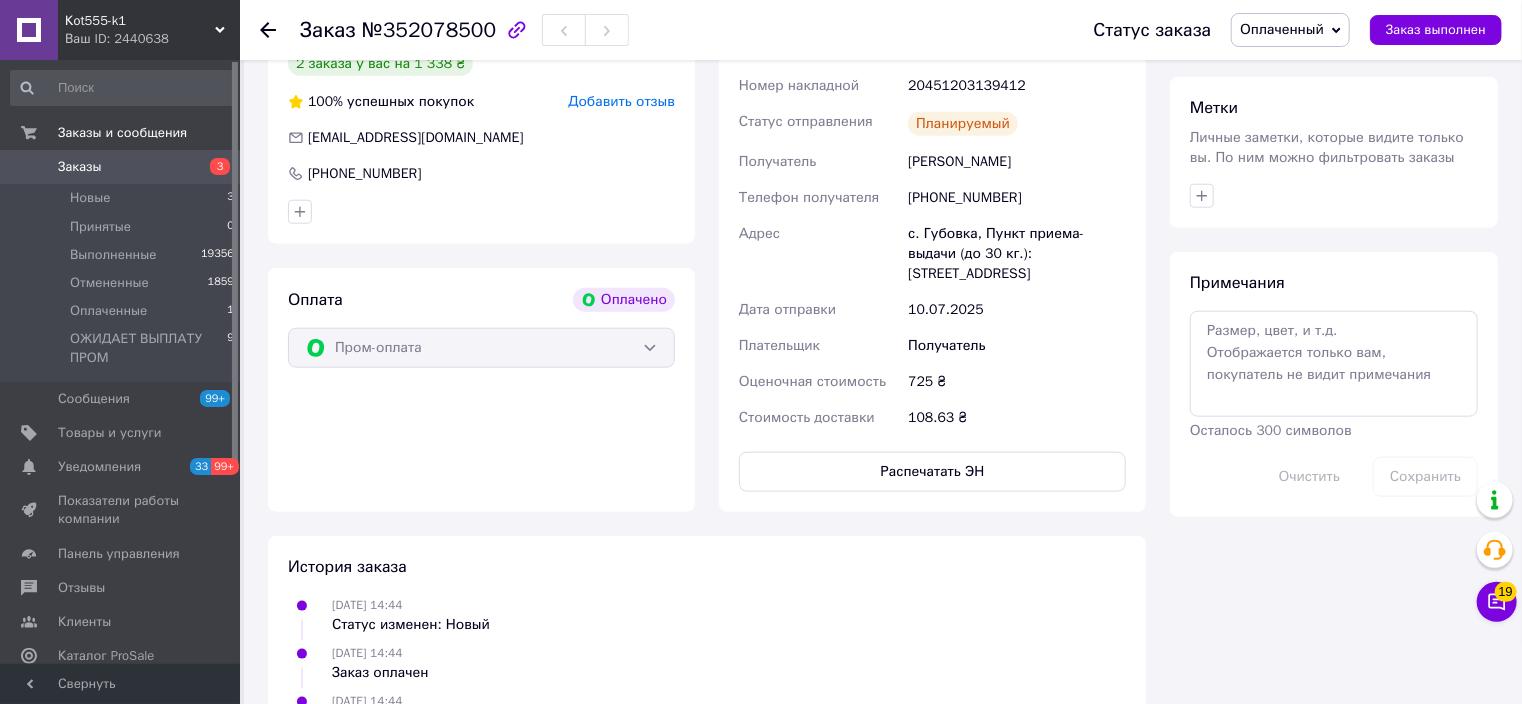scroll, scrollTop: 560, scrollLeft: 0, axis: vertical 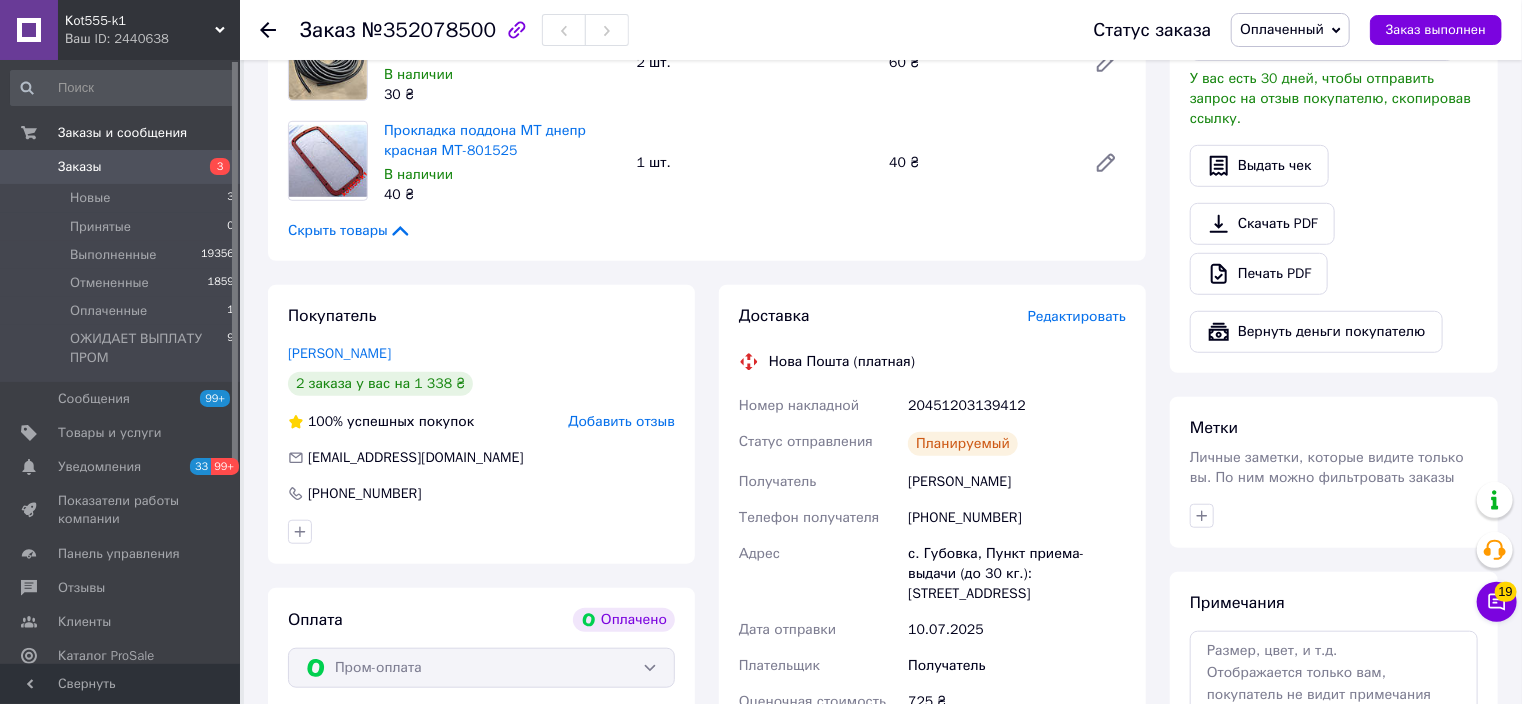 click on "Оплаченный" at bounding box center [1282, 29] 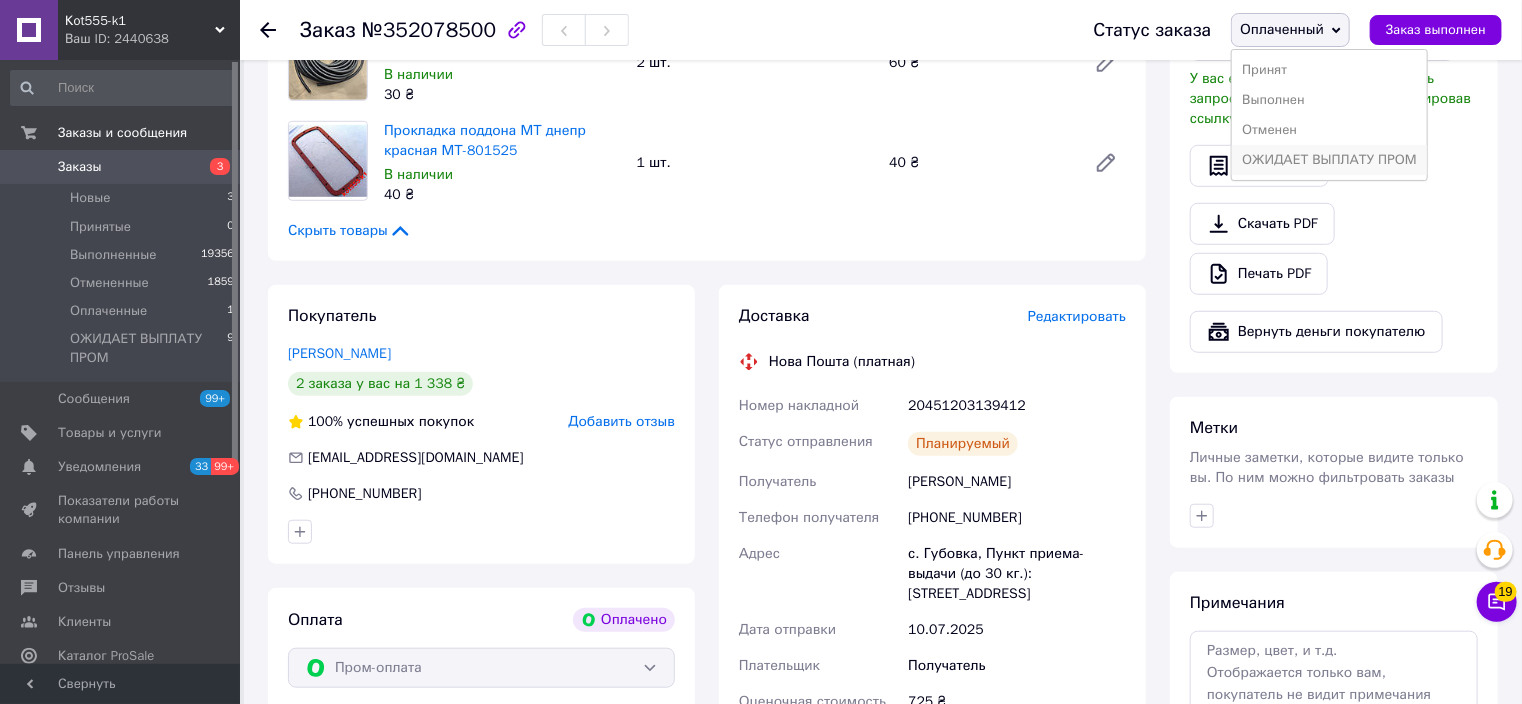 click on "ОЖИДАЕТ ВЫПЛАТУ ПРОМ" at bounding box center (1329, 160) 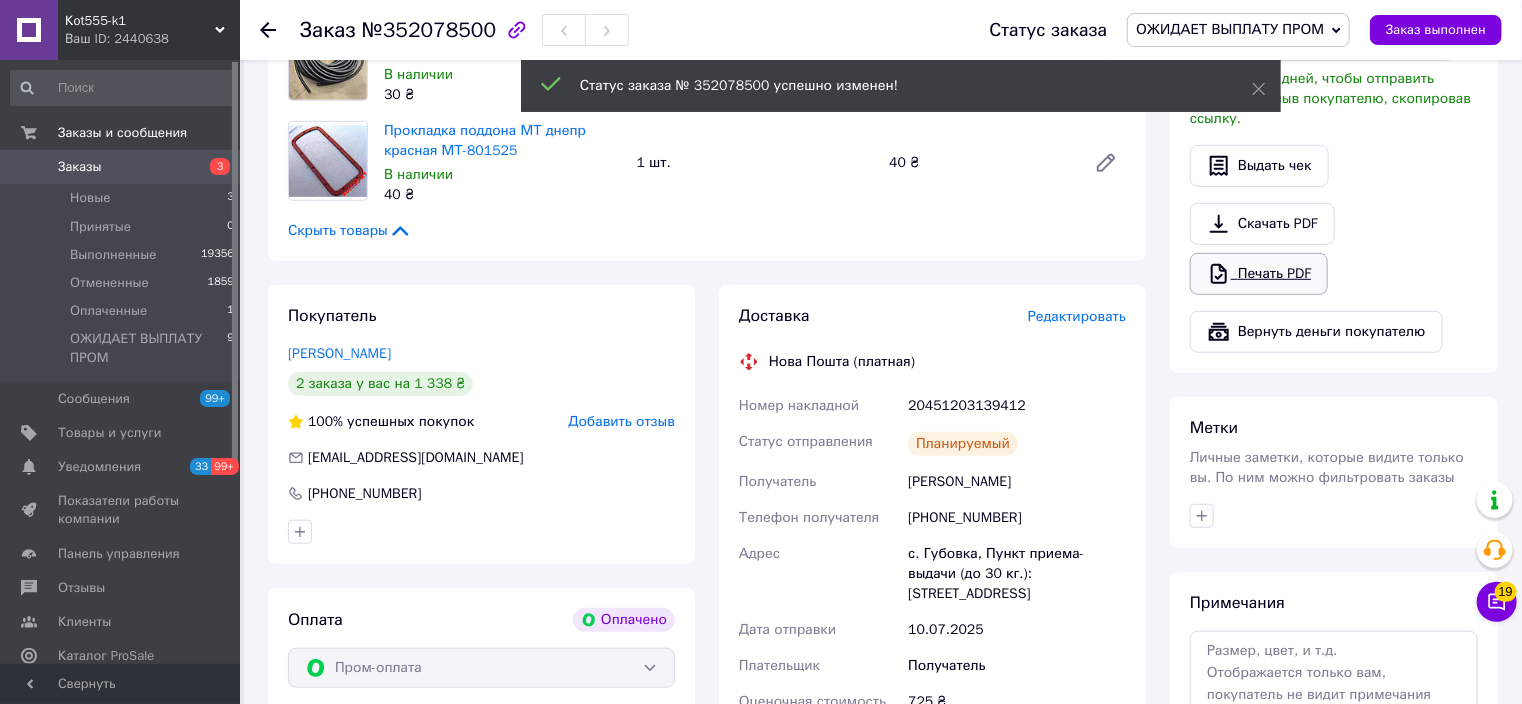 click on "Печать PDF" at bounding box center [1259, 274] 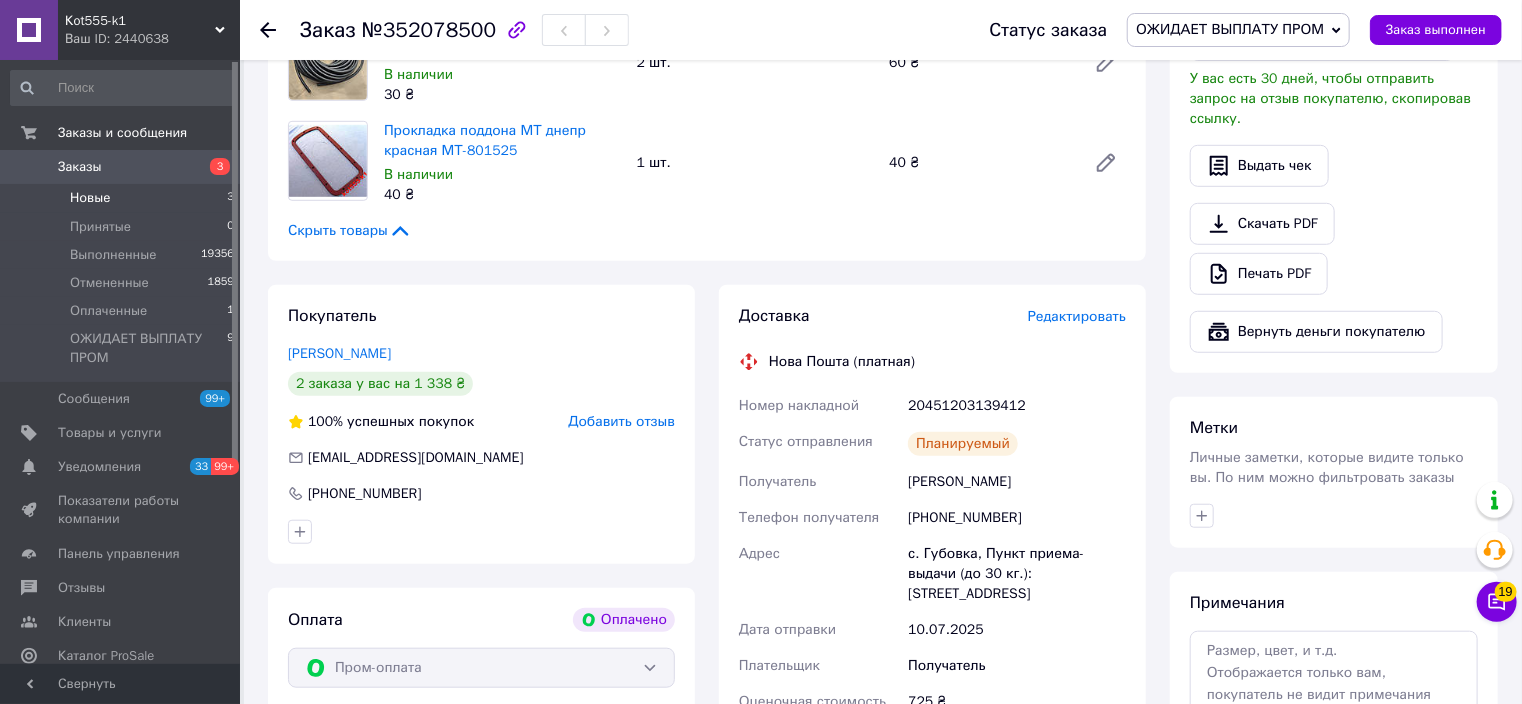 click on "Новые" at bounding box center (90, 198) 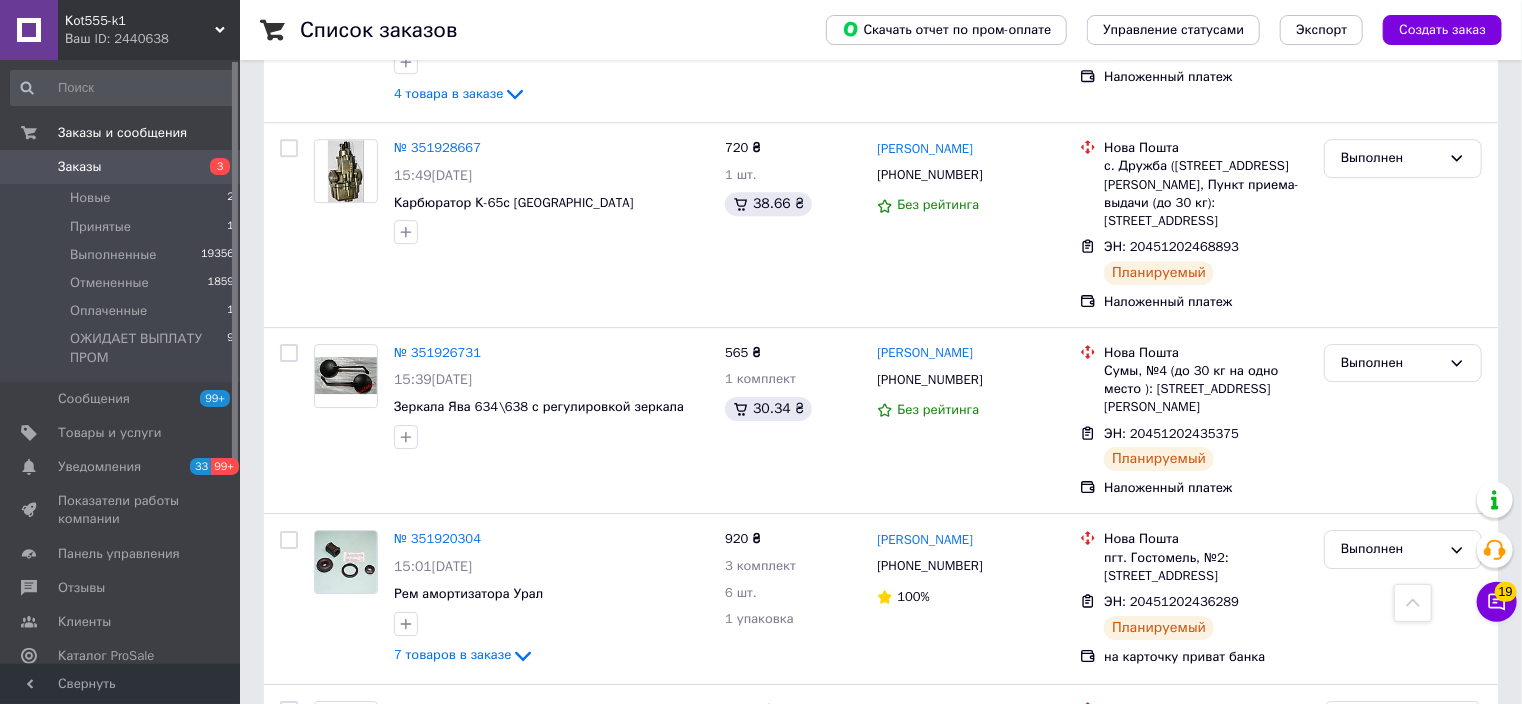scroll, scrollTop: 6880, scrollLeft: 0, axis: vertical 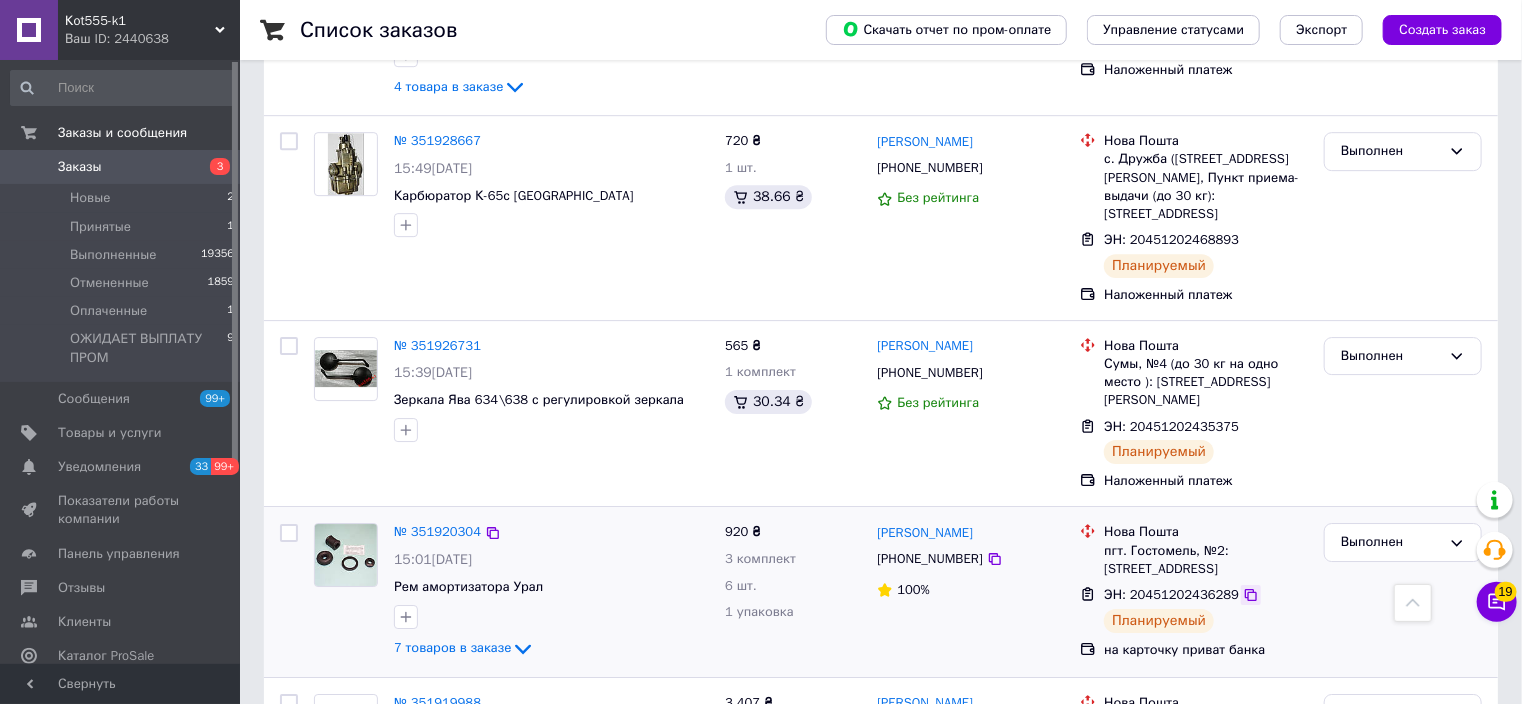 click 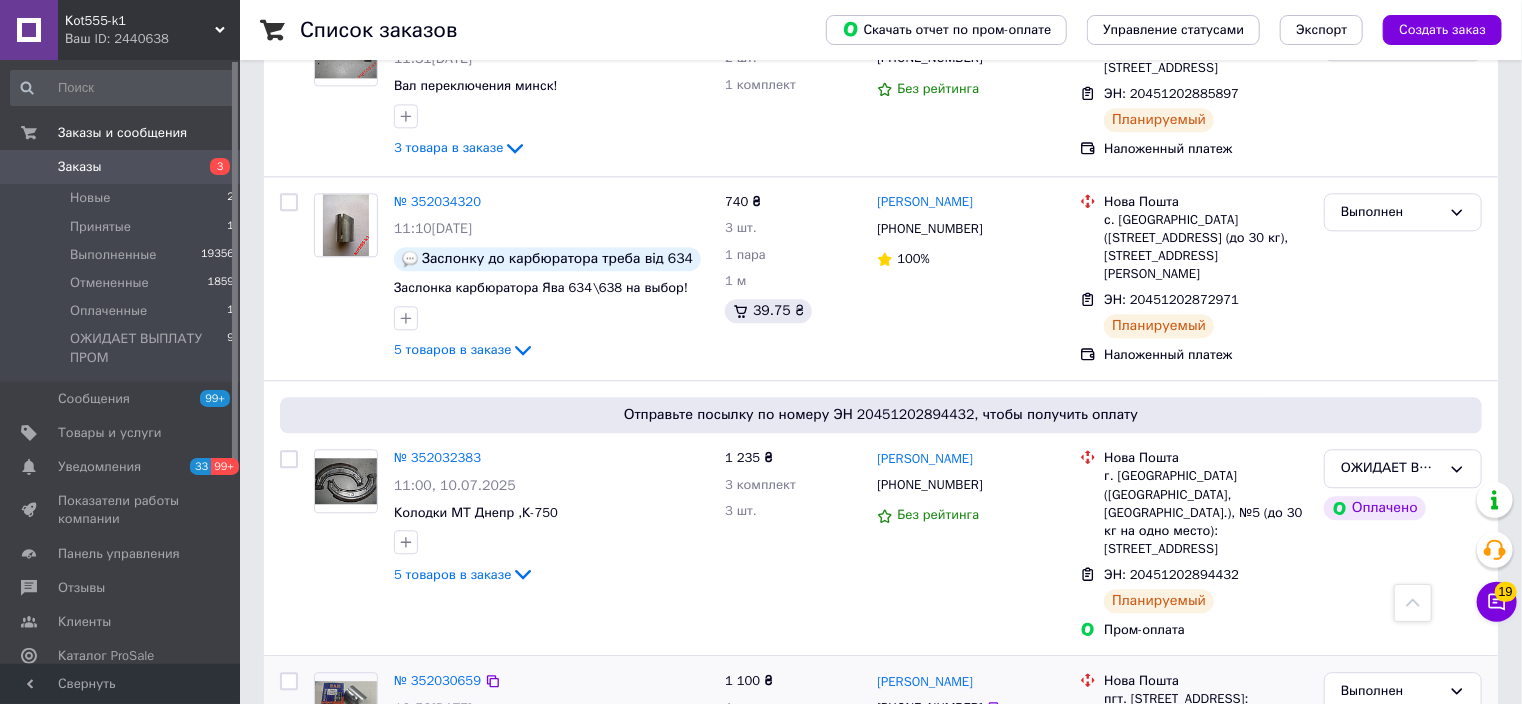 scroll, scrollTop: 1760, scrollLeft: 0, axis: vertical 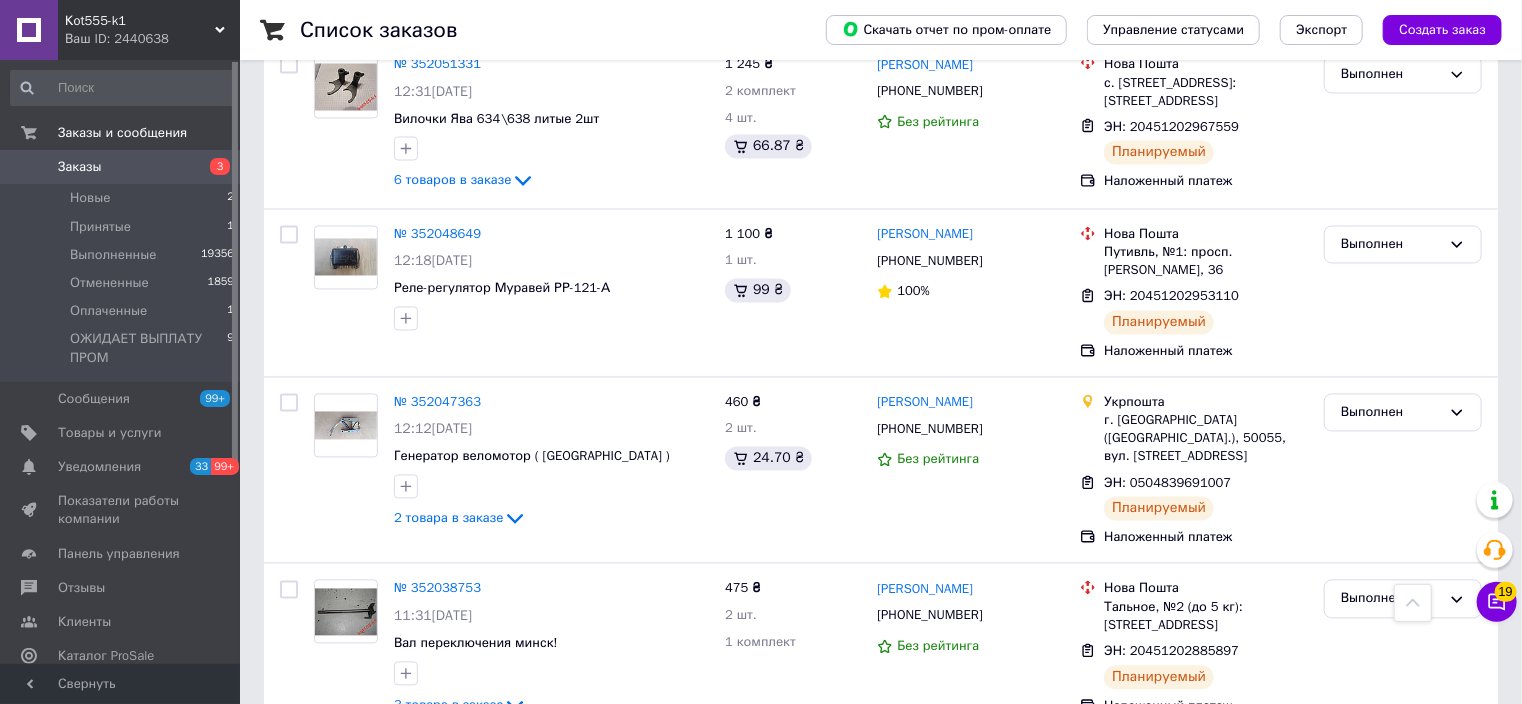 click on "Заказы" at bounding box center [80, 167] 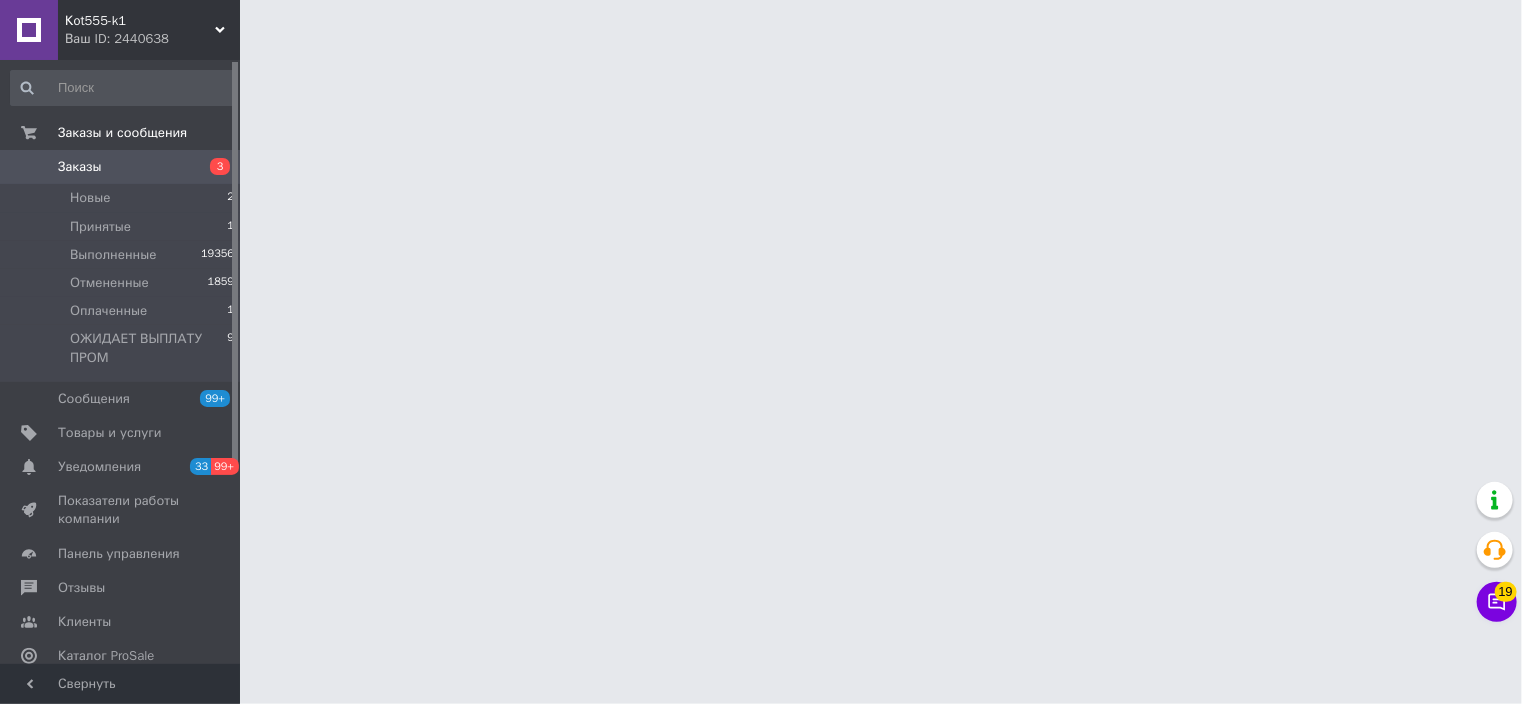 scroll, scrollTop: 0, scrollLeft: 0, axis: both 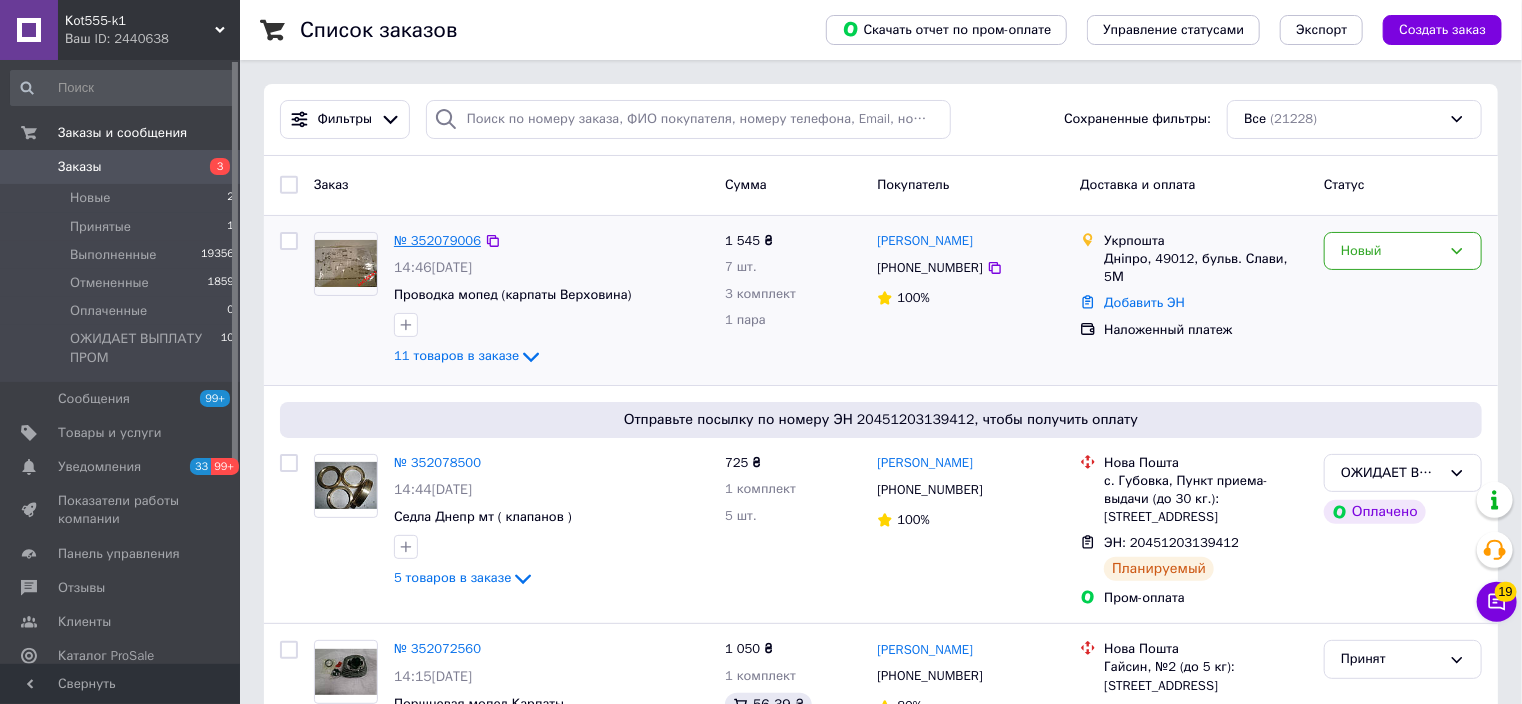 click on "№ 352079006" at bounding box center [437, 240] 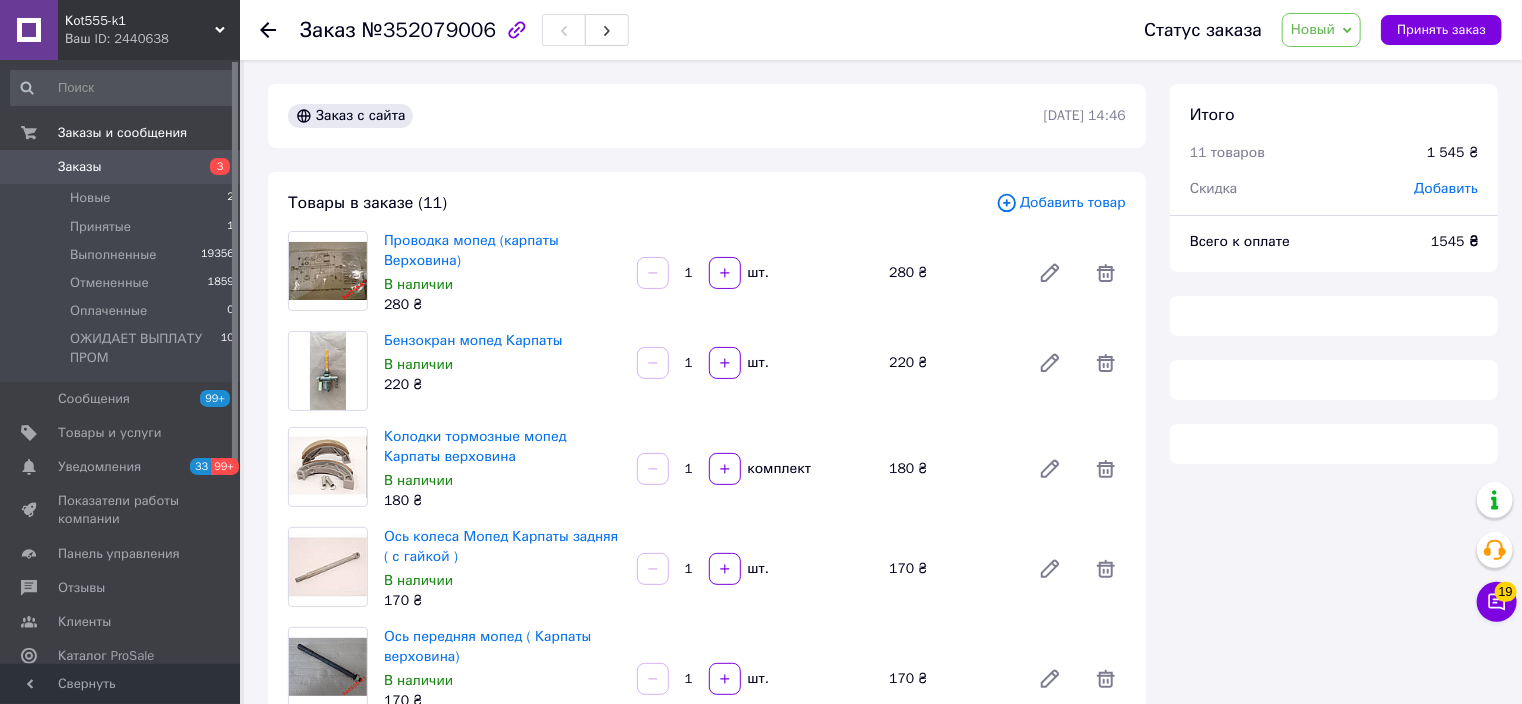 click on "Новый" at bounding box center [1313, 29] 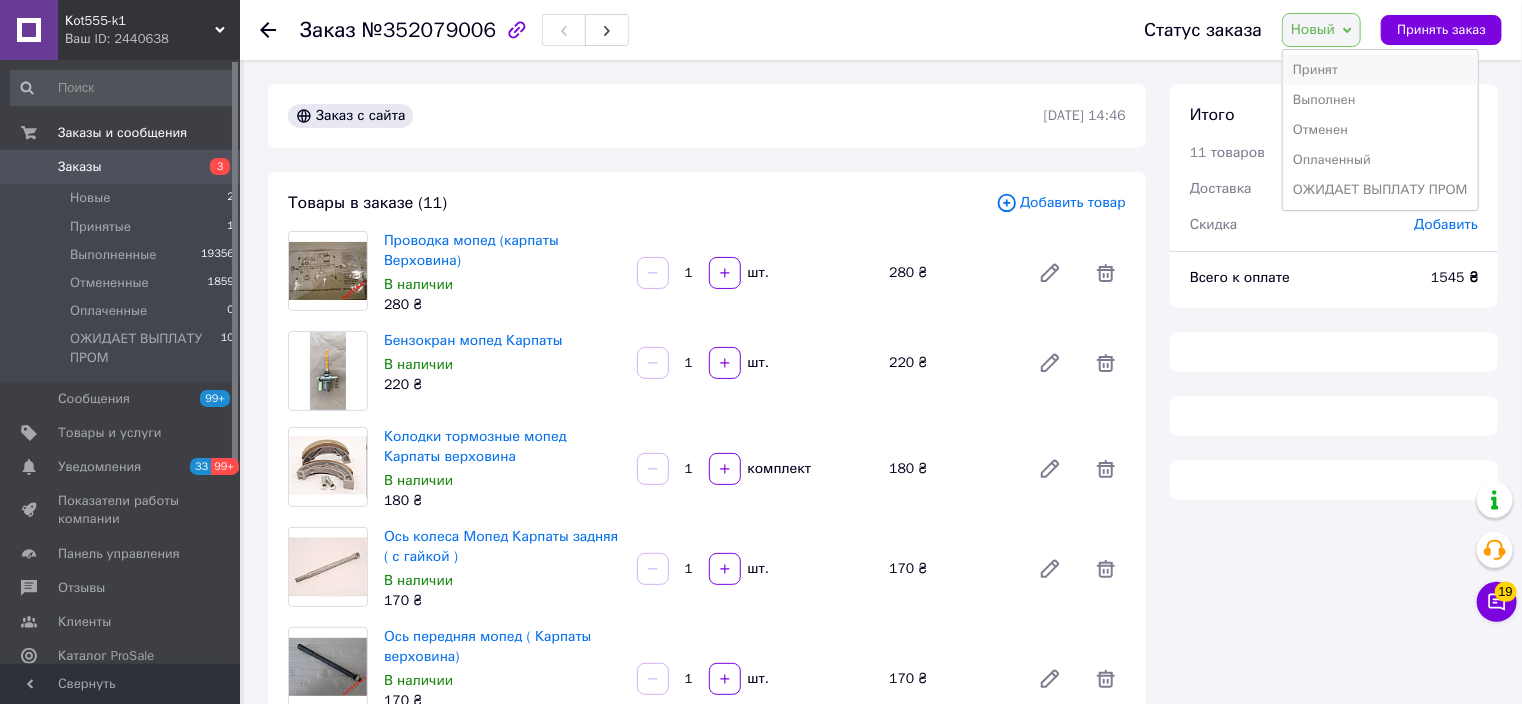 click on "Принят" at bounding box center (1380, 70) 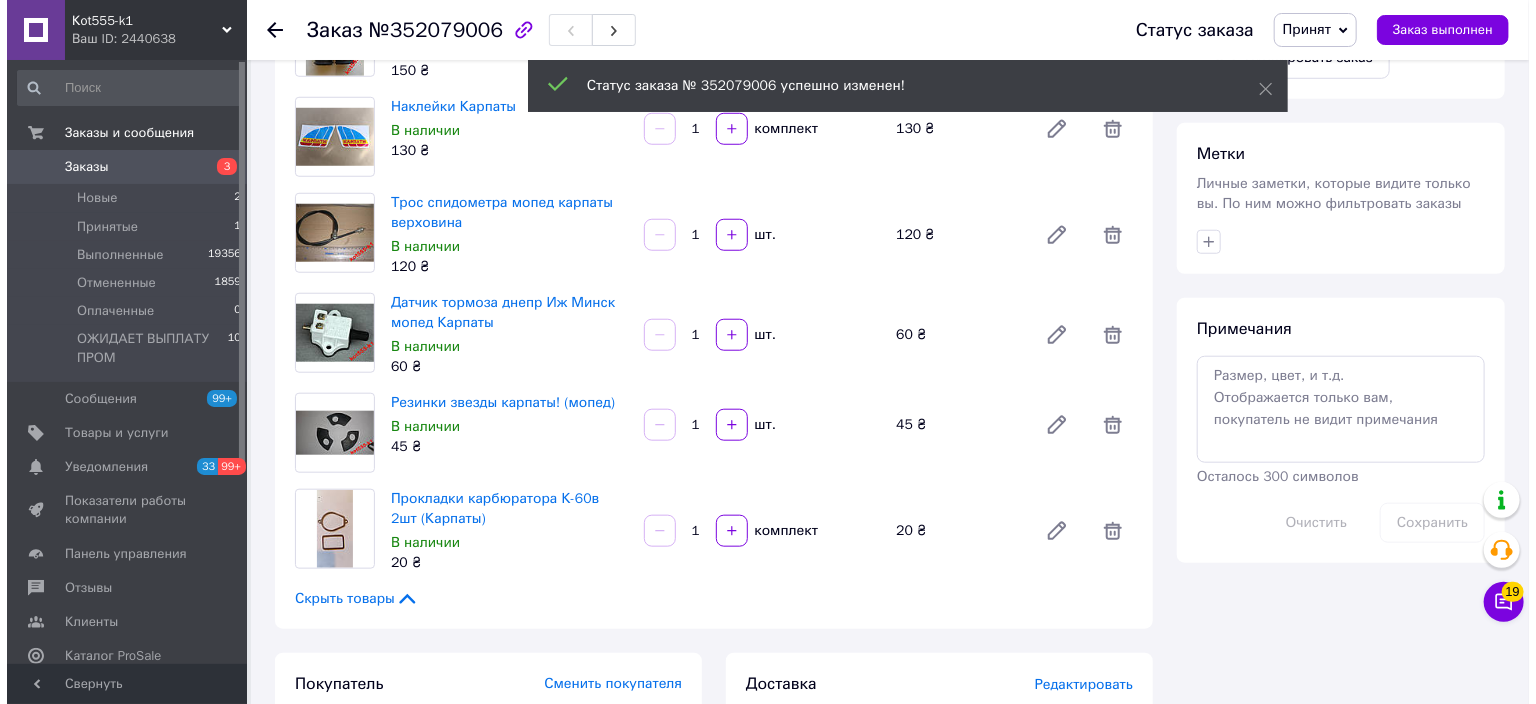 scroll, scrollTop: 960, scrollLeft: 0, axis: vertical 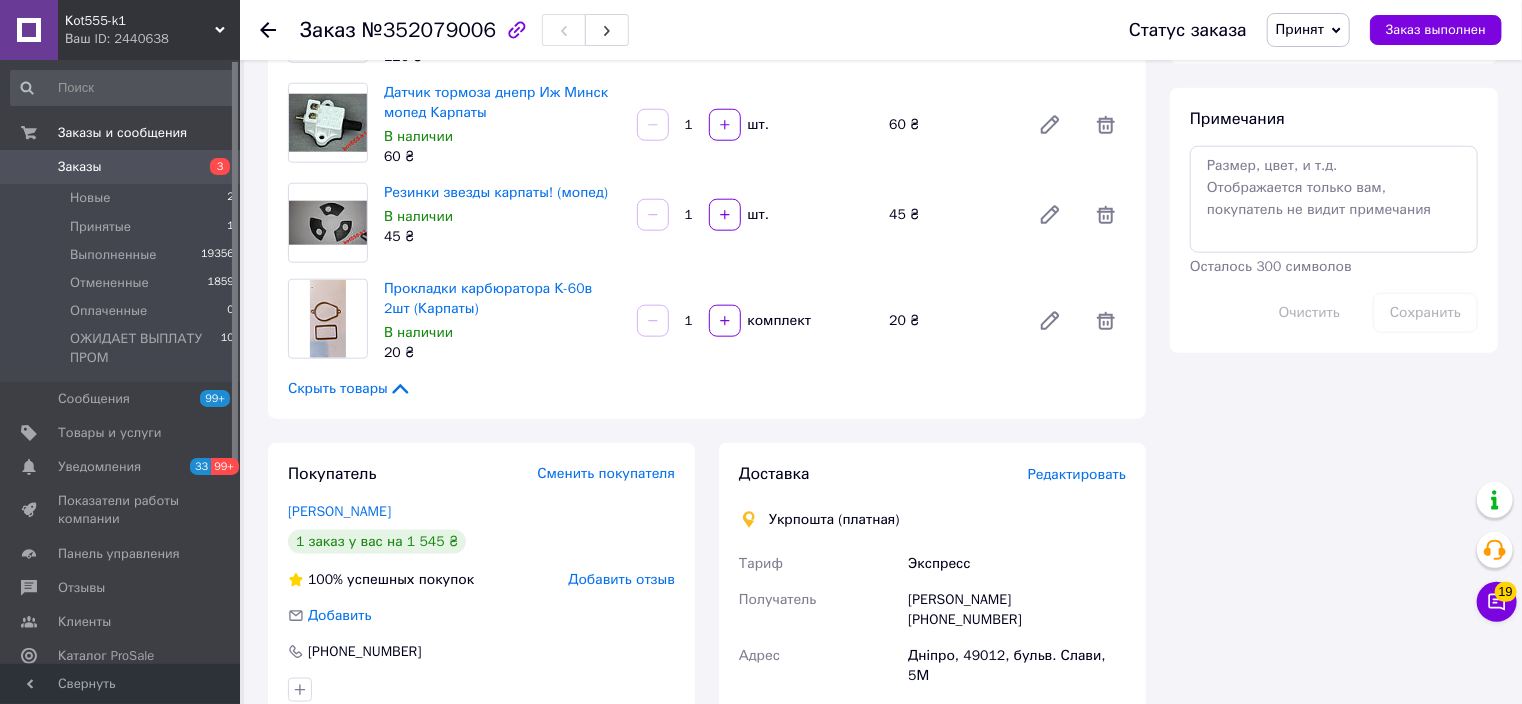 click on "Редактировать" at bounding box center (1077, 474) 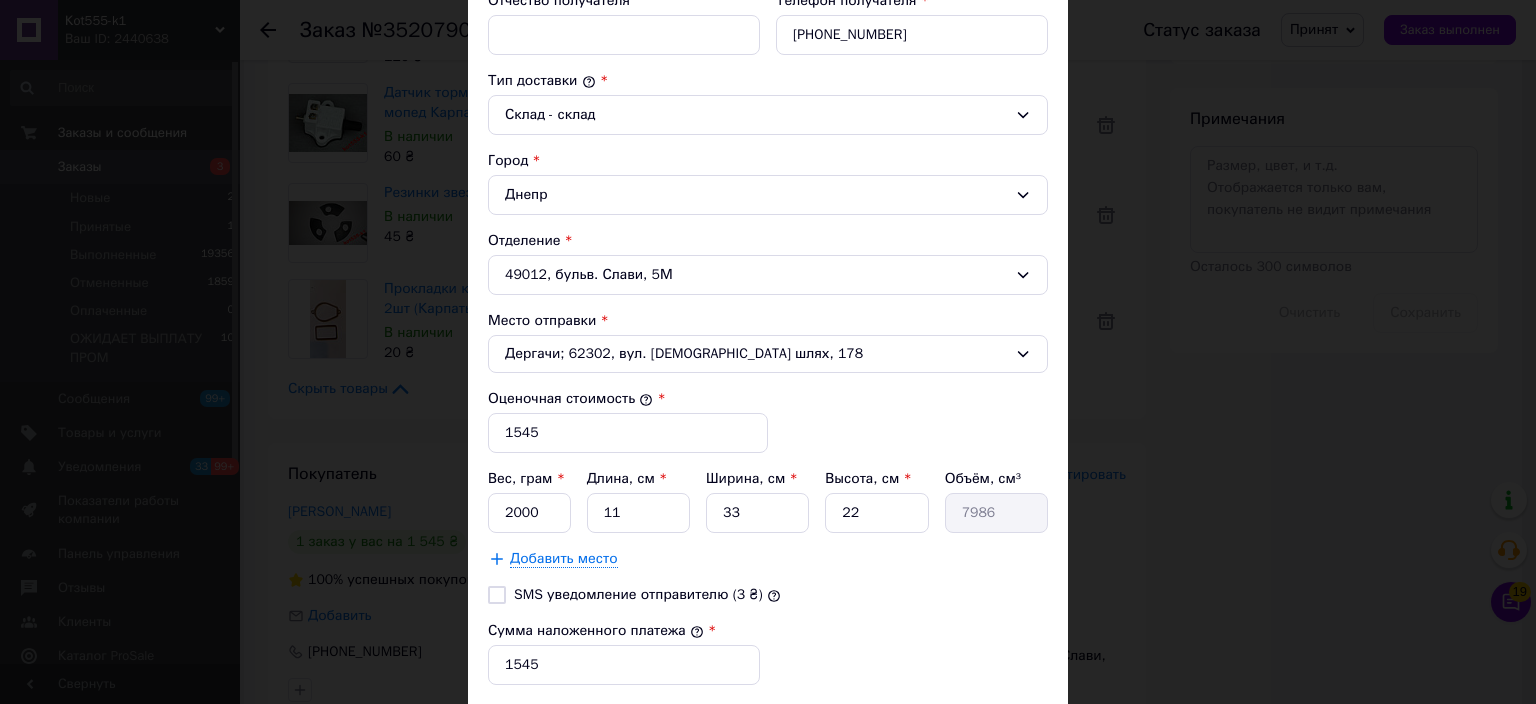 scroll, scrollTop: 543, scrollLeft: 0, axis: vertical 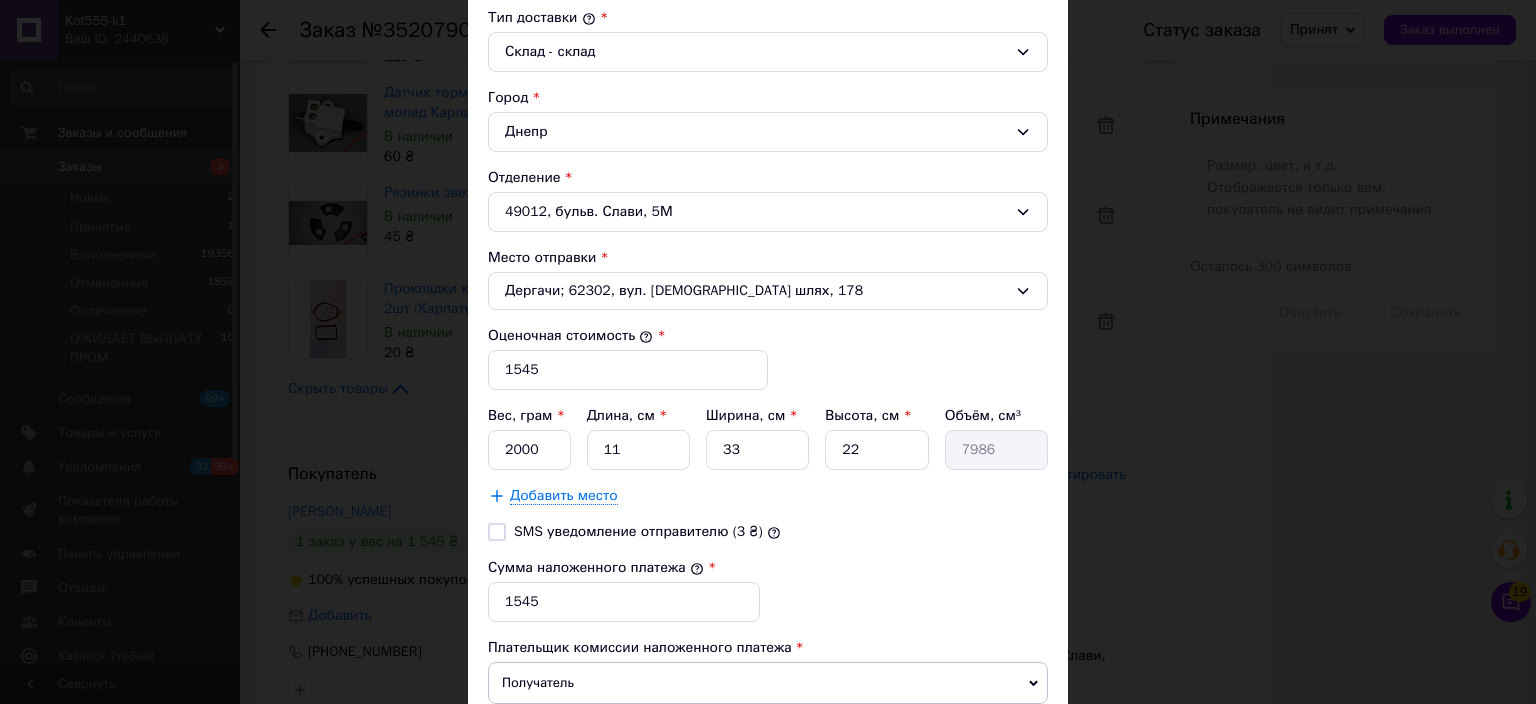 click on "SMS уведомление отправителю (3 ₴)" at bounding box center [497, 532] 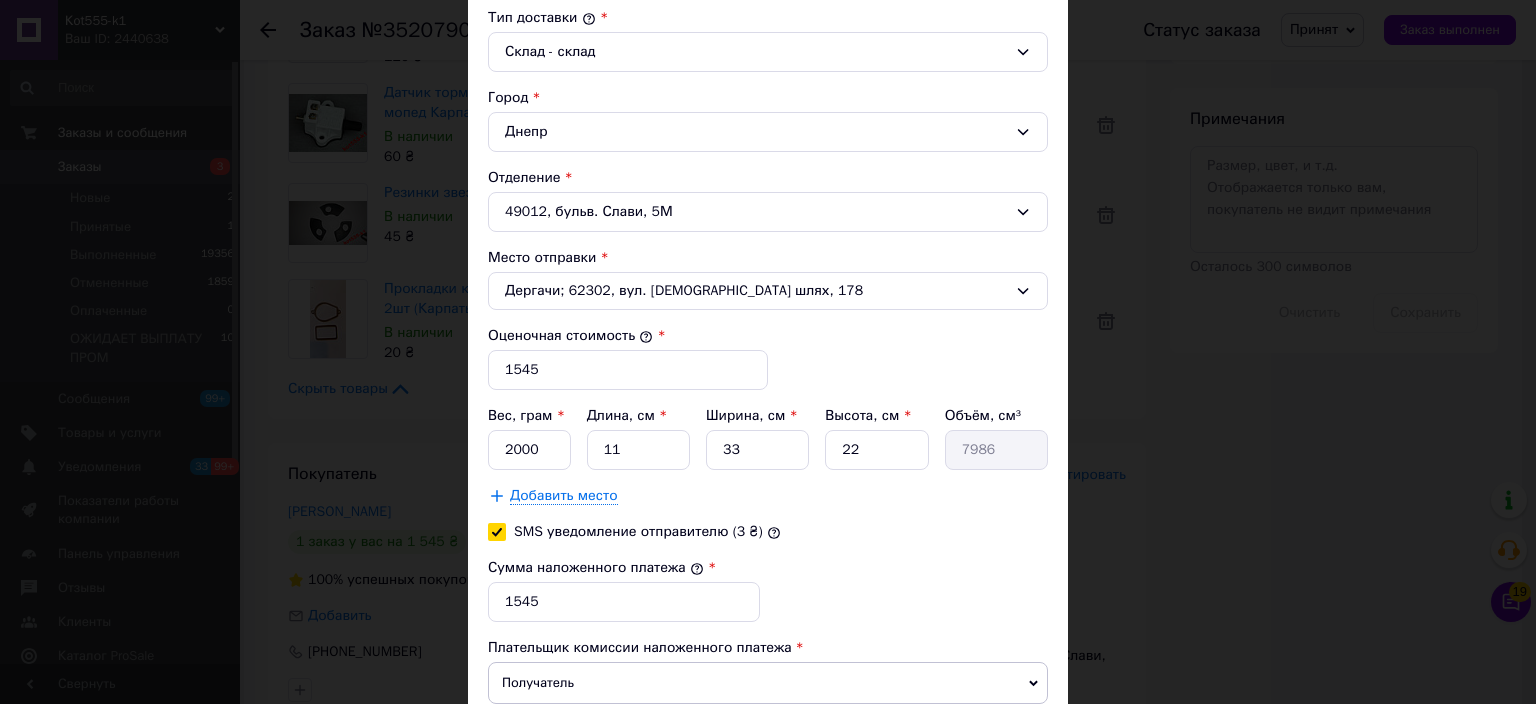 checkbox on "true" 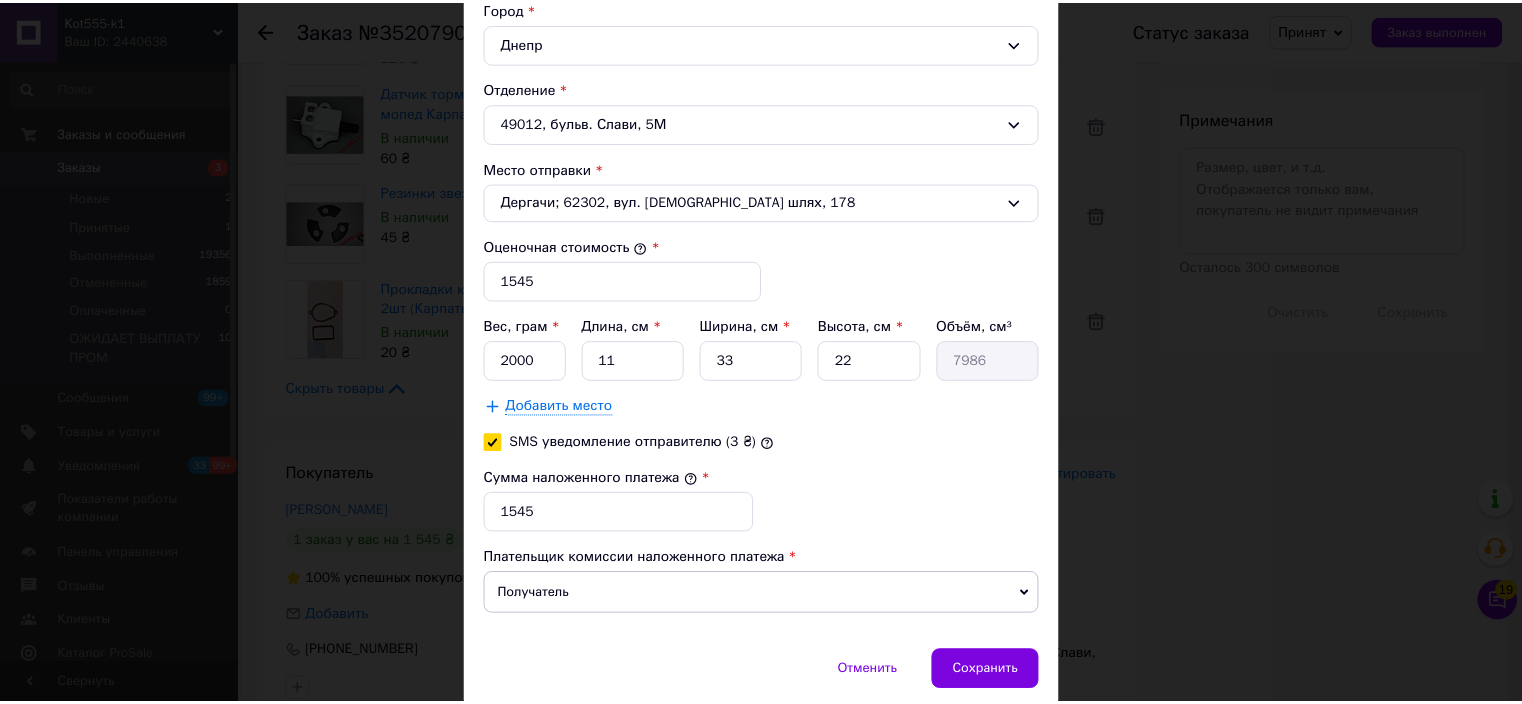 scroll, scrollTop: 703, scrollLeft: 0, axis: vertical 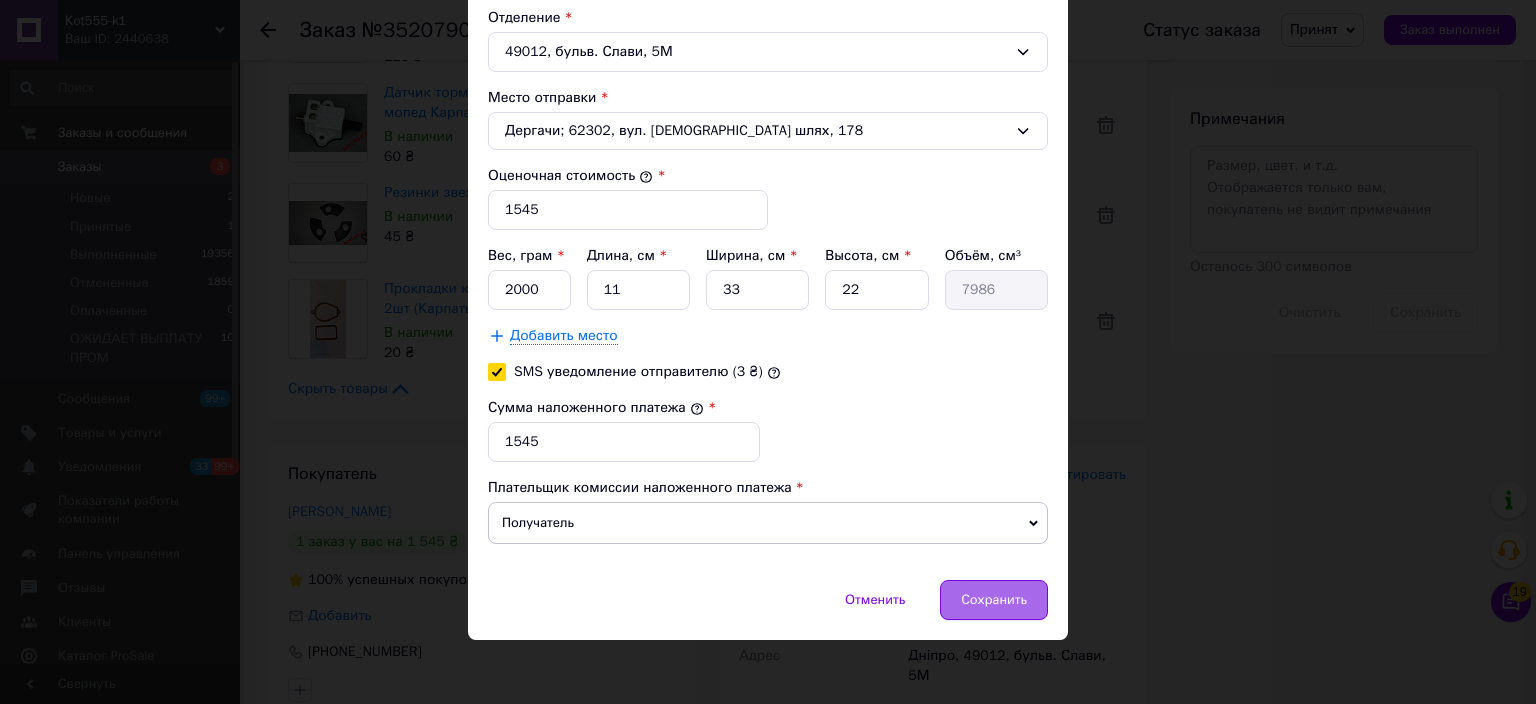 click on "Сохранить" at bounding box center [994, 600] 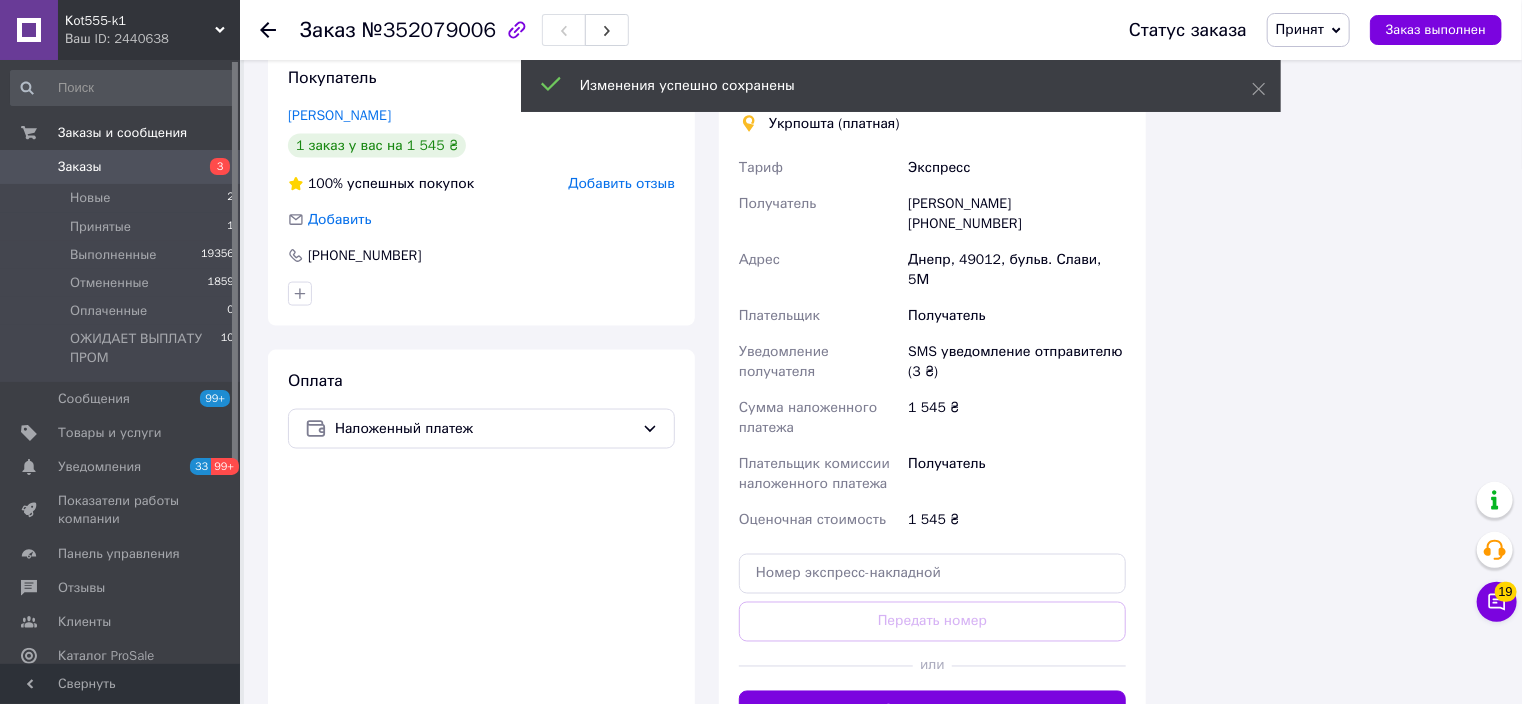scroll, scrollTop: 1600, scrollLeft: 0, axis: vertical 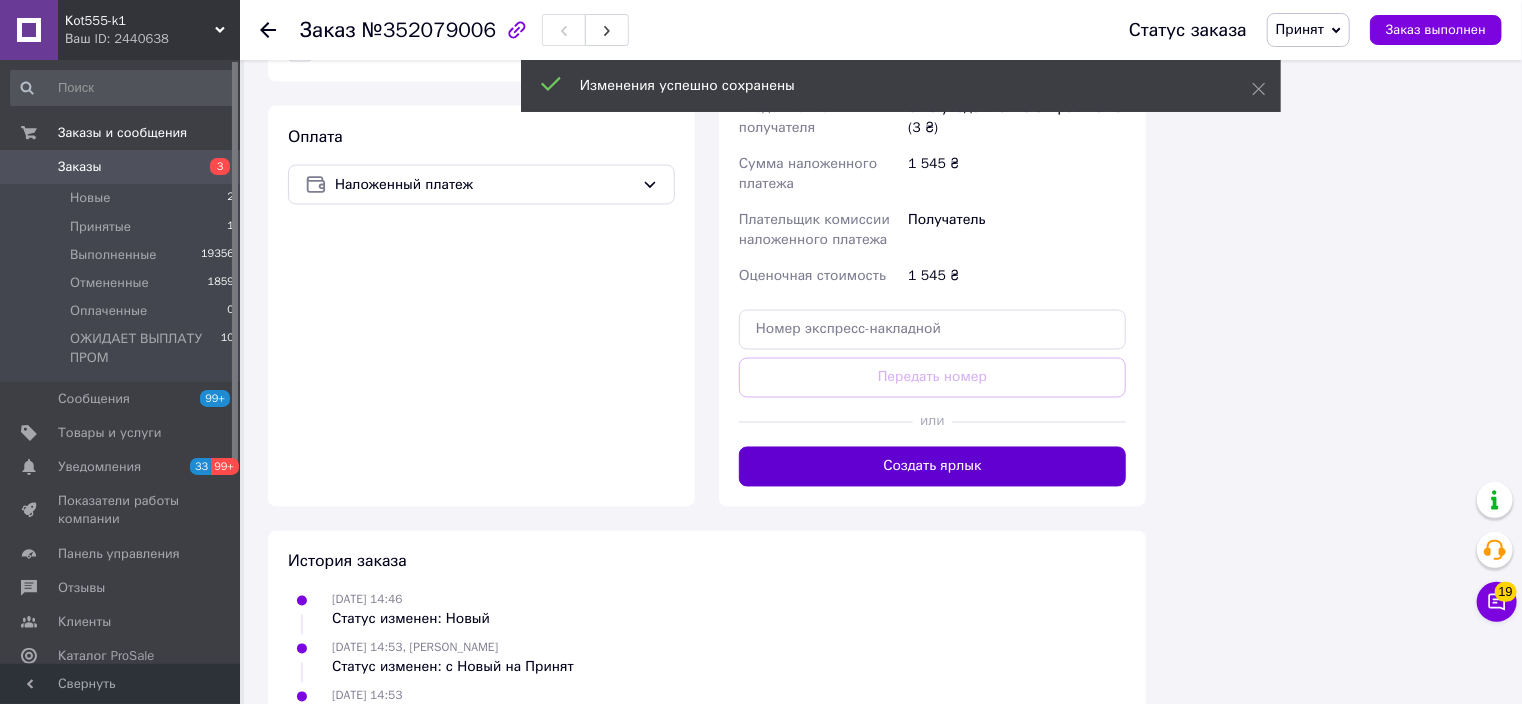 click on "Создать ярлык" at bounding box center (932, 467) 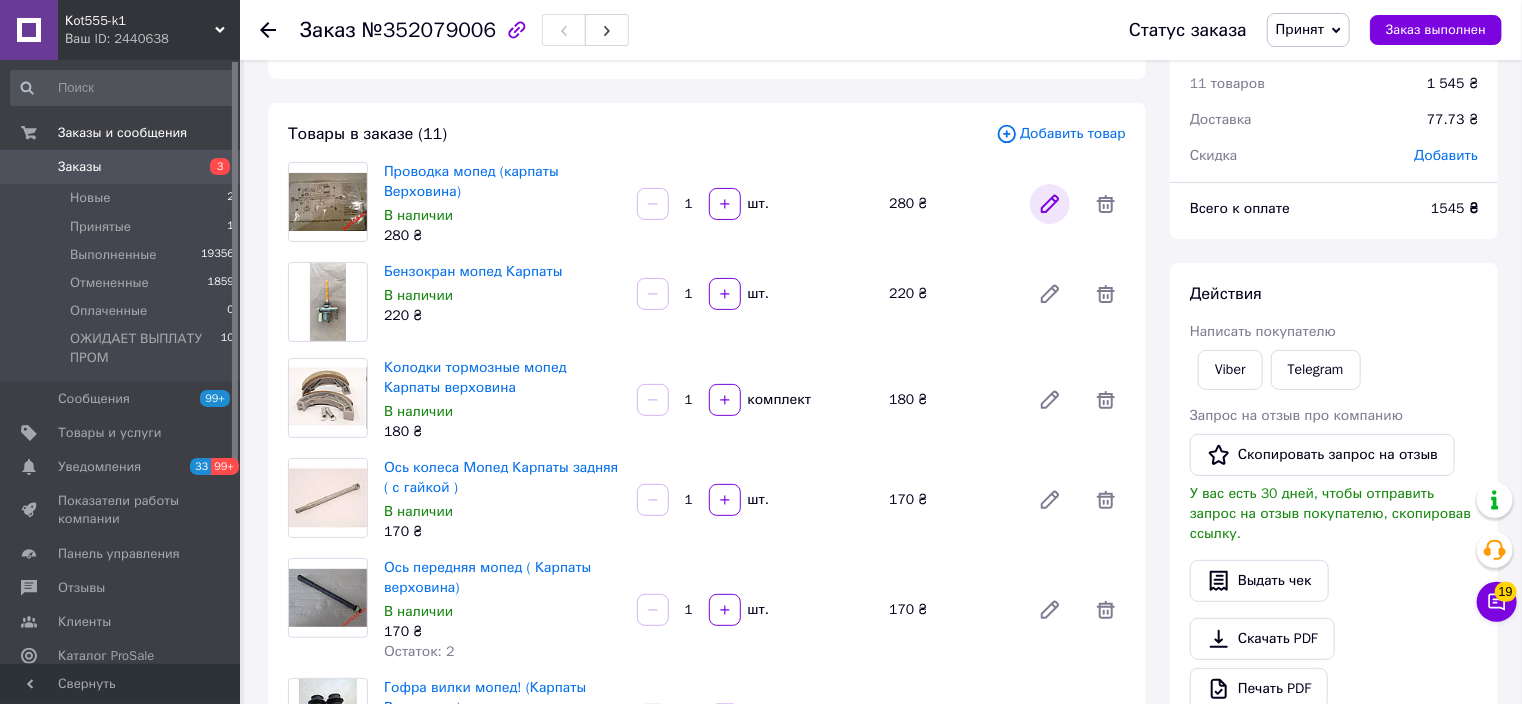 scroll, scrollTop: 160, scrollLeft: 0, axis: vertical 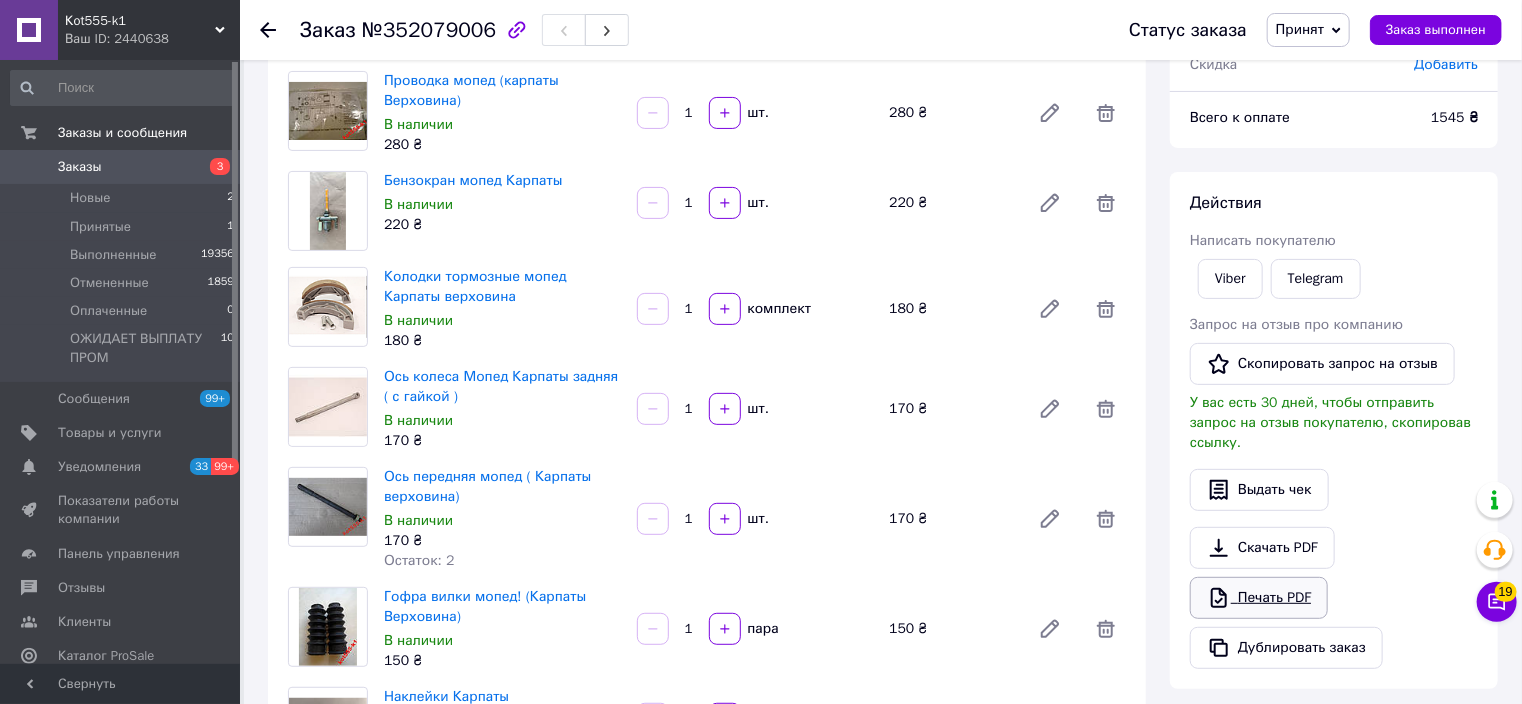 click on "Печать PDF" at bounding box center (1259, 598) 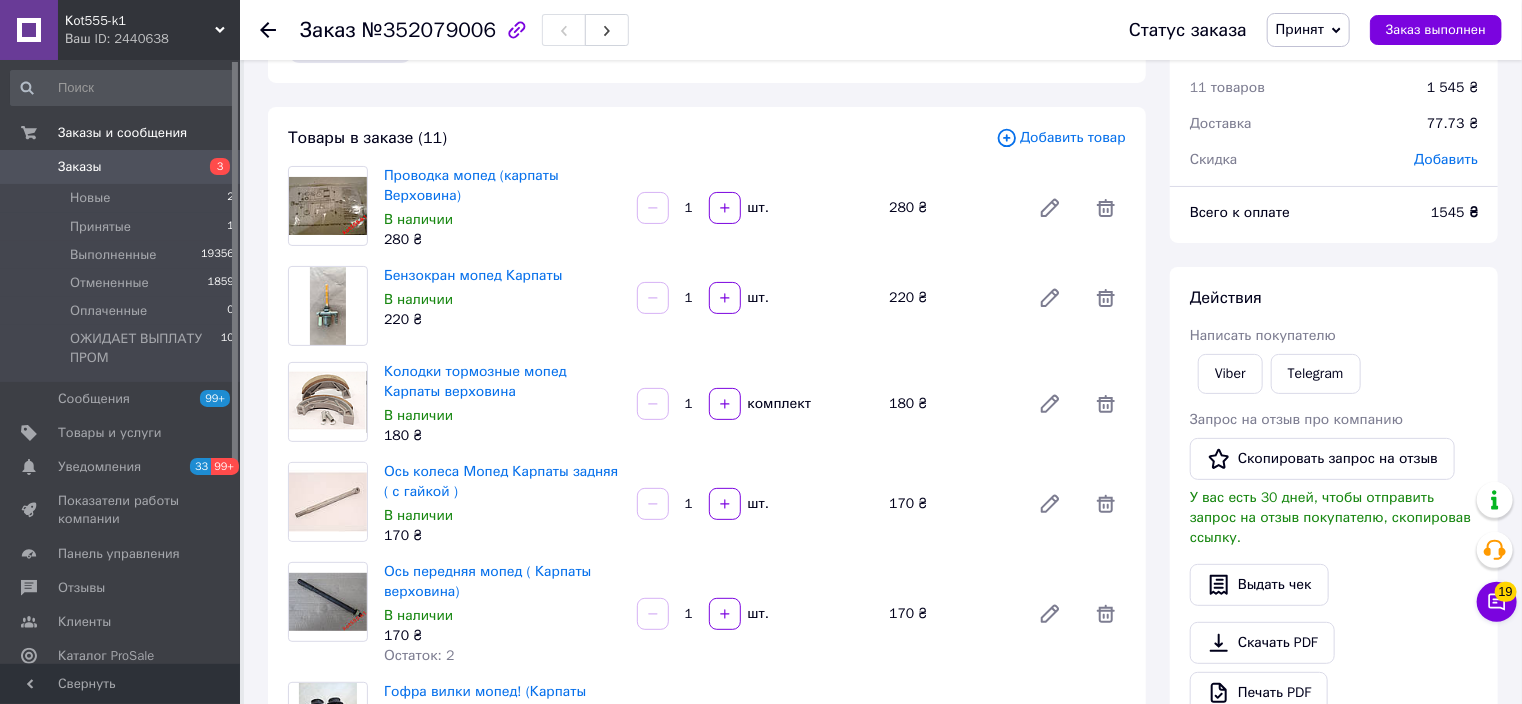 scroll, scrollTop: 160, scrollLeft: 0, axis: vertical 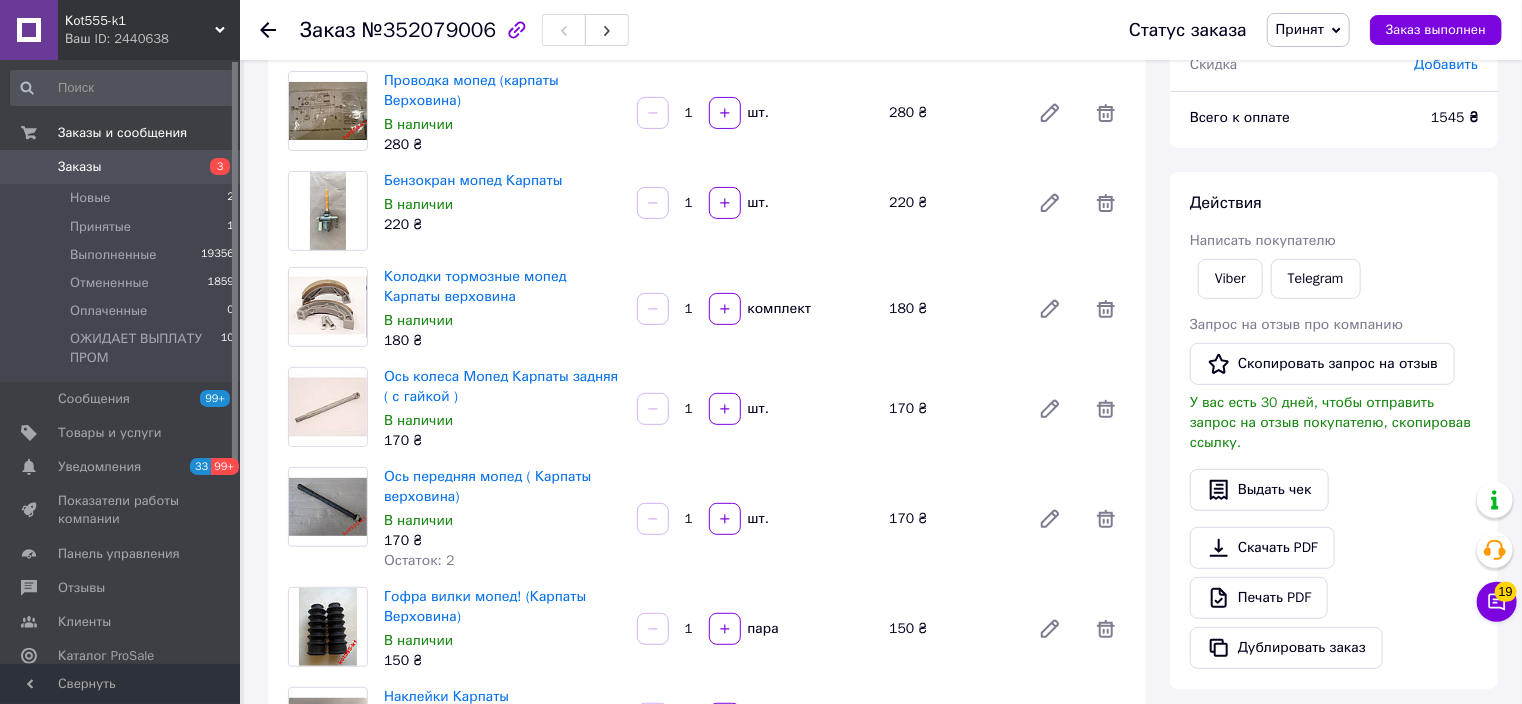 click on "Кot555-k1" at bounding box center [140, 21] 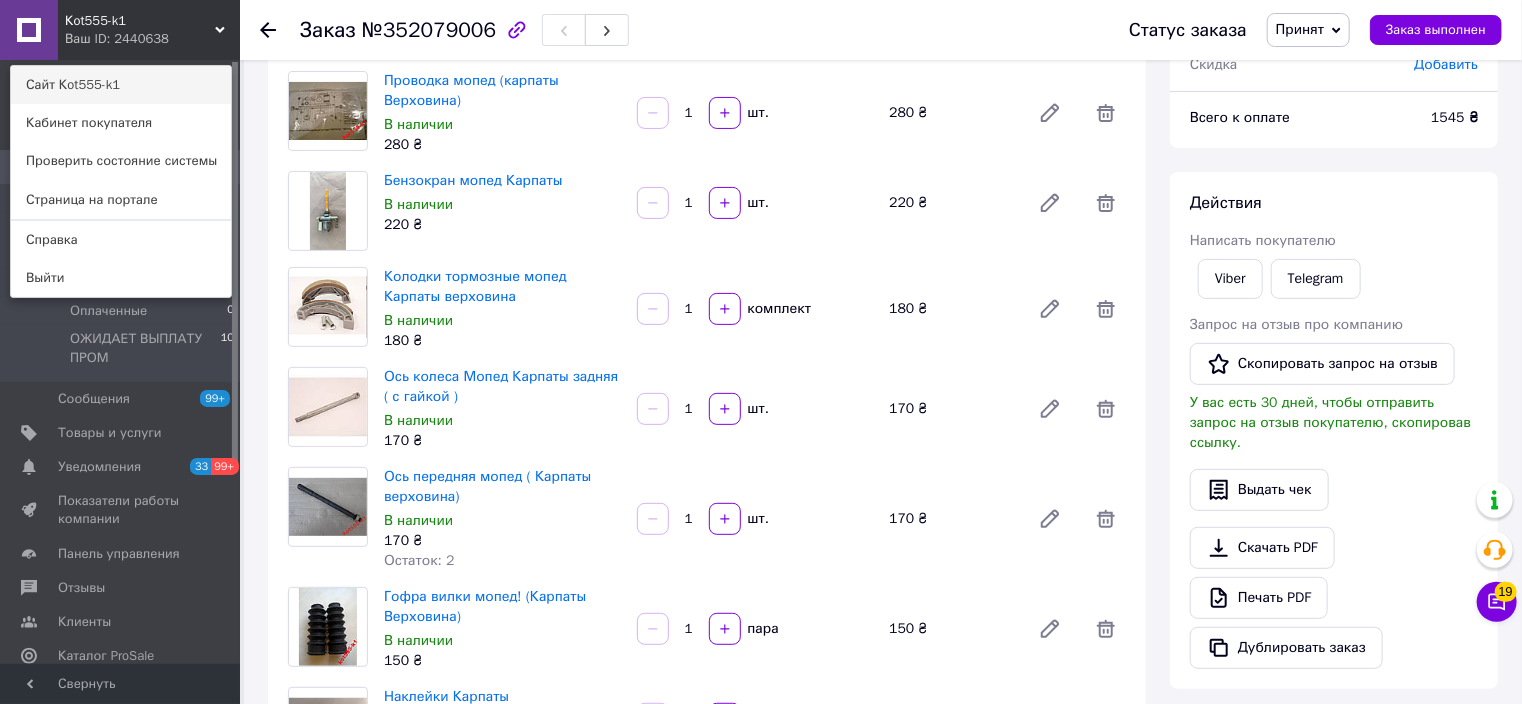 click on "Сайт Кot555-k1" at bounding box center [121, 85] 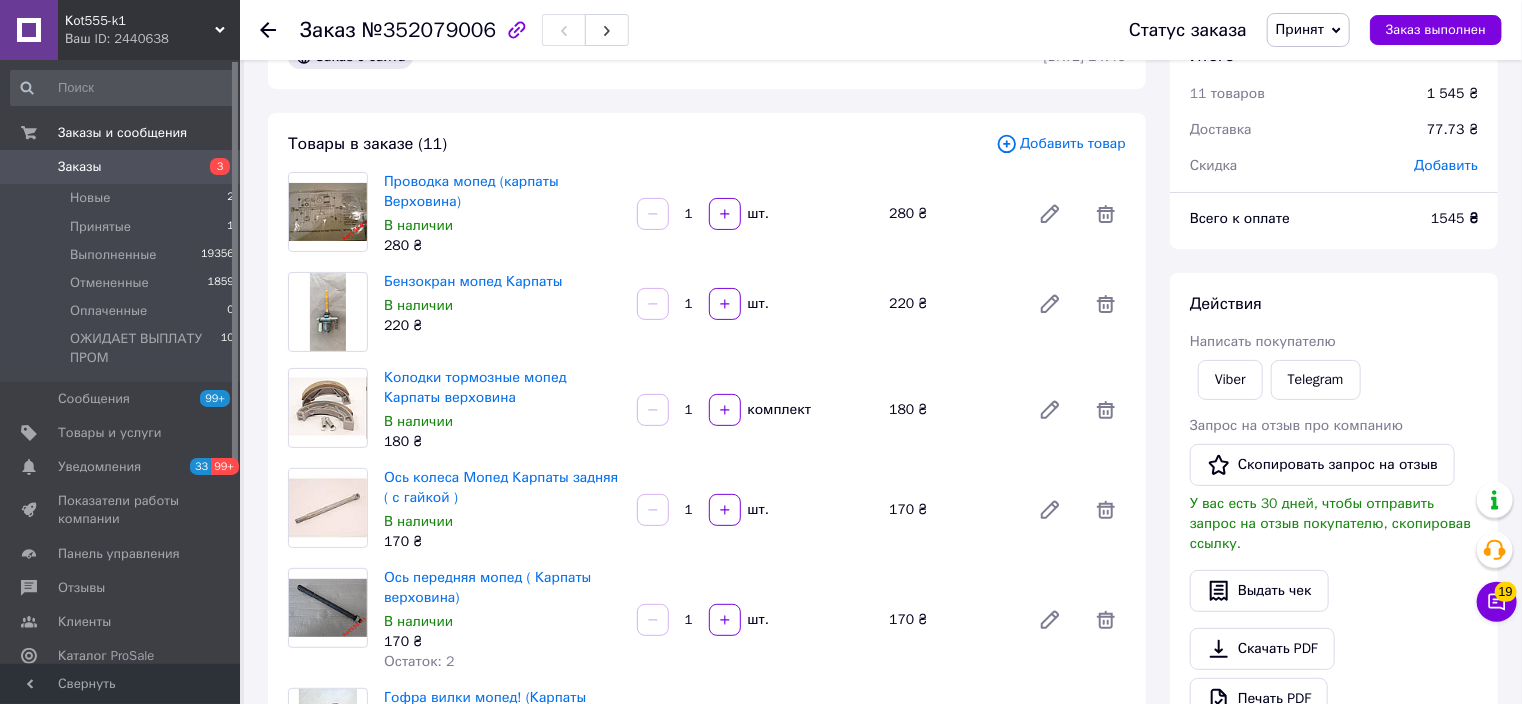 scroll, scrollTop: 0, scrollLeft: 0, axis: both 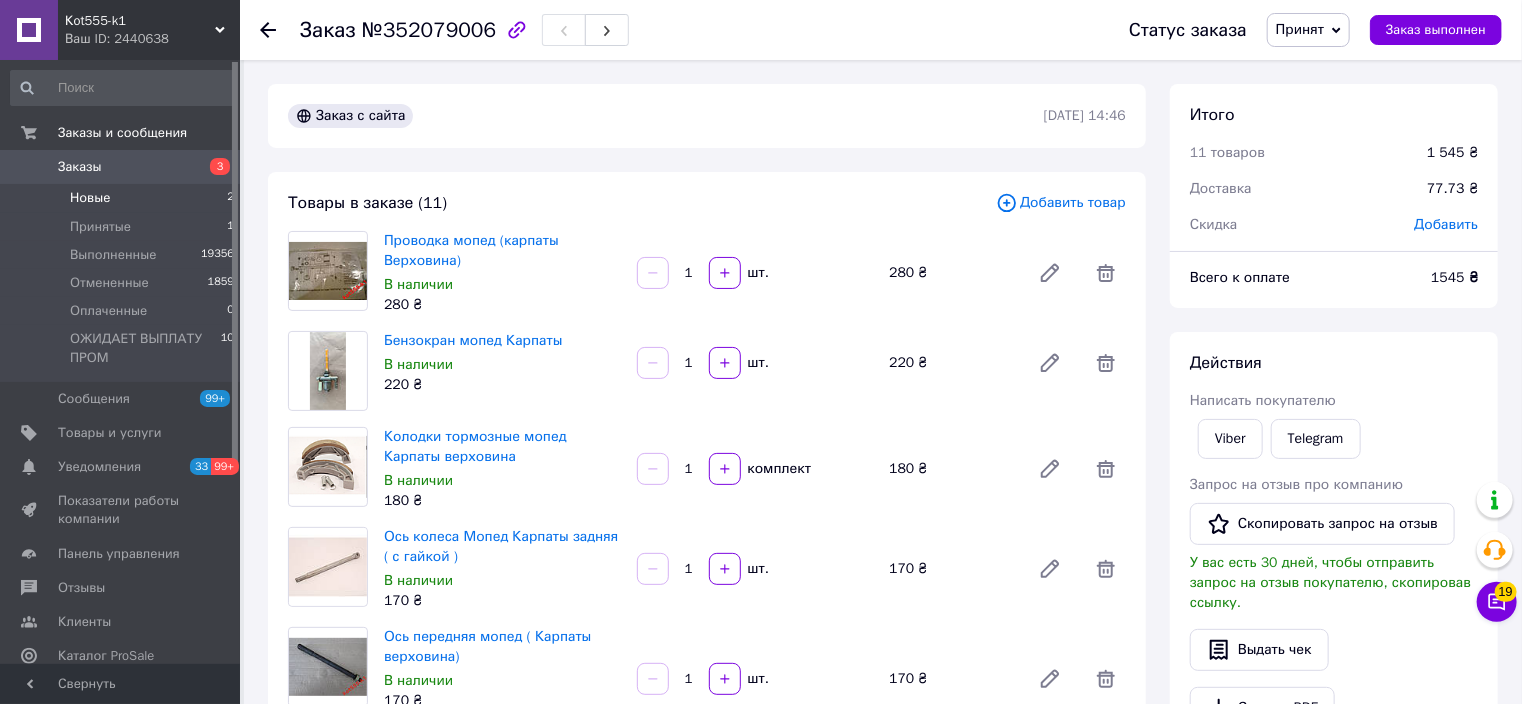 click on "Новые" at bounding box center [90, 198] 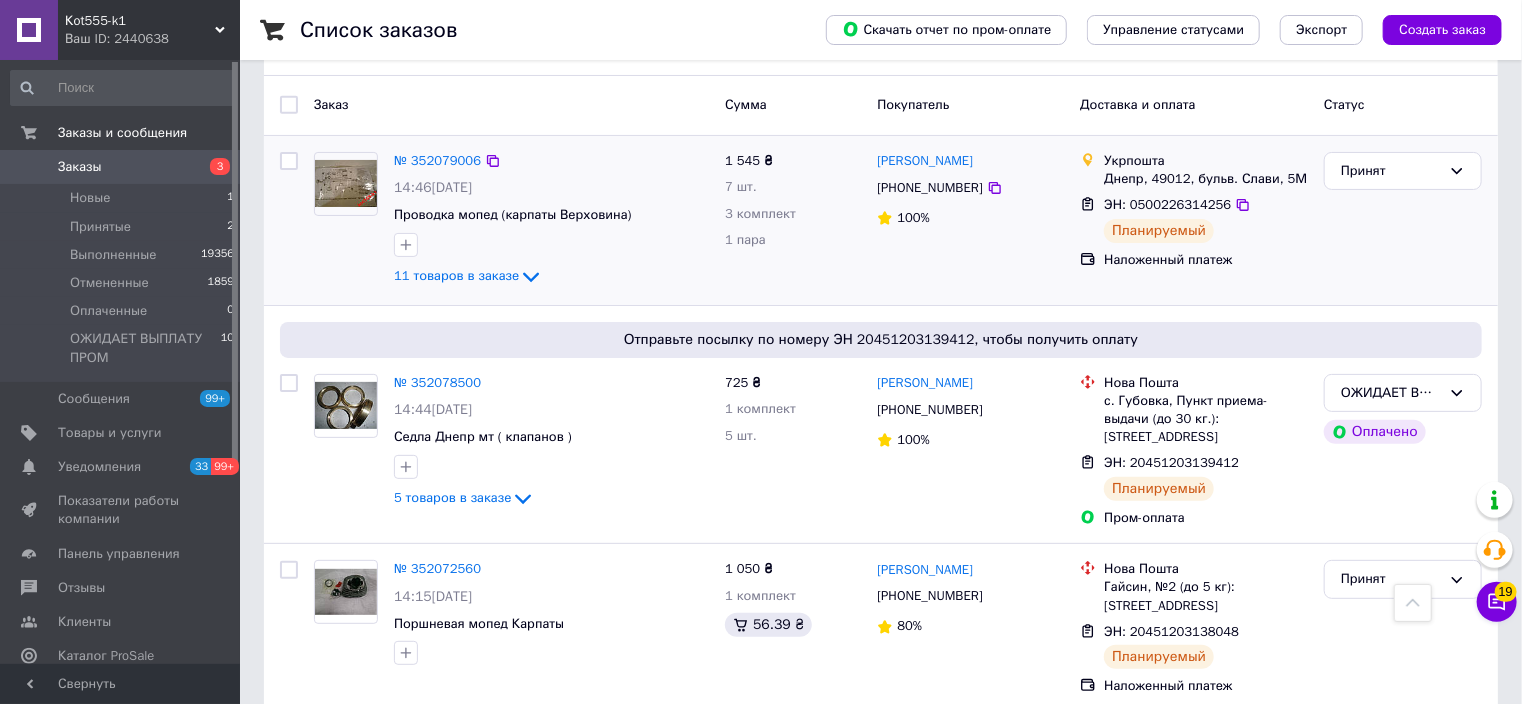 scroll, scrollTop: 0, scrollLeft: 0, axis: both 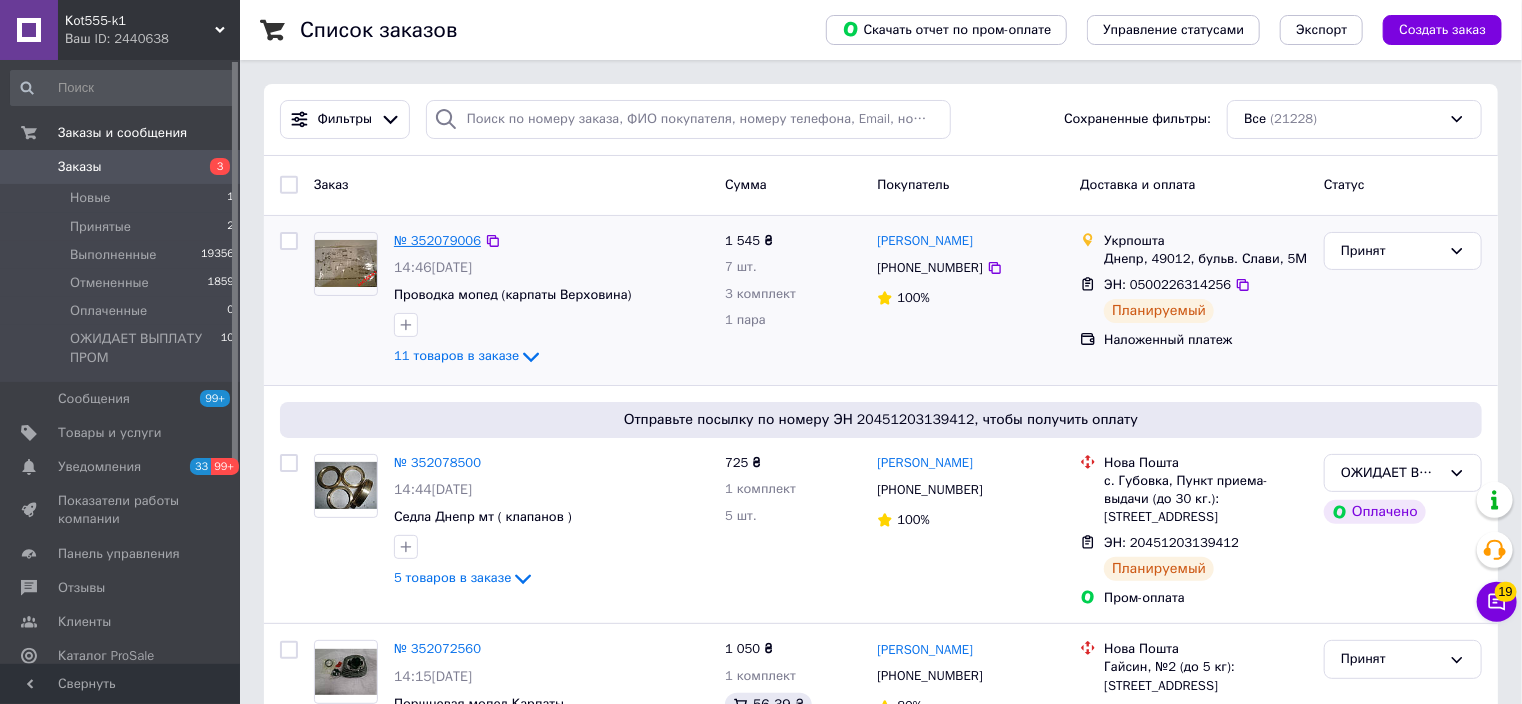 click on "№ 352079006" at bounding box center (437, 240) 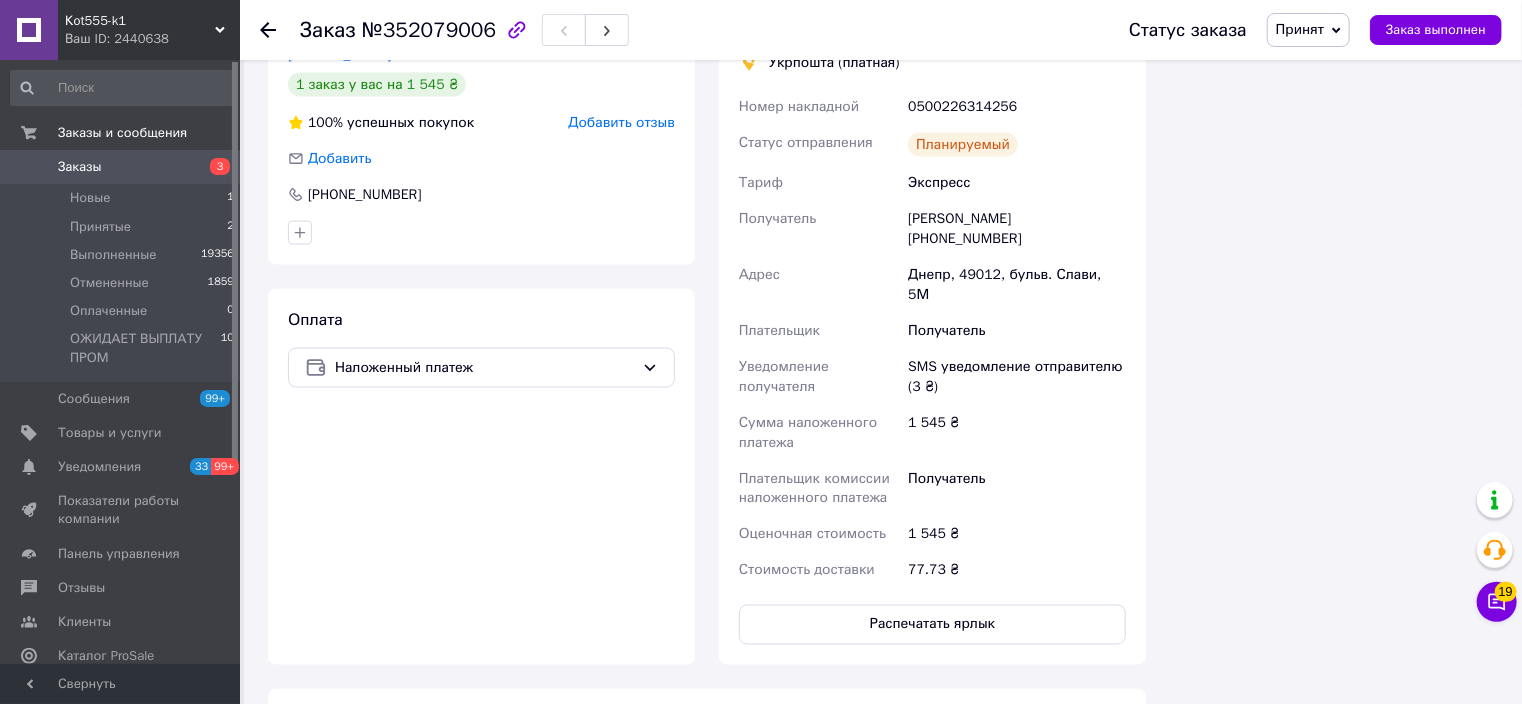 scroll, scrollTop: 1440, scrollLeft: 0, axis: vertical 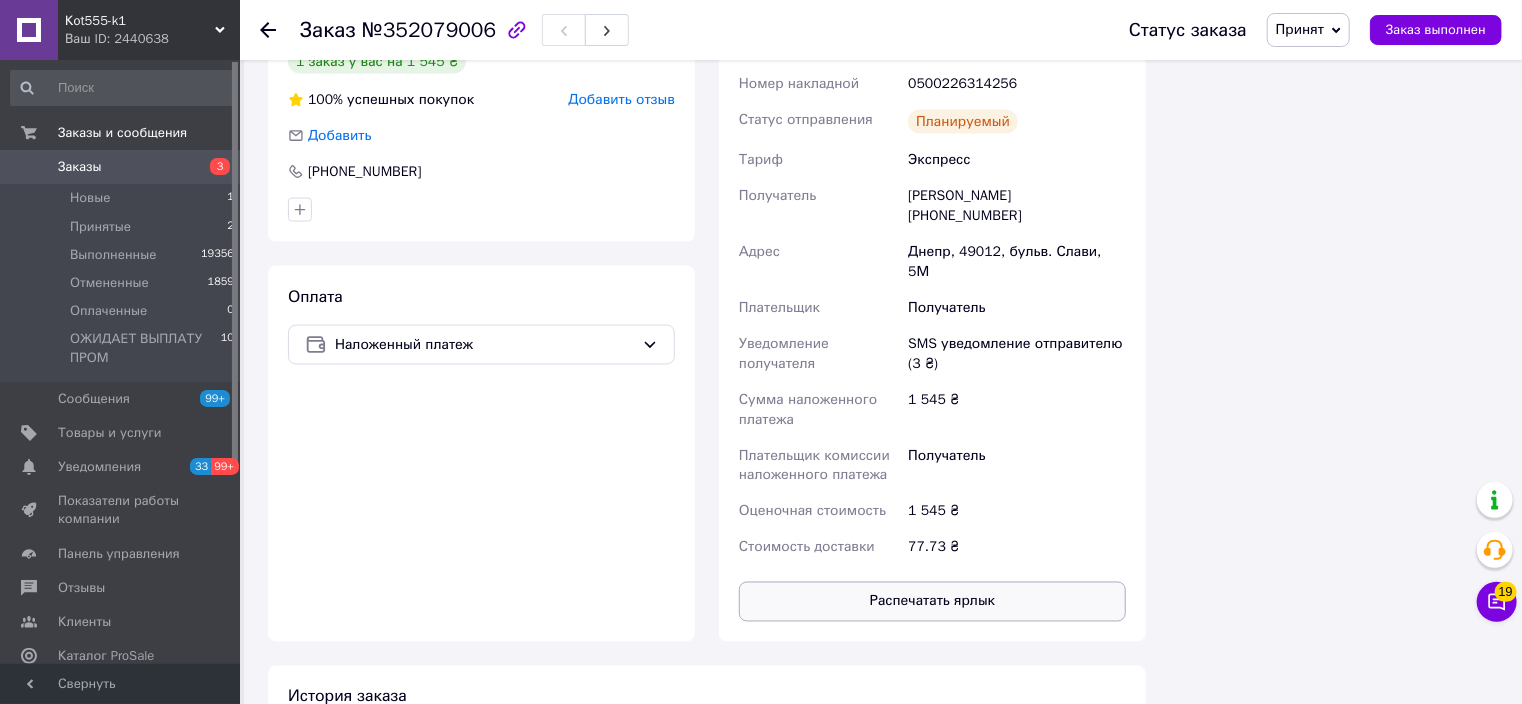 click on "Распечатать ярлык" at bounding box center (932, 602) 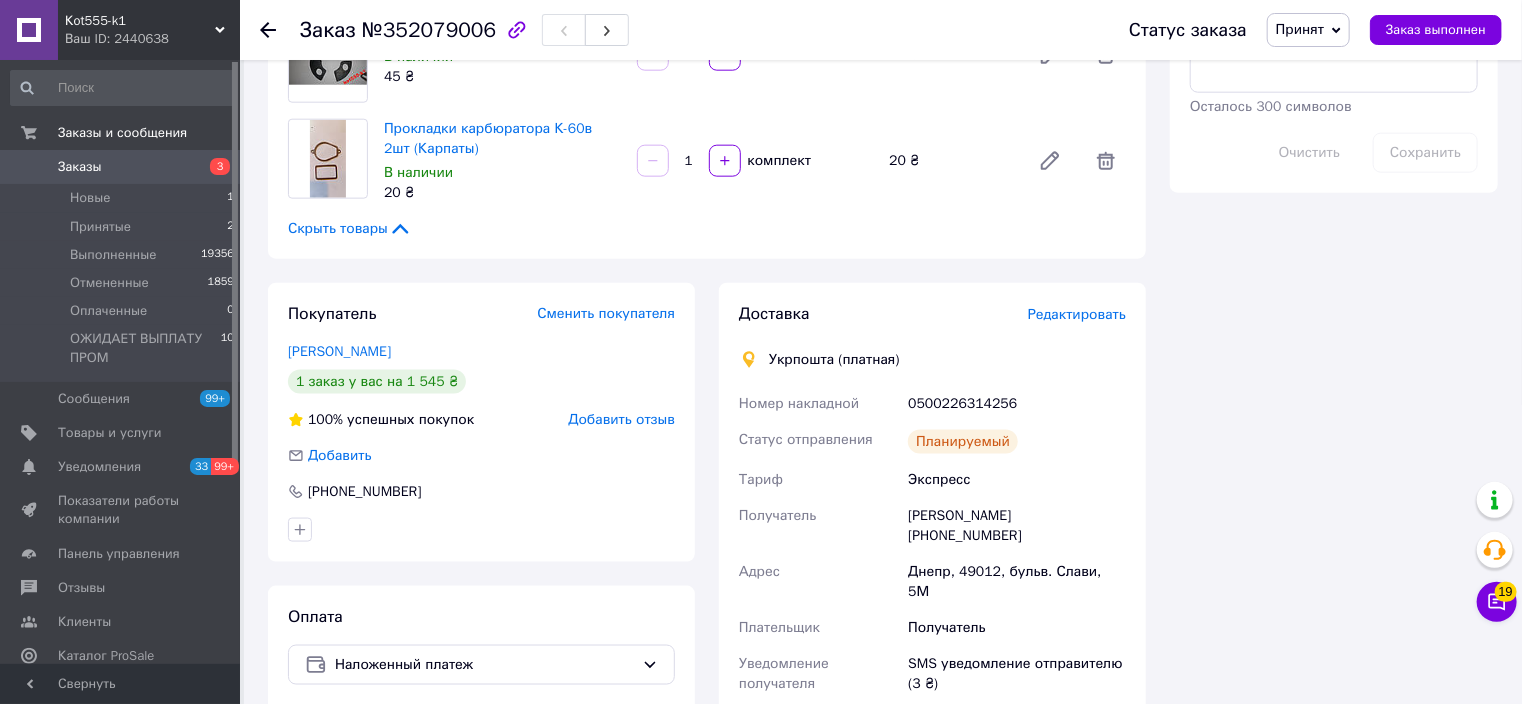 scroll, scrollTop: 720, scrollLeft: 0, axis: vertical 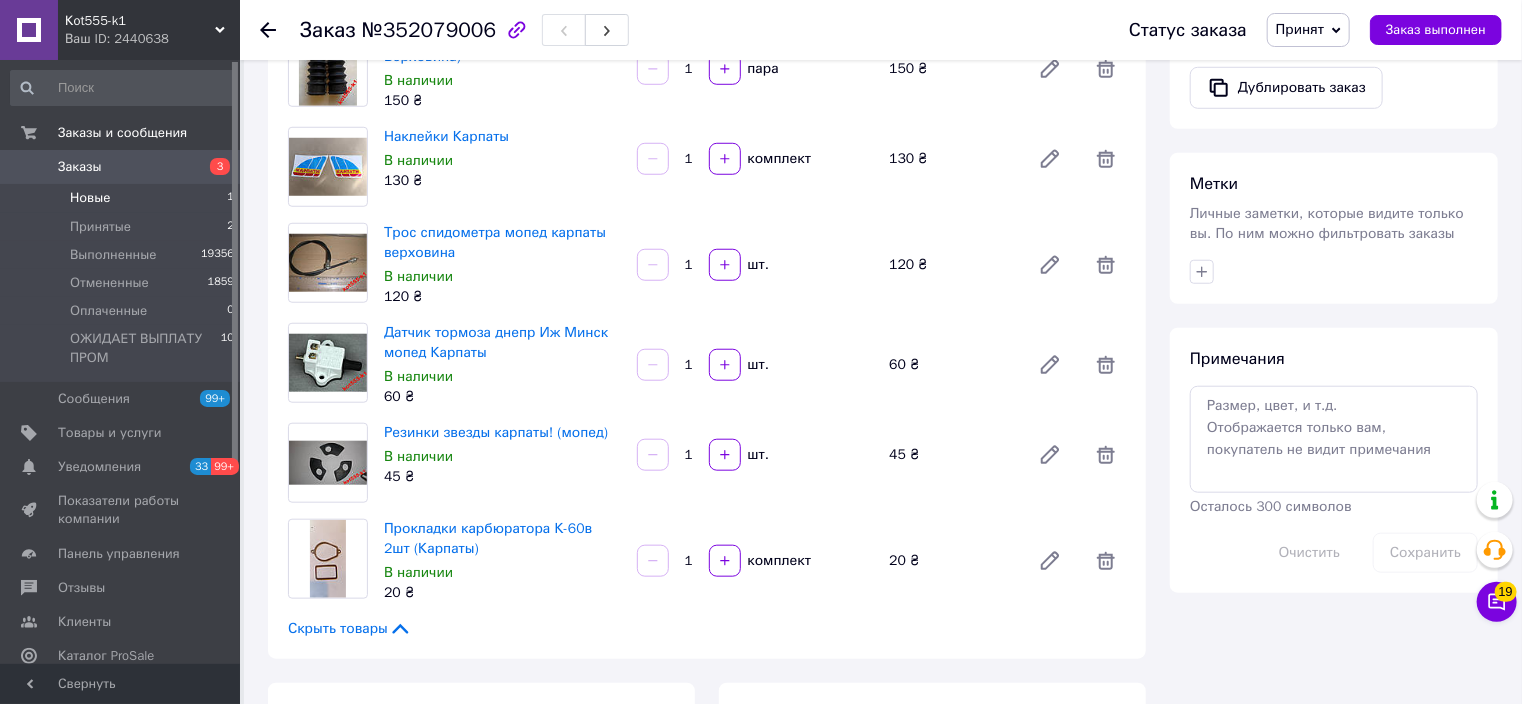 click on "Новые" at bounding box center [90, 198] 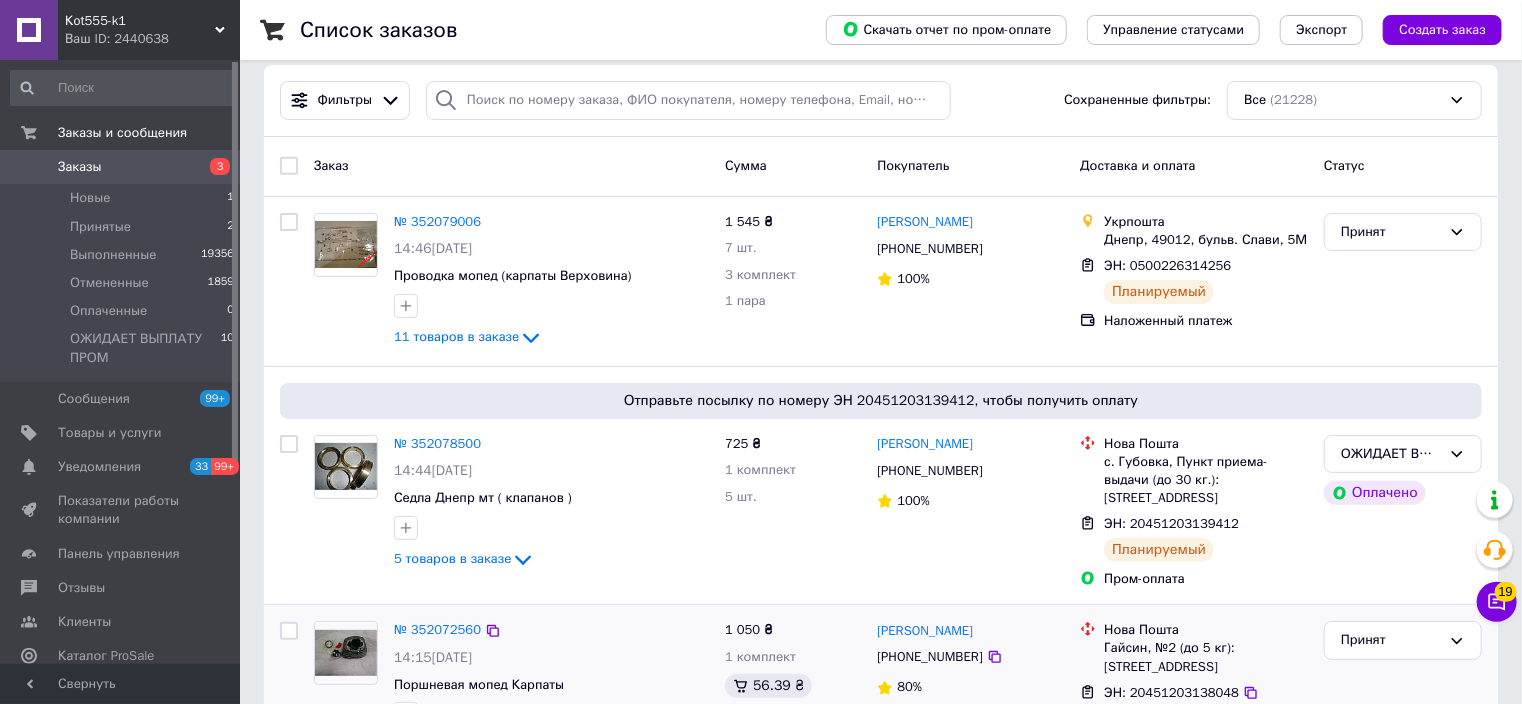 scroll, scrollTop: 400, scrollLeft: 0, axis: vertical 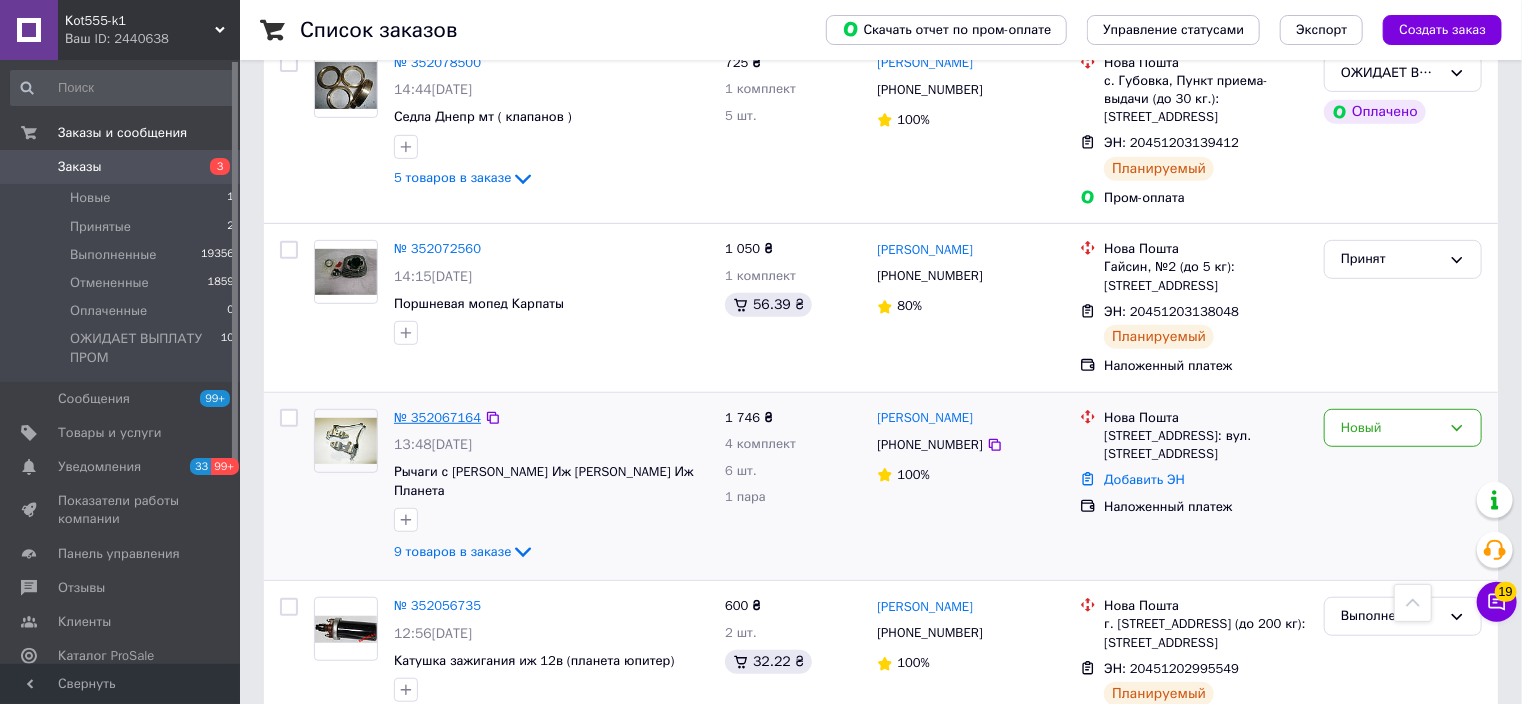 click on "№ 352067164" at bounding box center [437, 417] 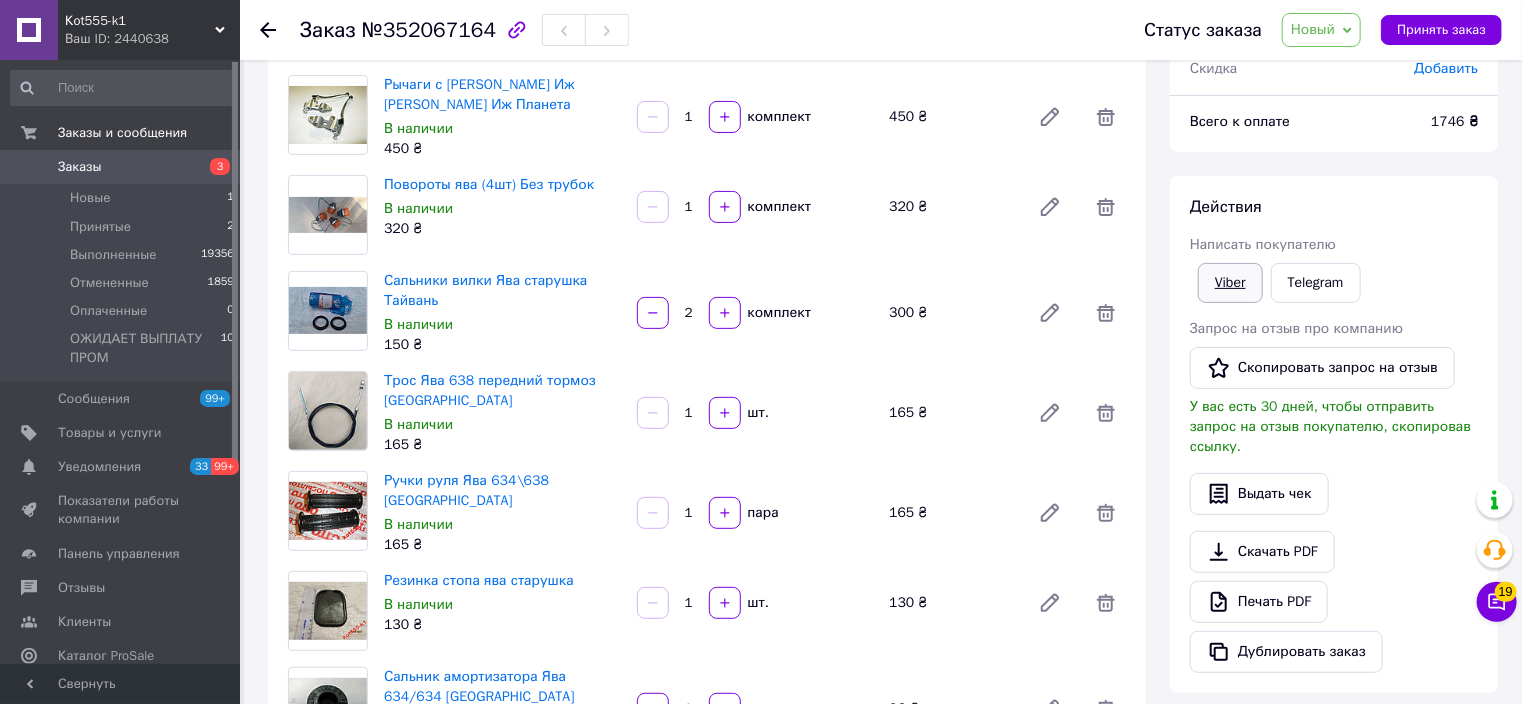 scroll, scrollTop: 80, scrollLeft: 0, axis: vertical 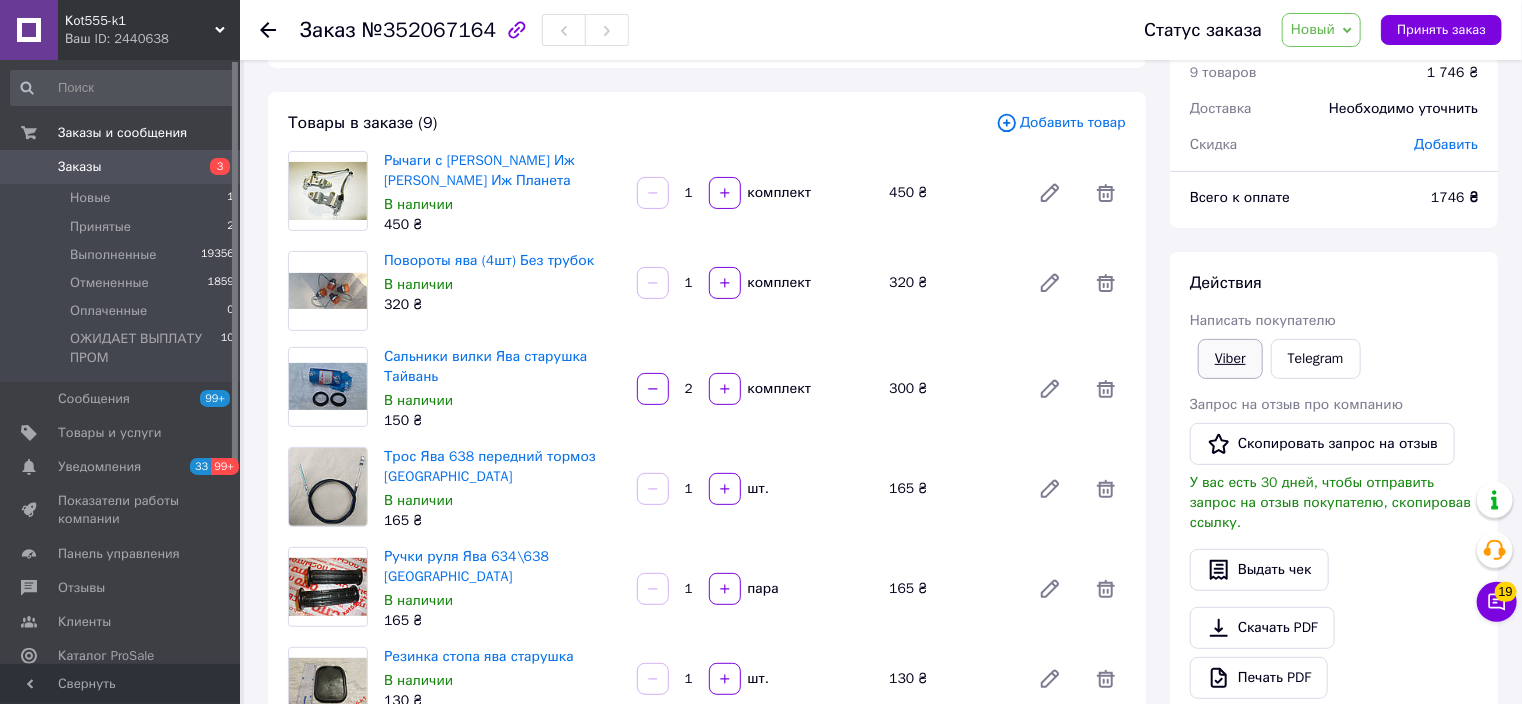 click on "Viber" at bounding box center (1230, 359) 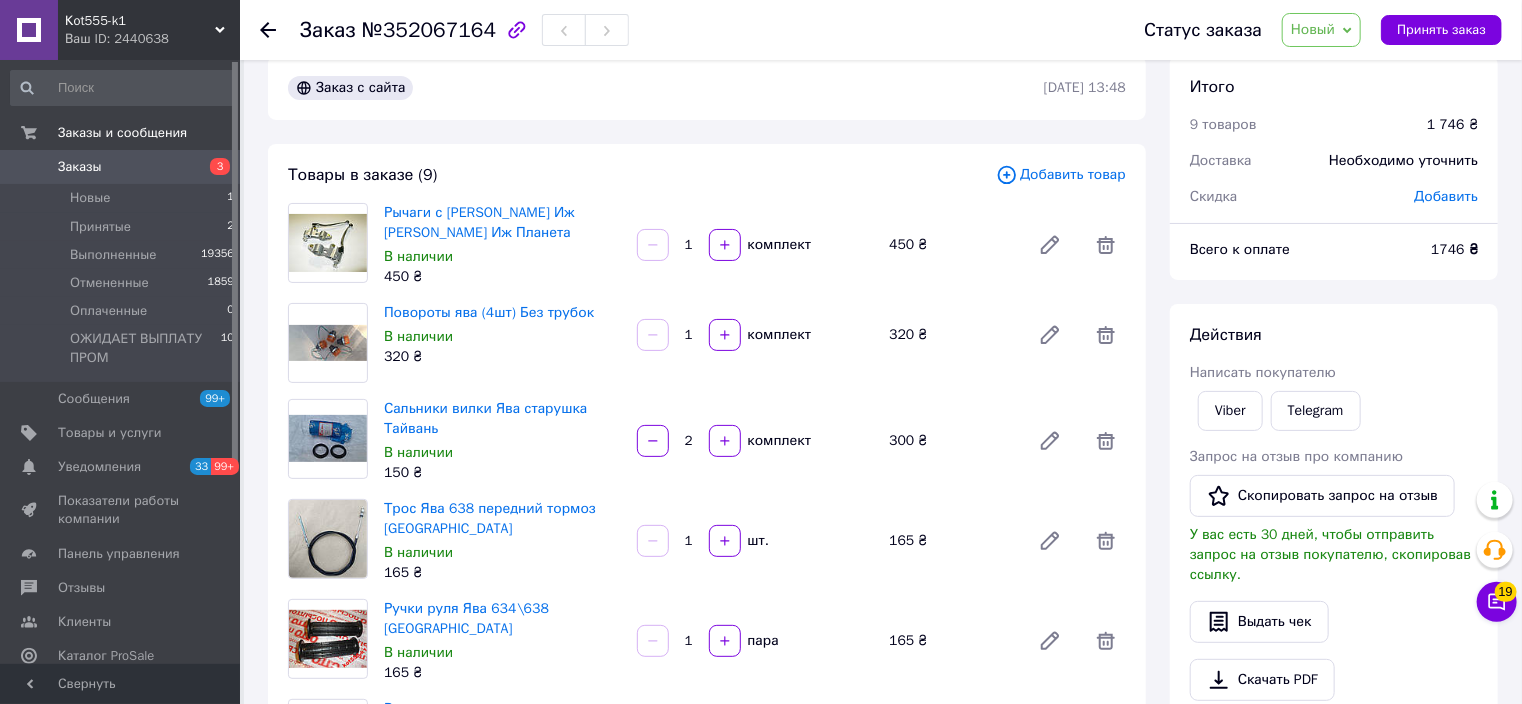 scroll, scrollTop: 0, scrollLeft: 0, axis: both 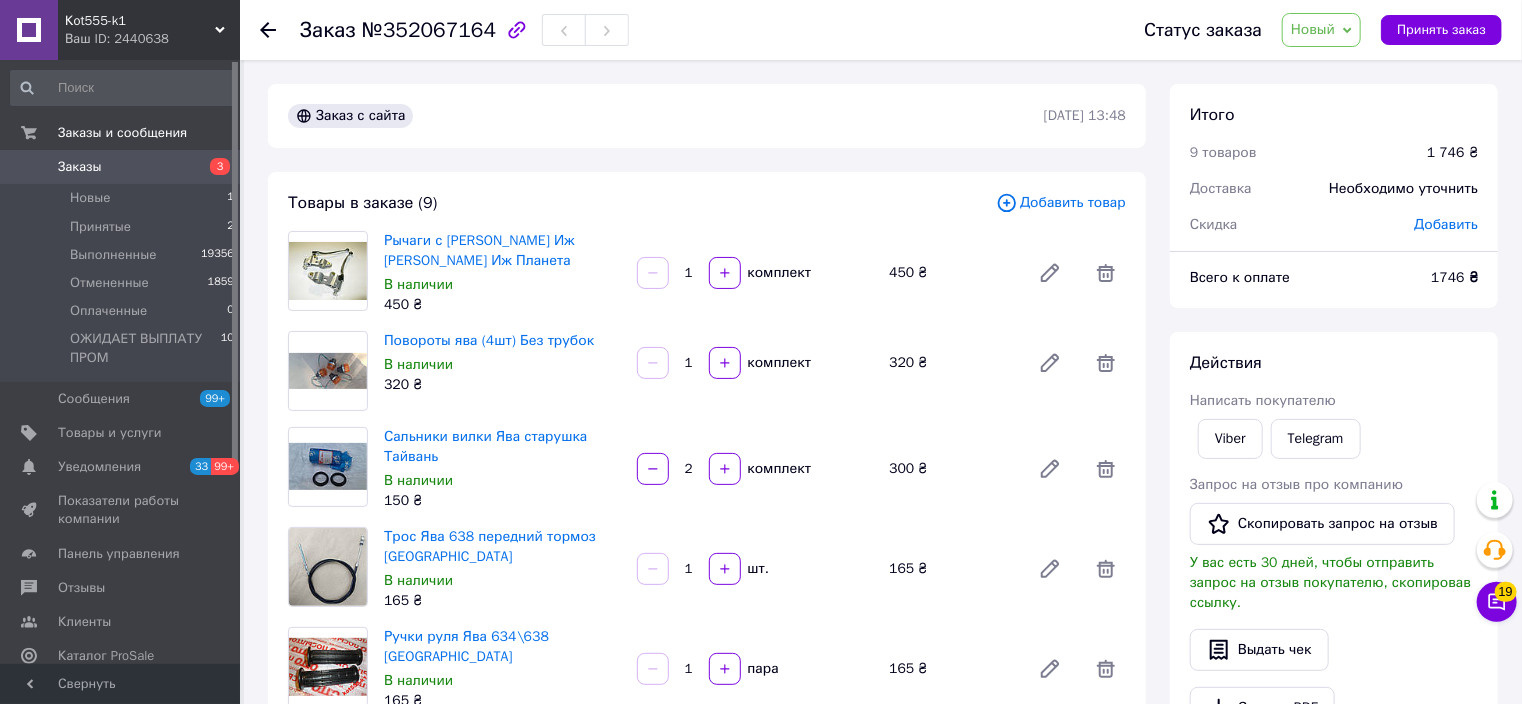 click on "Новый" at bounding box center [1313, 29] 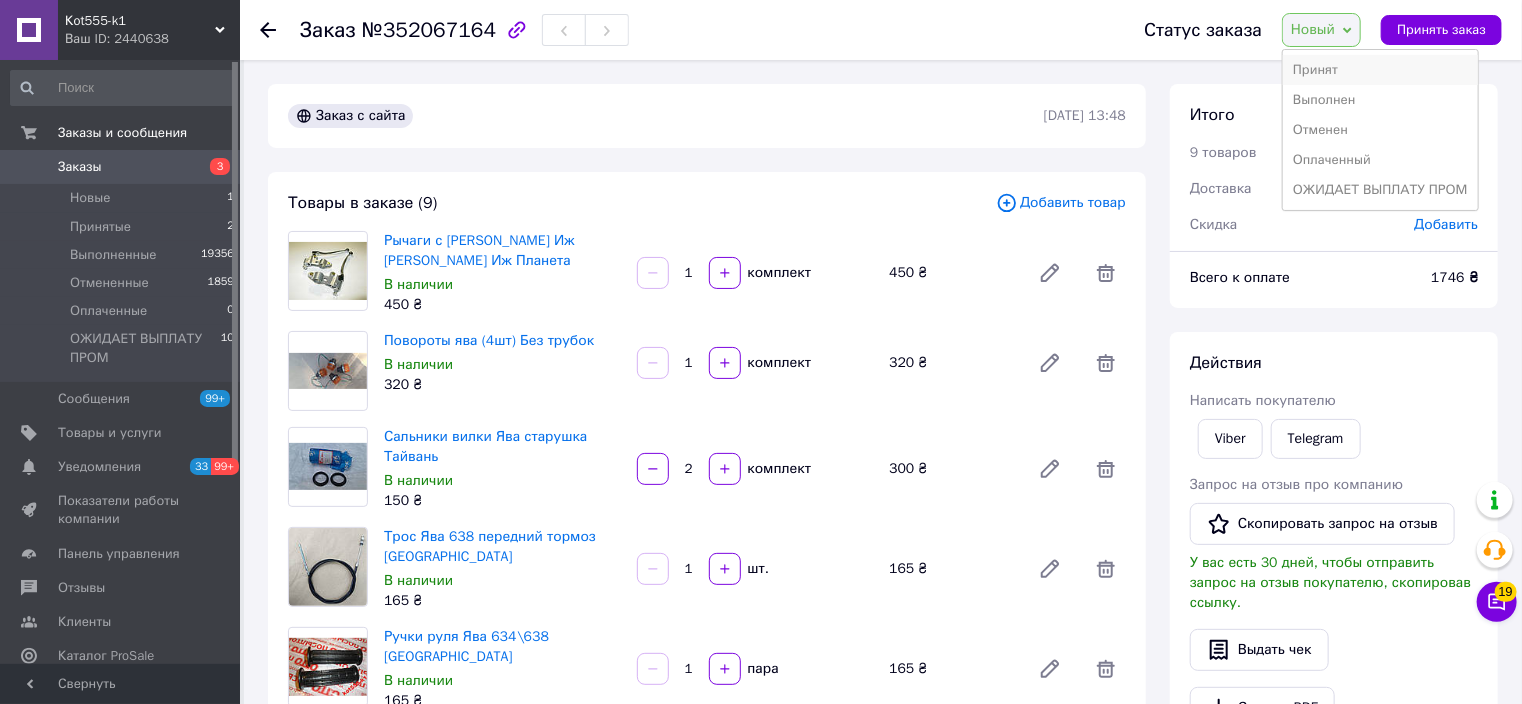 click on "Принят" at bounding box center (1380, 70) 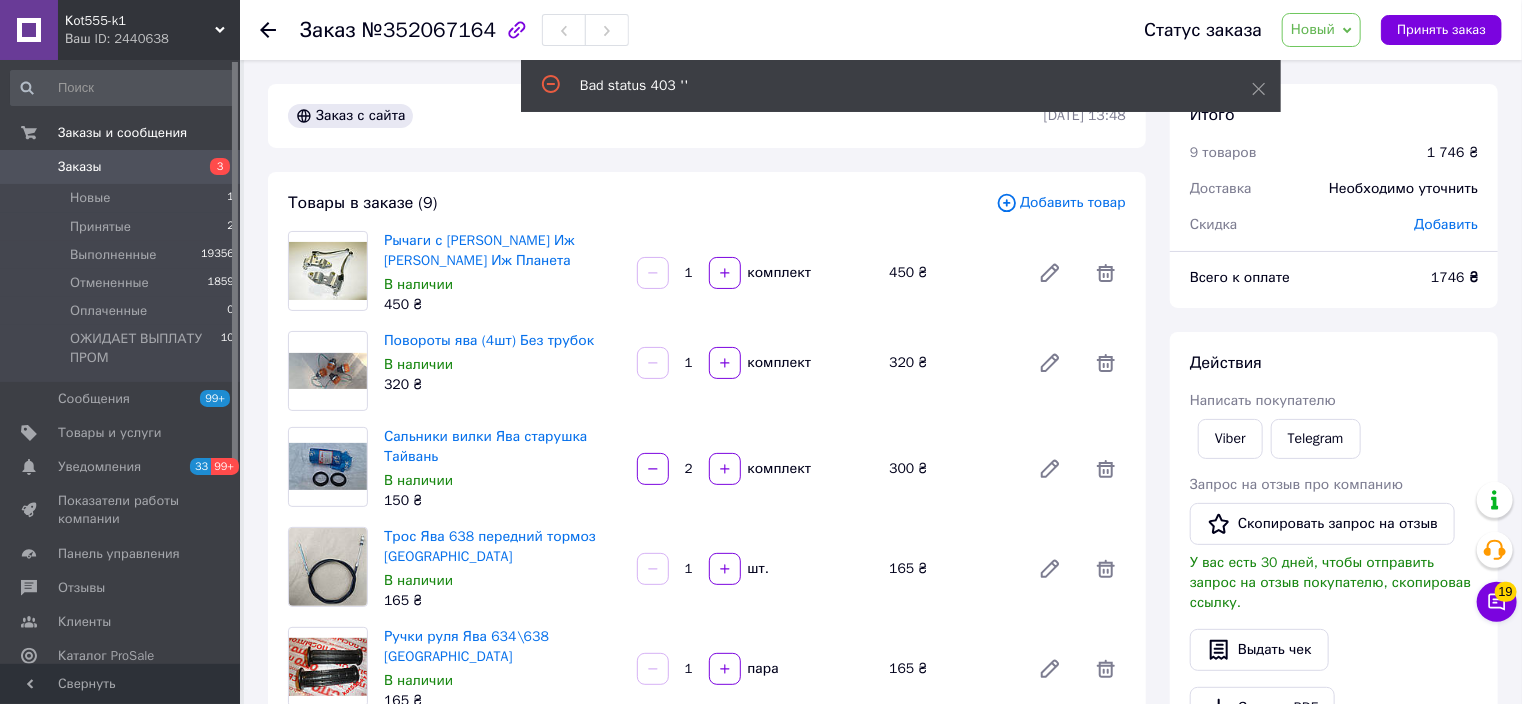 click on "Кot555-k1" at bounding box center [140, 21] 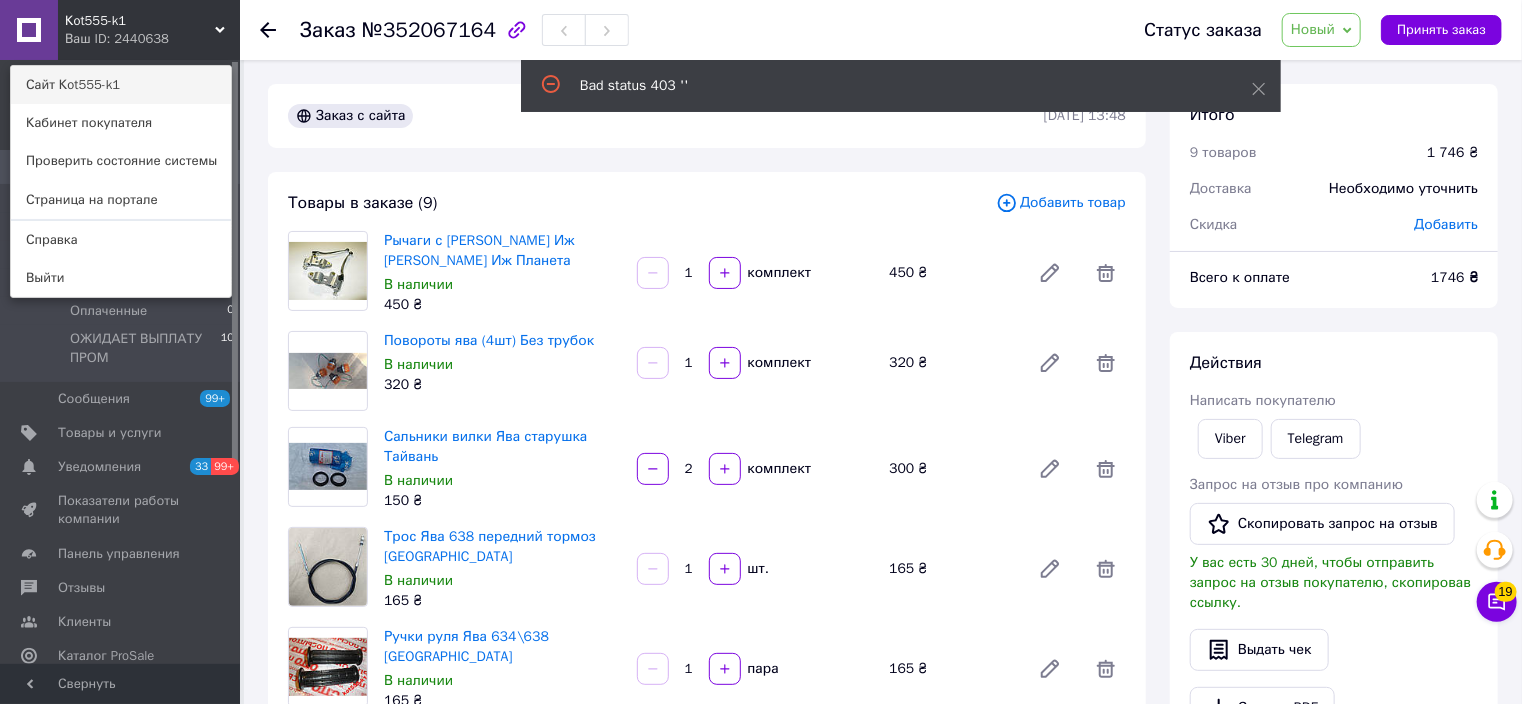 click on "Сайт Кot555-k1" at bounding box center (121, 85) 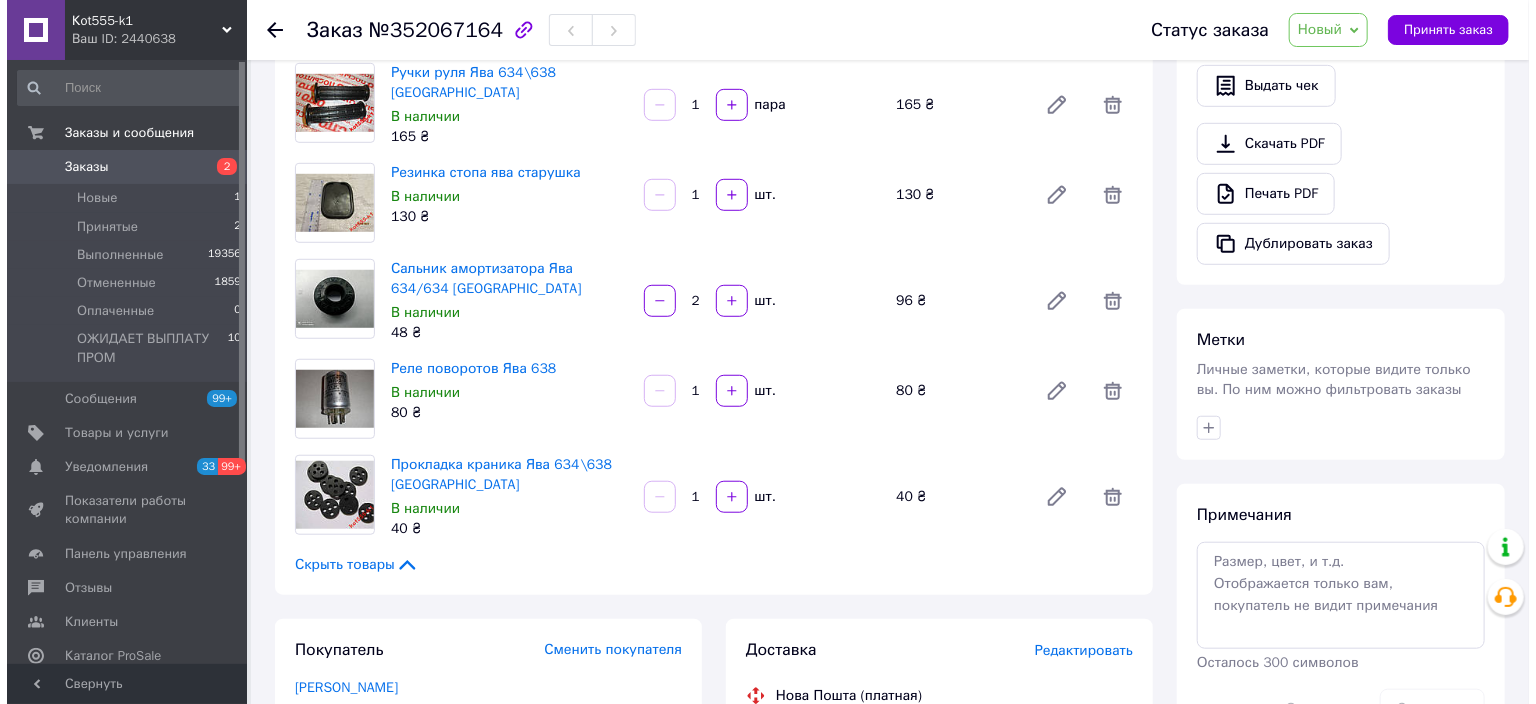 scroll, scrollTop: 800, scrollLeft: 0, axis: vertical 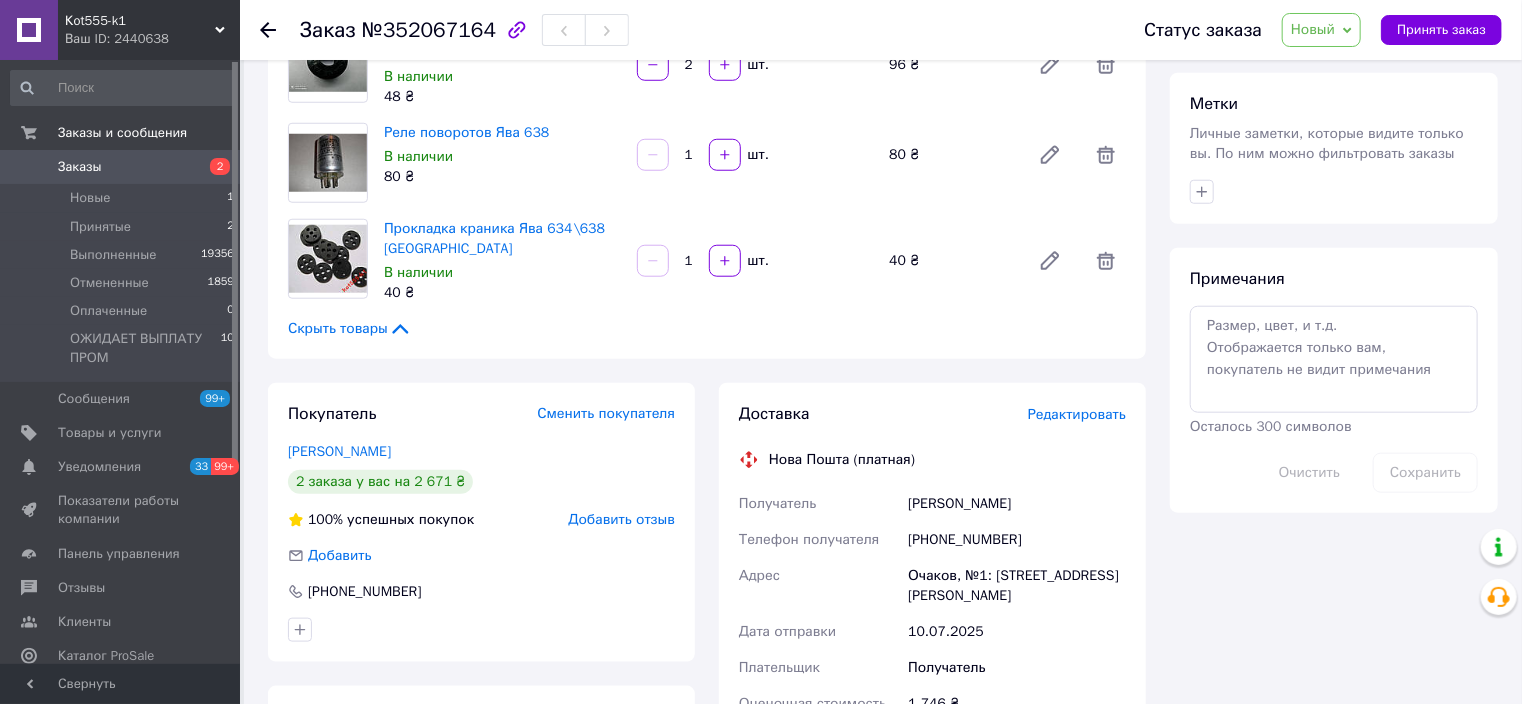 click on "Редактировать" at bounding box center [1077, 414] 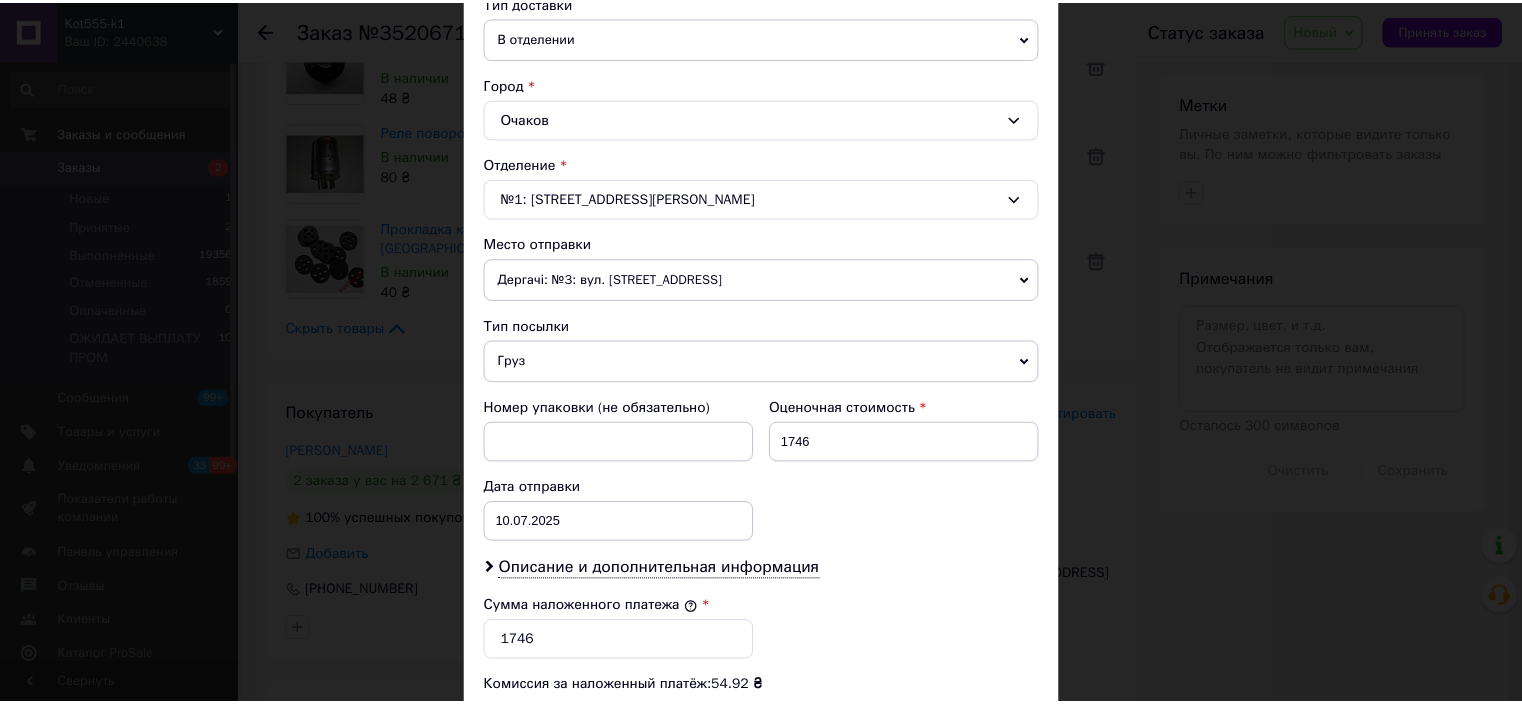 scroll, scrollTop: 816, scrollLeft: 0, axis: vertical 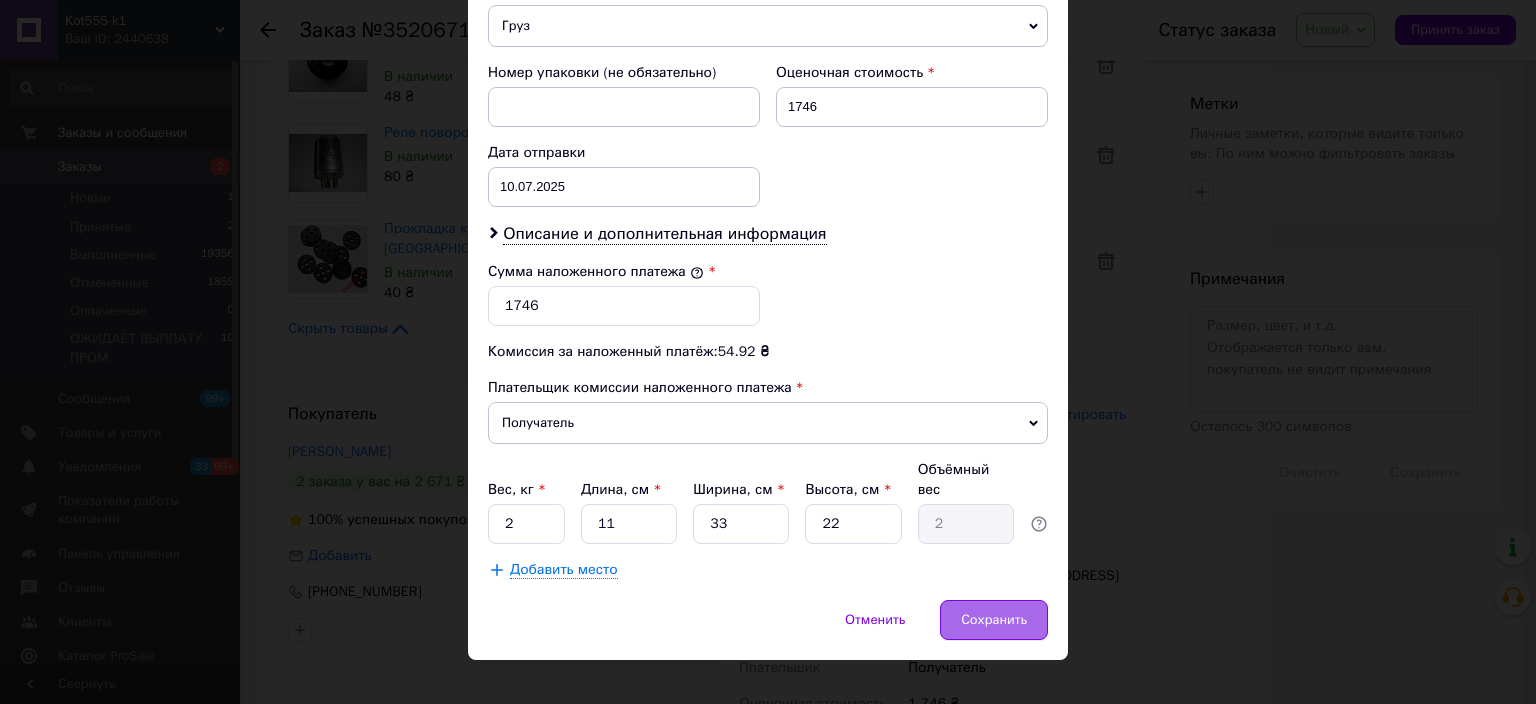 click on "Сохранить" at bounding box center [994, 620] 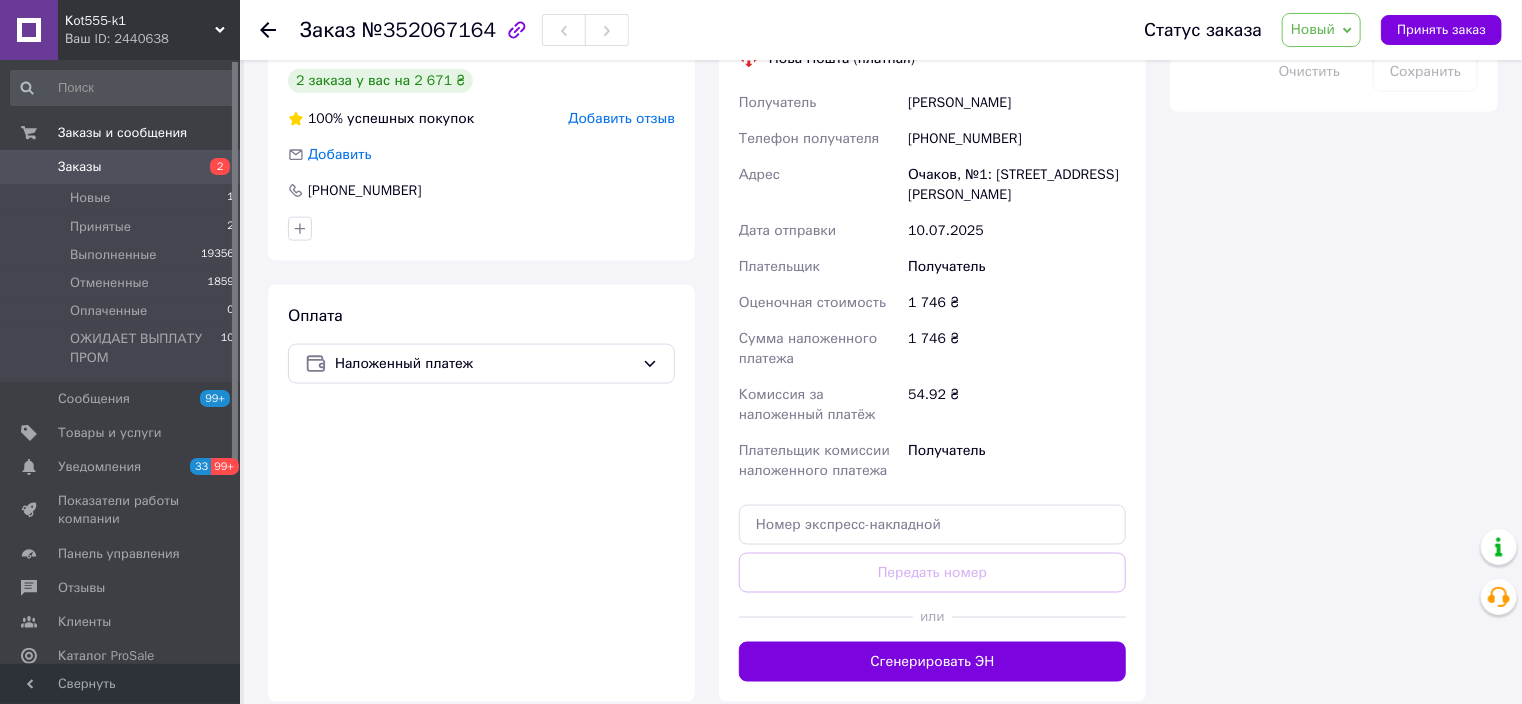 scroll, scrollTop: 1200, scrollLeft: 0, axis: vertical 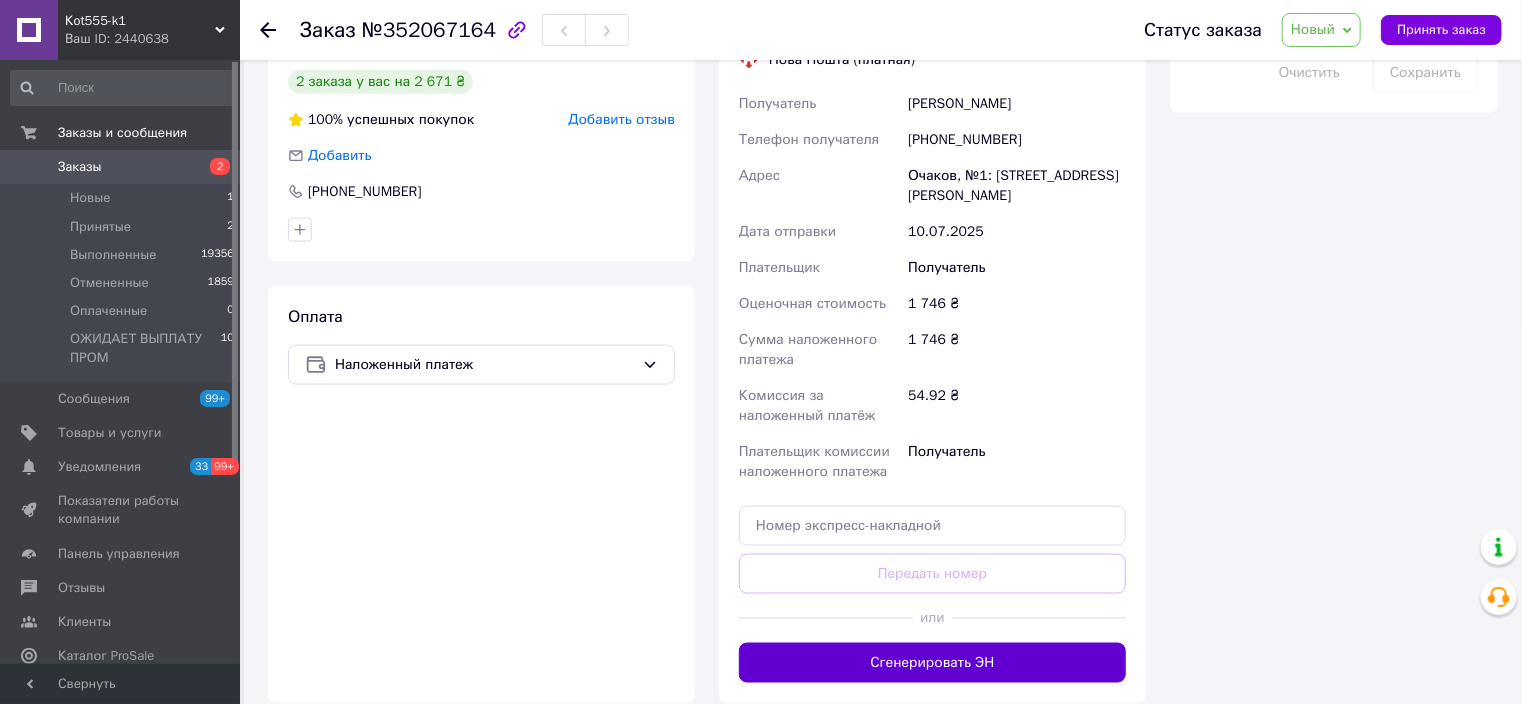 click on "Сгенерировать ЭН" at bounding box center [932, 663] 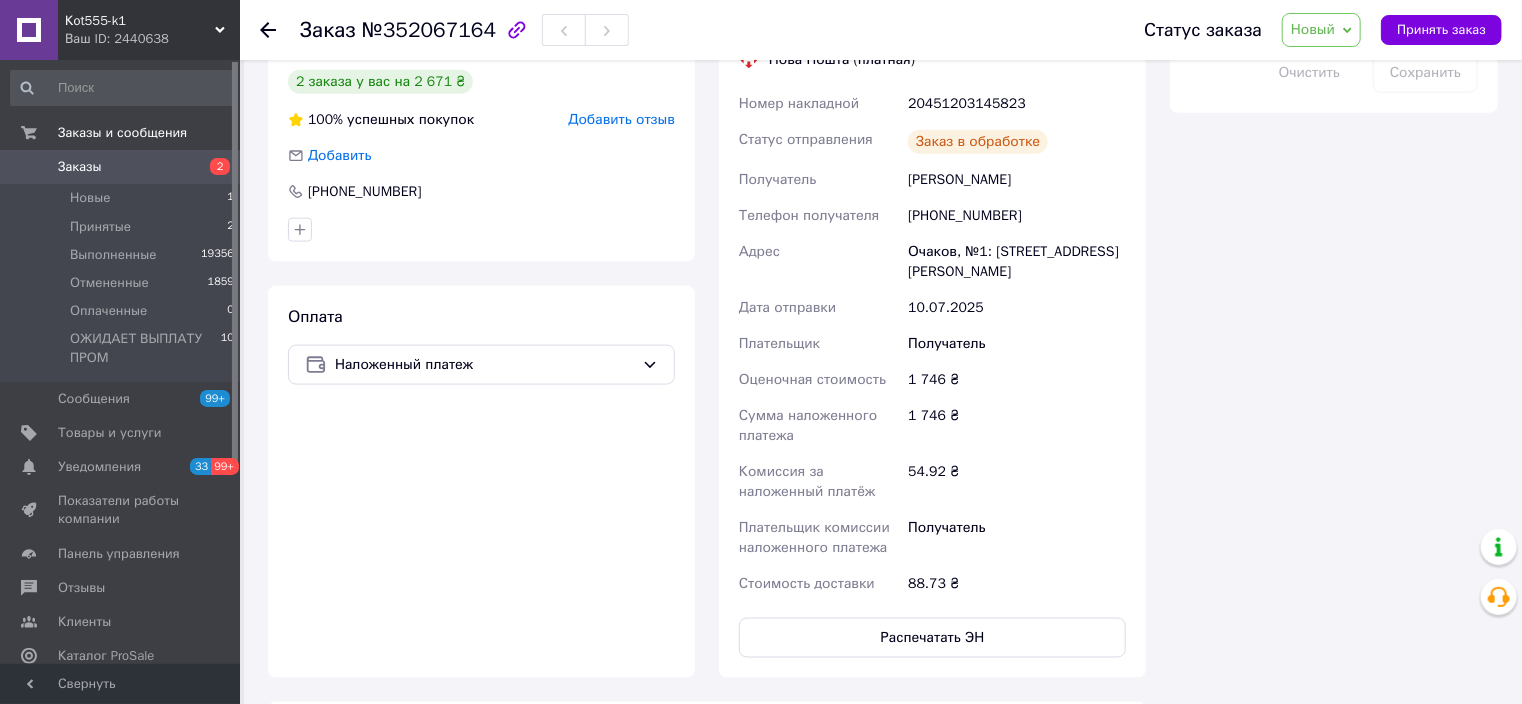 click on "Новый" at bounding box center (1313, 29) 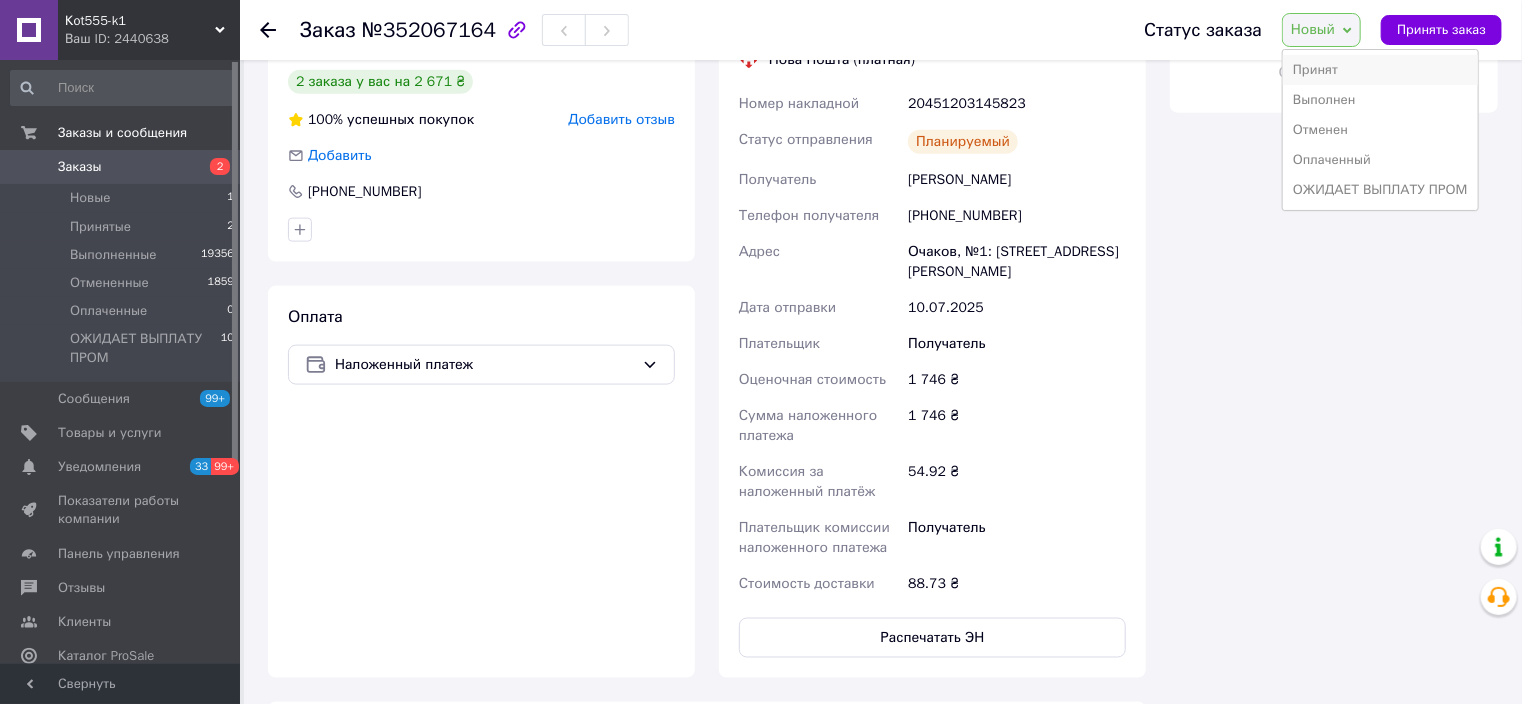 click on "Принят" at bounding box center (1380, 70) 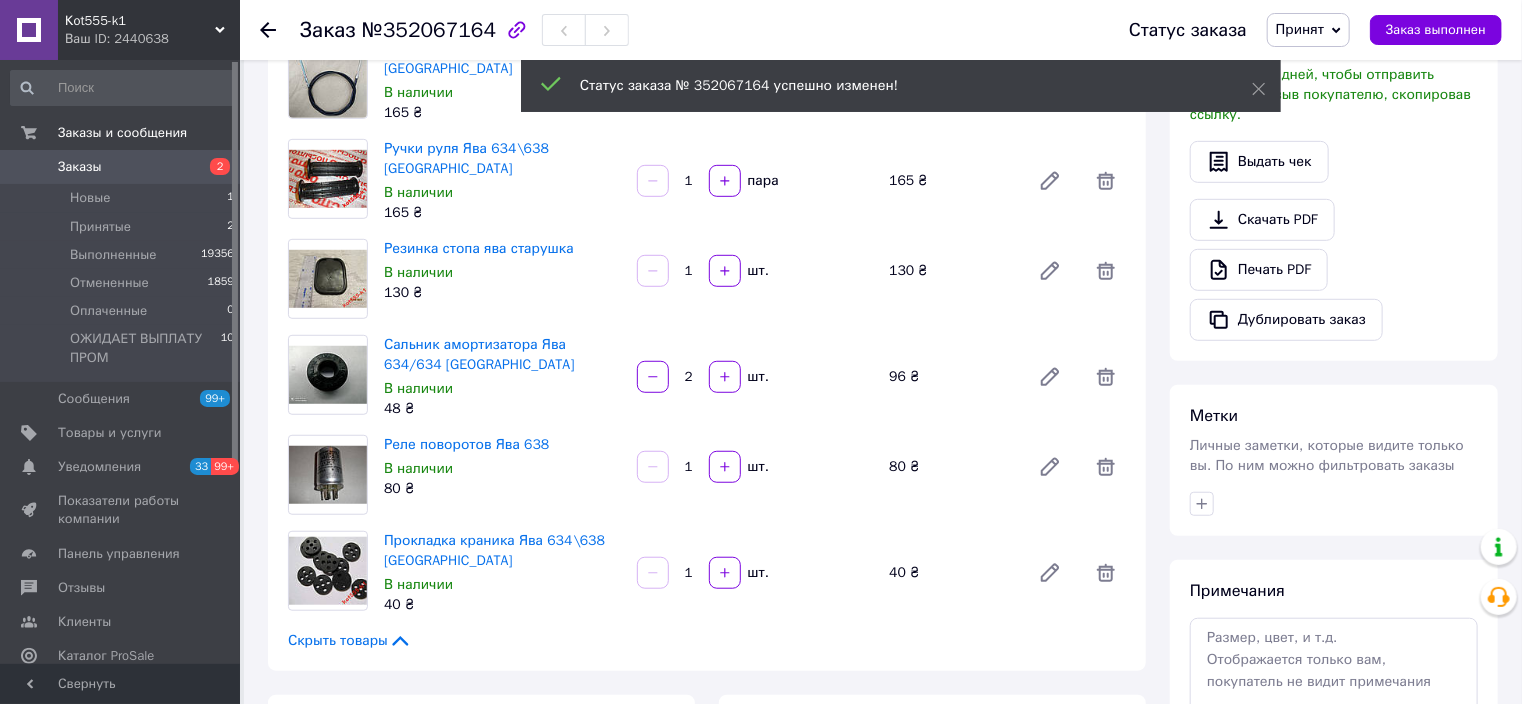 scroll, scrollTop: 480, scrollLeft: 0, axis: vertical 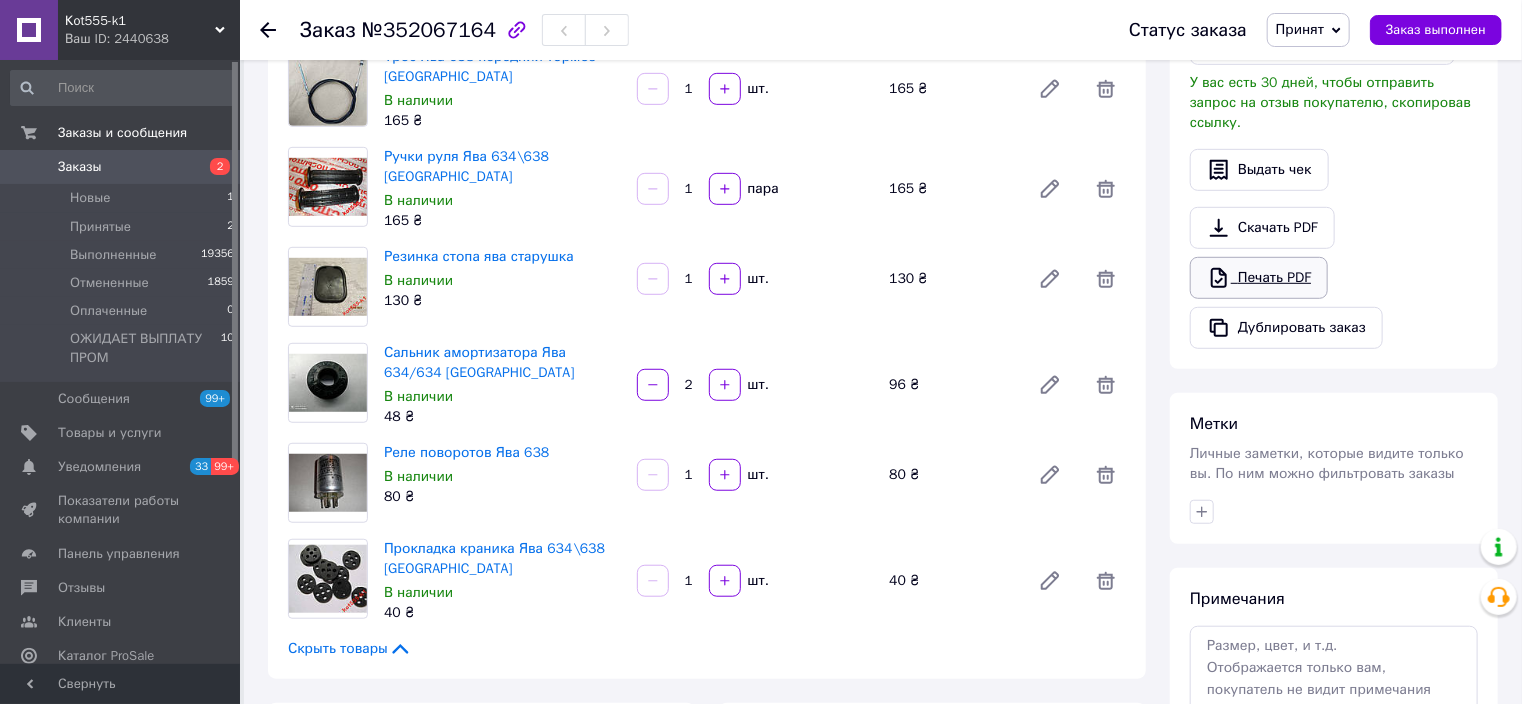click on "Печать PDF" at bounding box center [1259, 278] 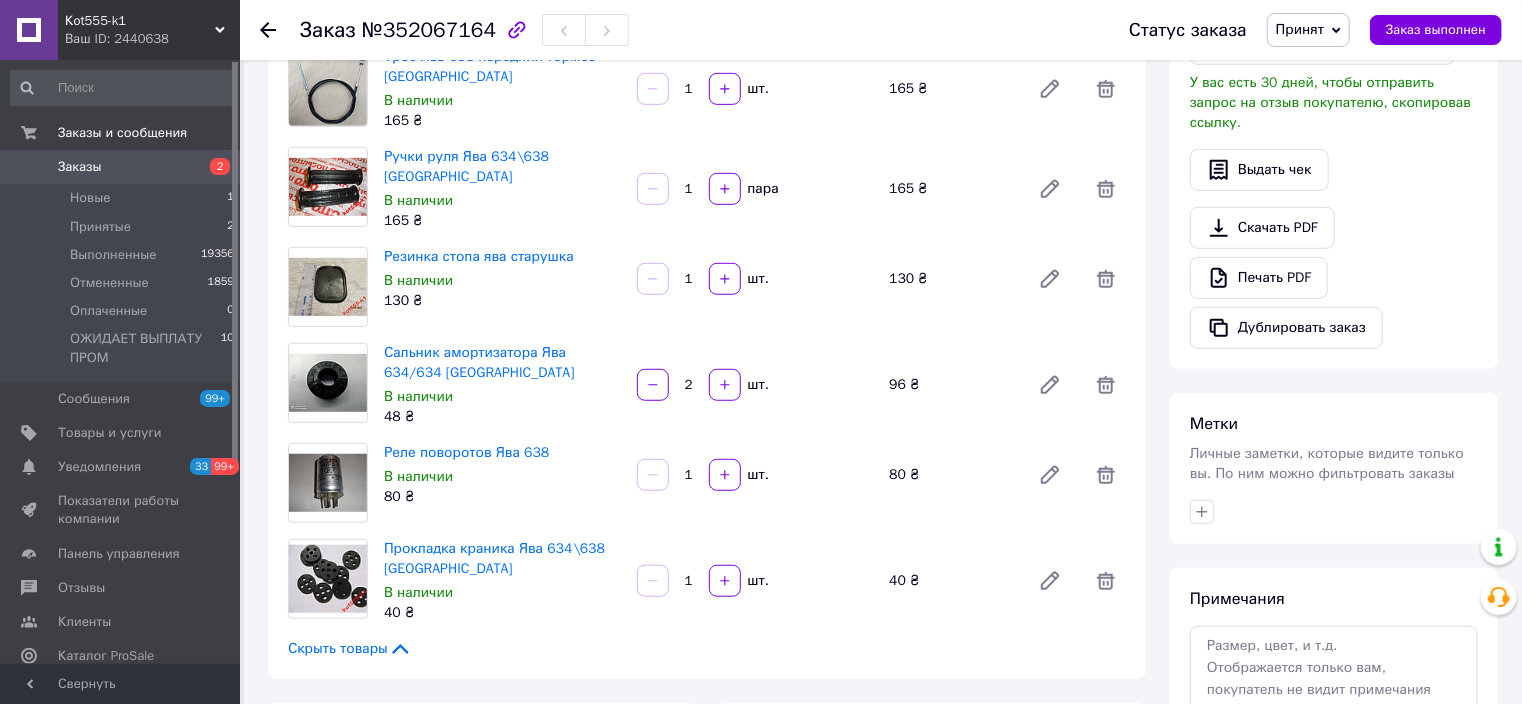 click on "Кot555-k1" at bounding box center (140, 21) 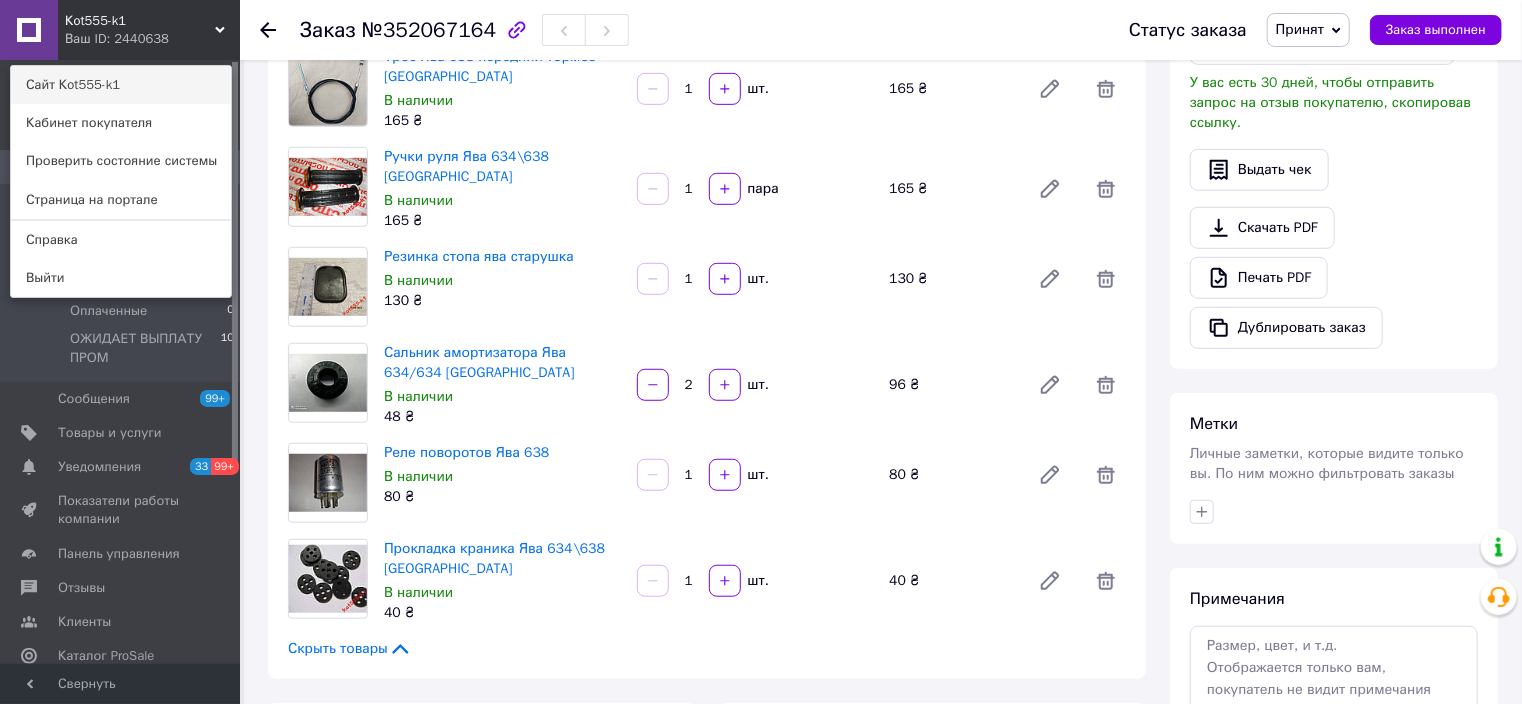 click on "Сайт Кot555-k1" at bounding box center (121, 85) 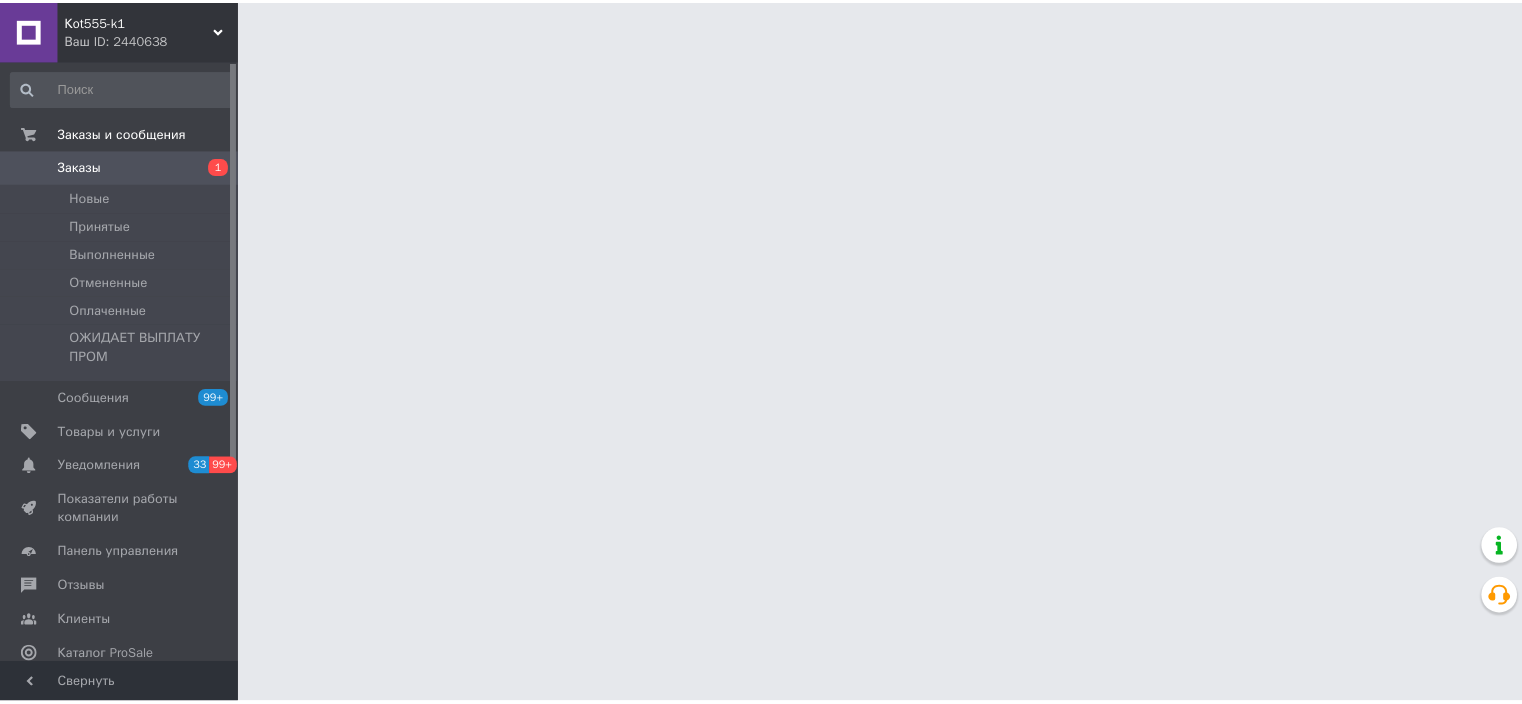 scroll, scrollTop: 0, scrollLeft: 0, axis: both 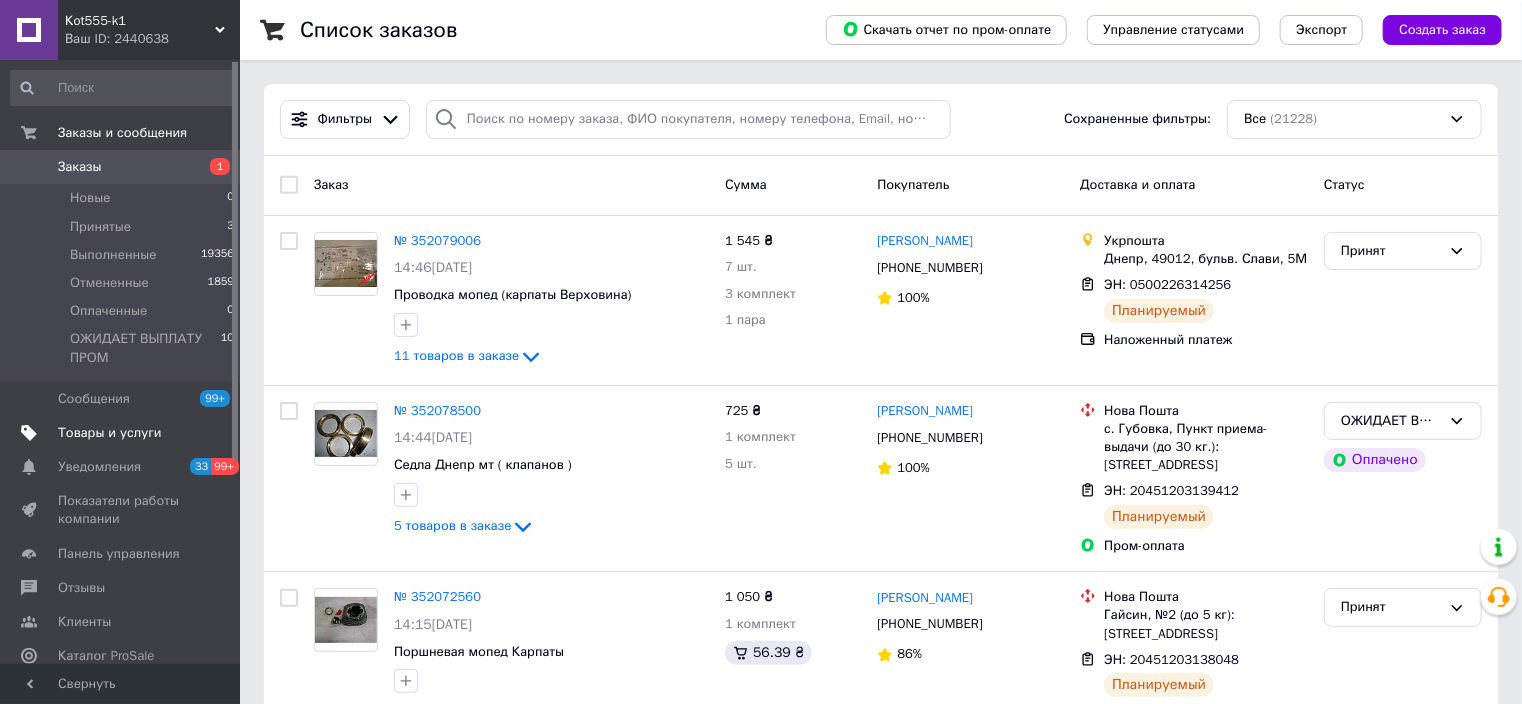 click on "Товары и услуги" at bounding box center (110, 433) 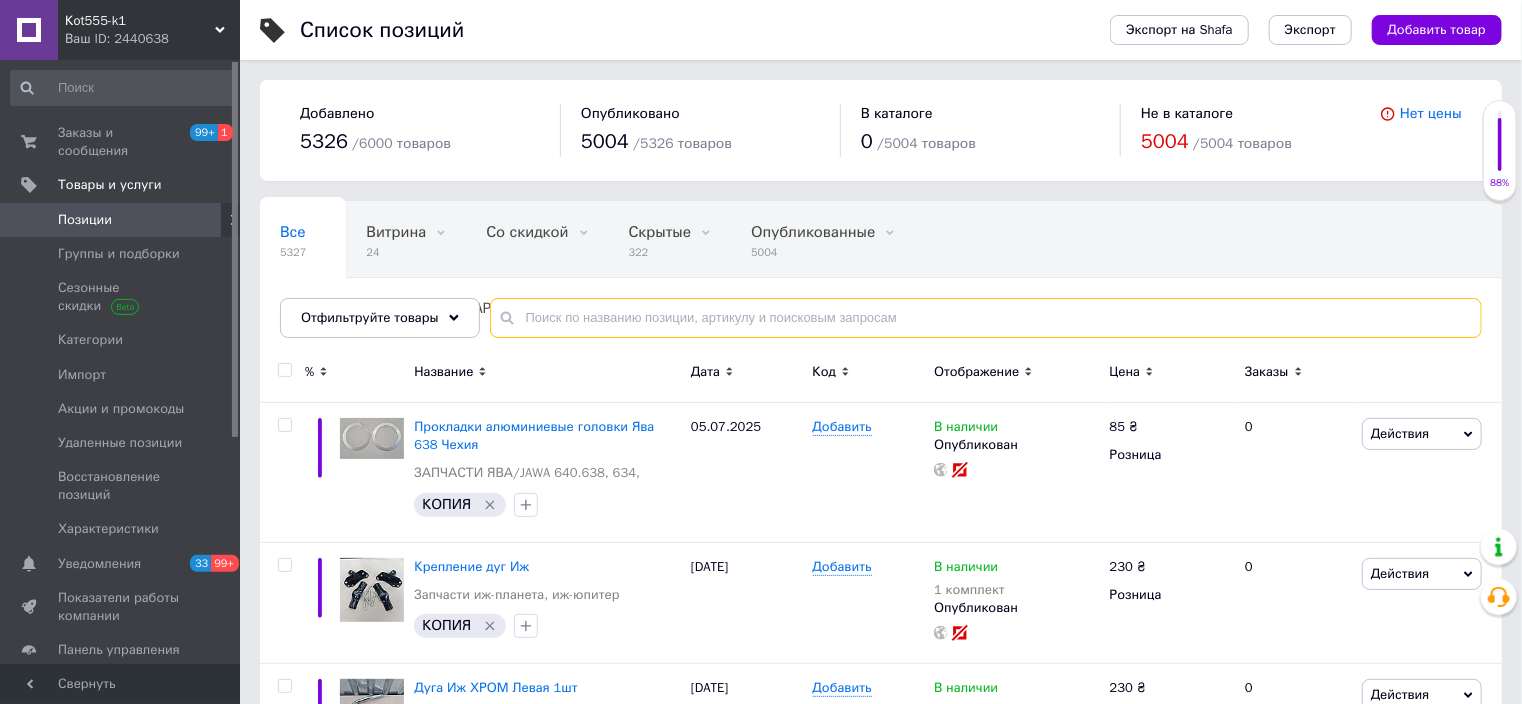 click at bounding box center [986, 318] 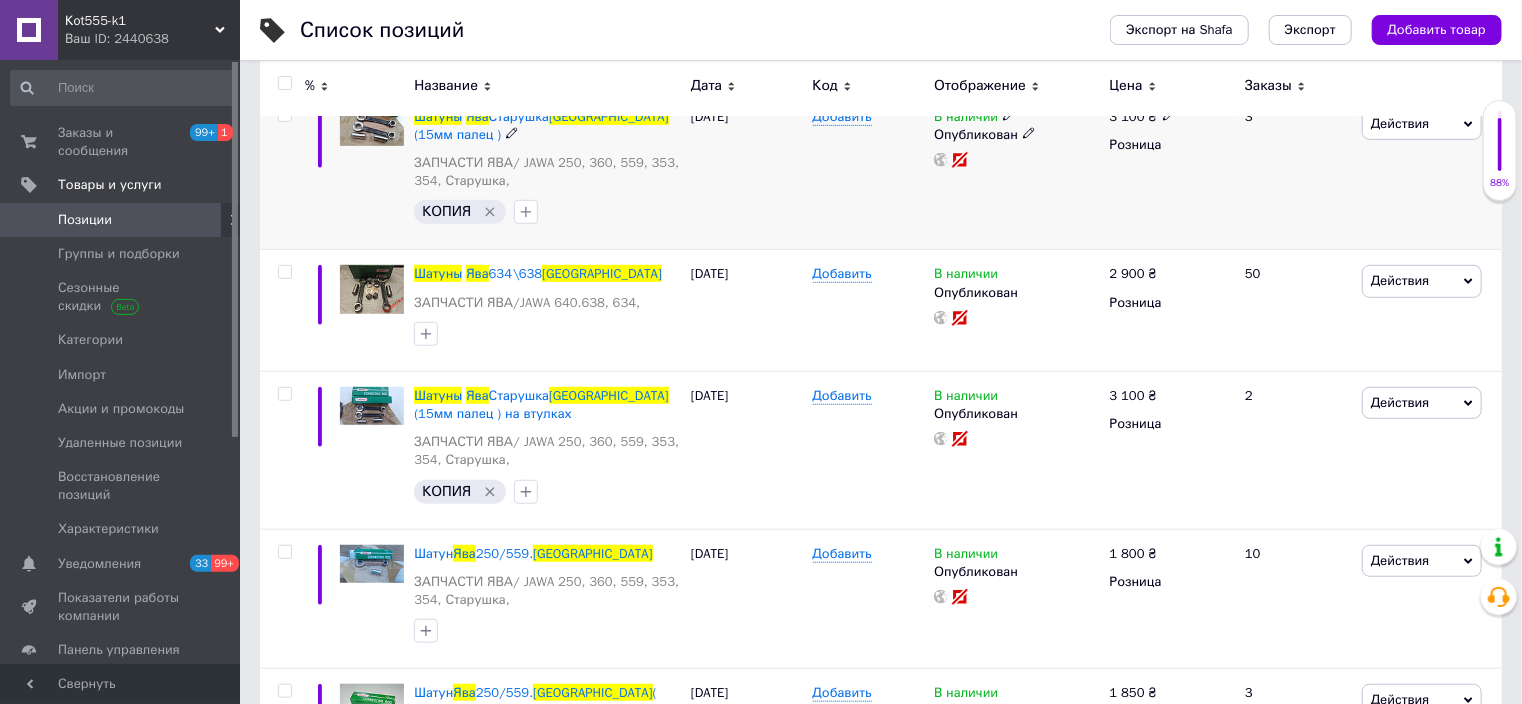 scroll, scrollTop: 480, scrollLeft: 0, axis: vertical 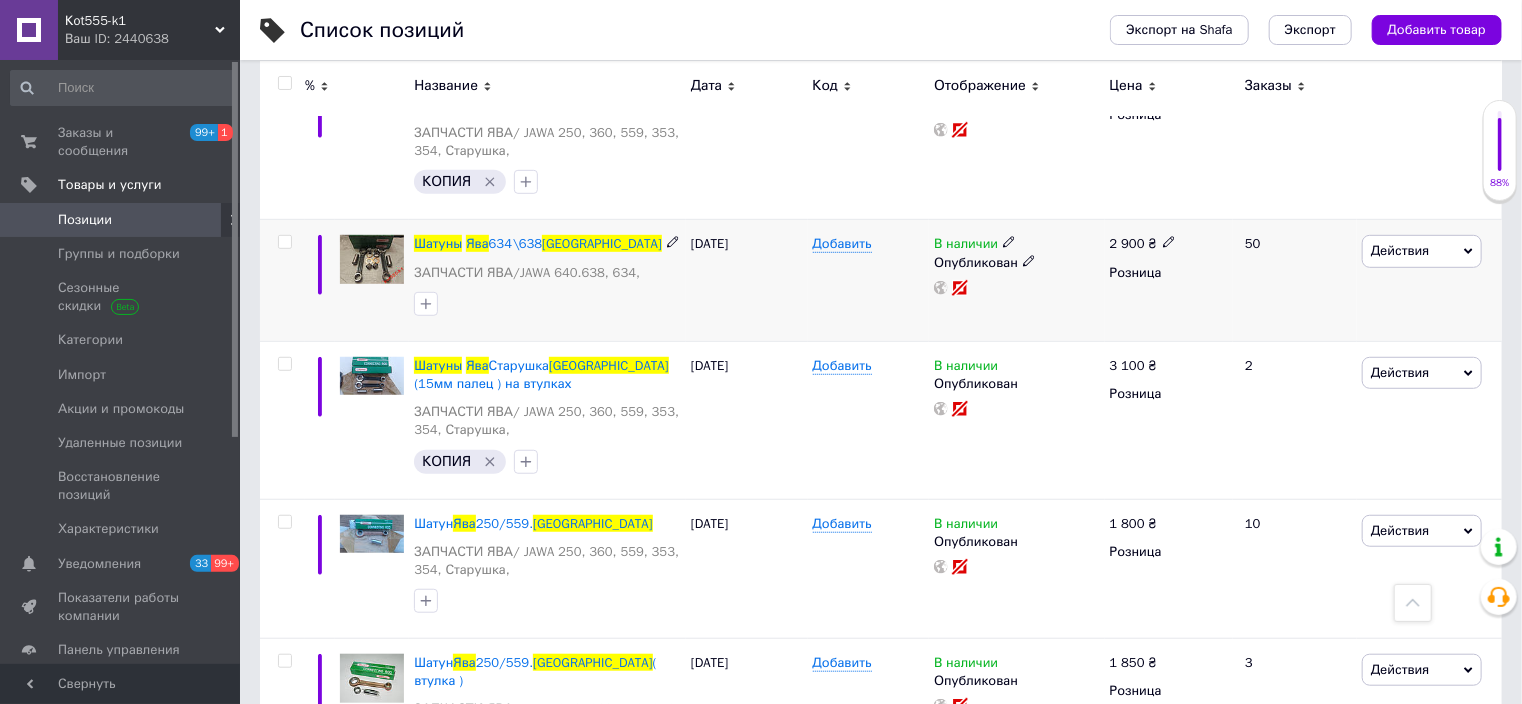 type on "шатуны ява тайвань" 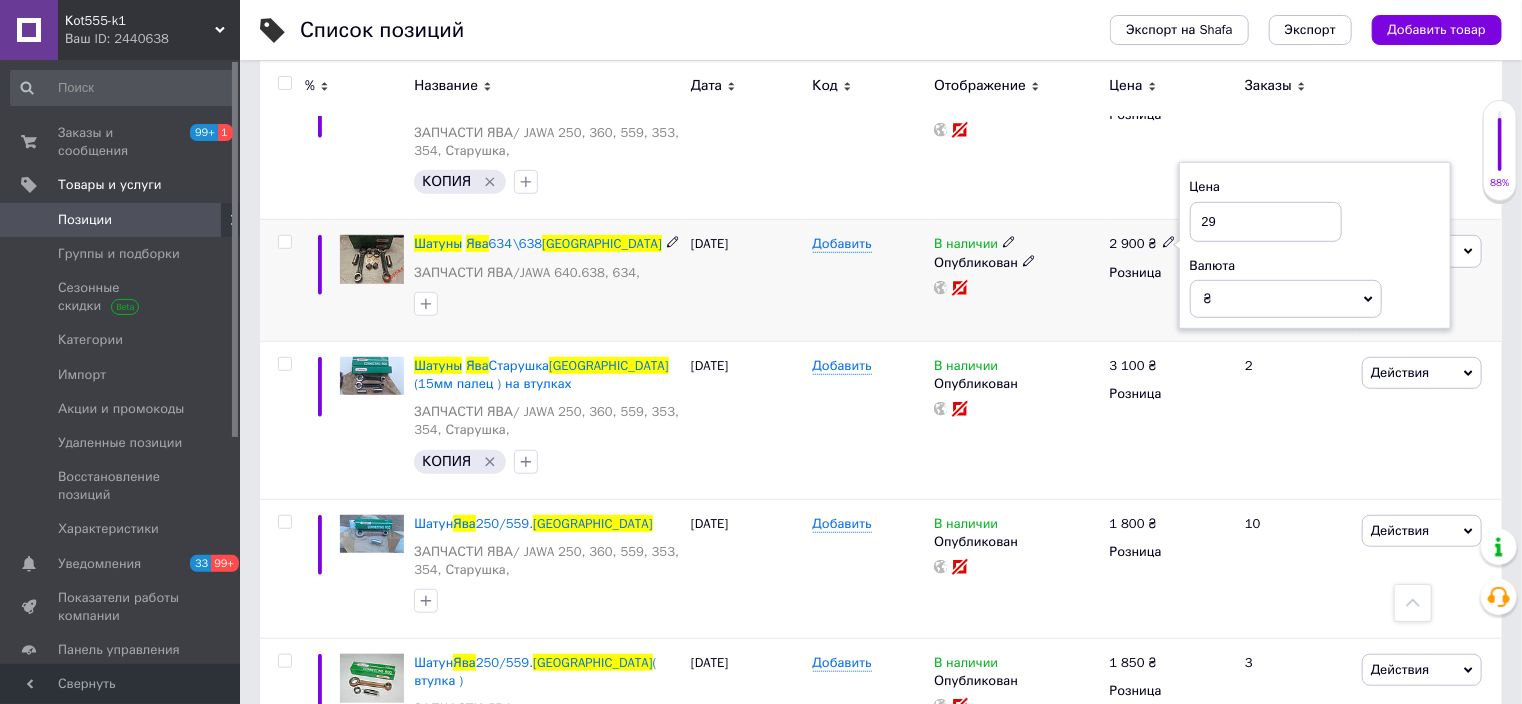 type on "2" 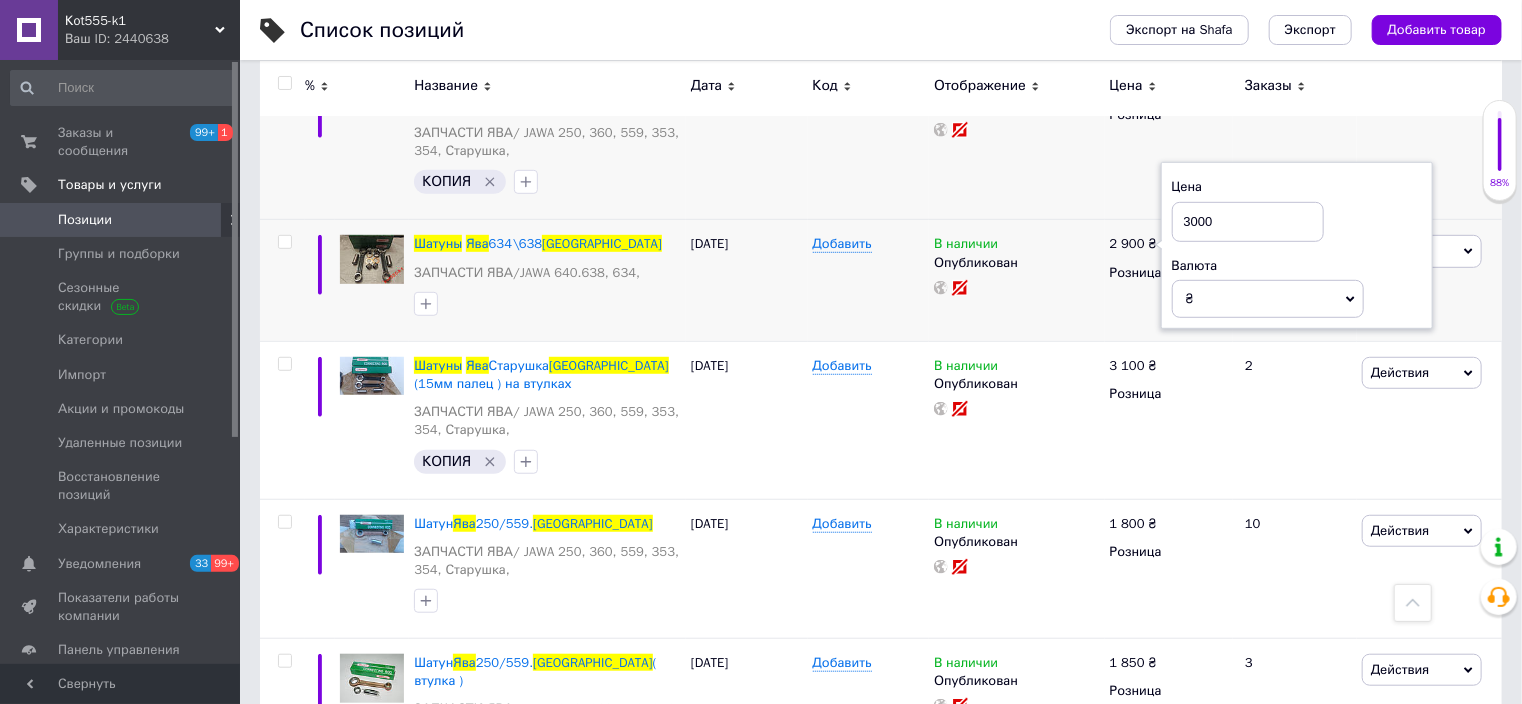 type on "3000" 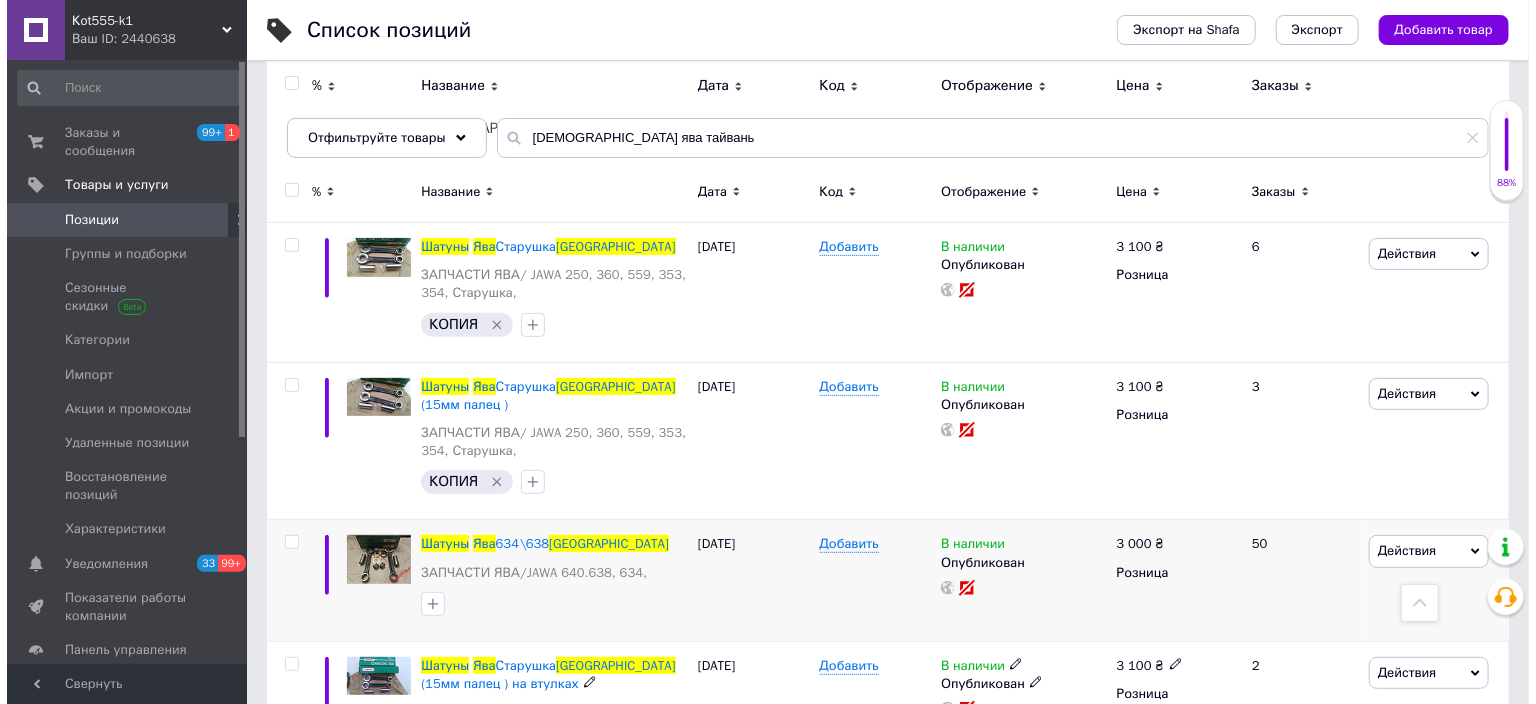 scroll, scrollTop: 0, scrollLeft: 0, axis: both 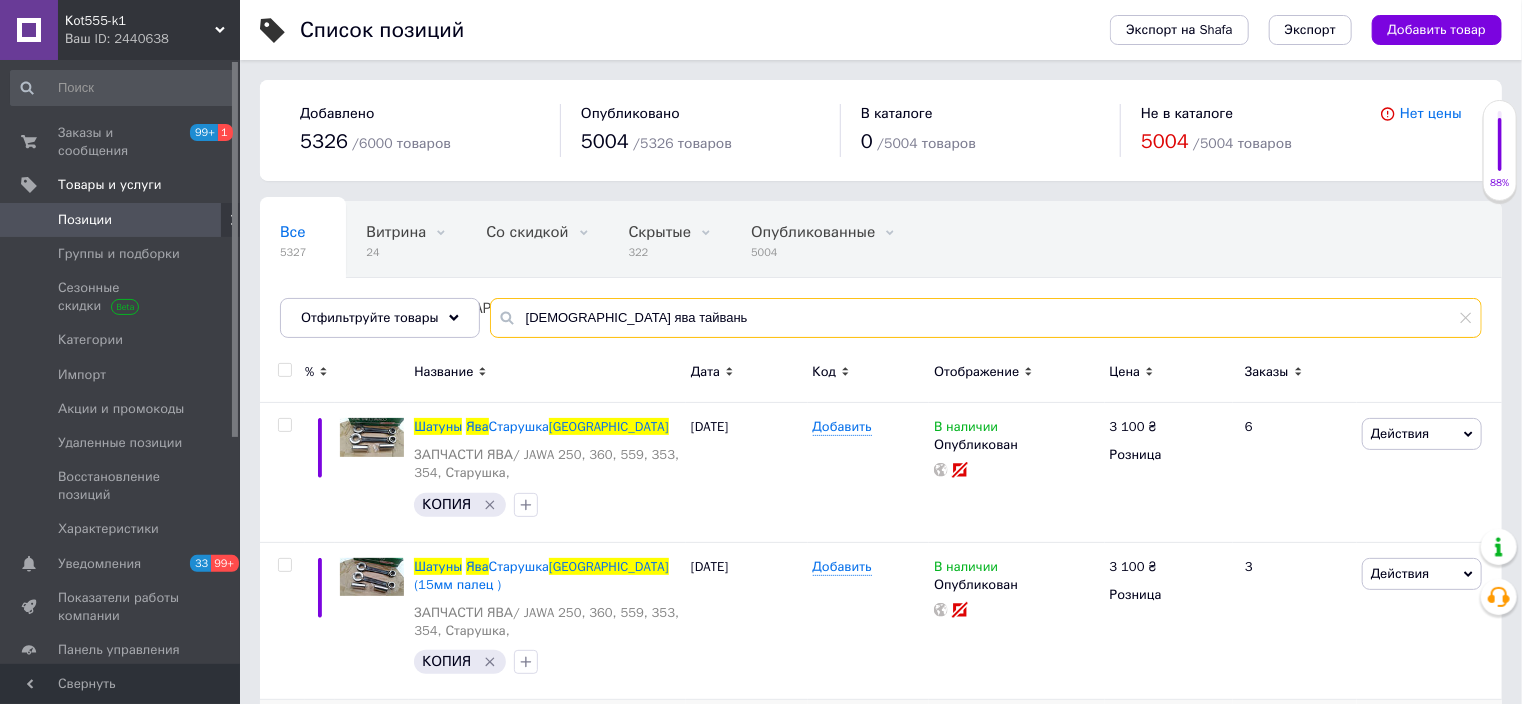 click on "шатуны ява тайвань" at bounding box center [986, 318] 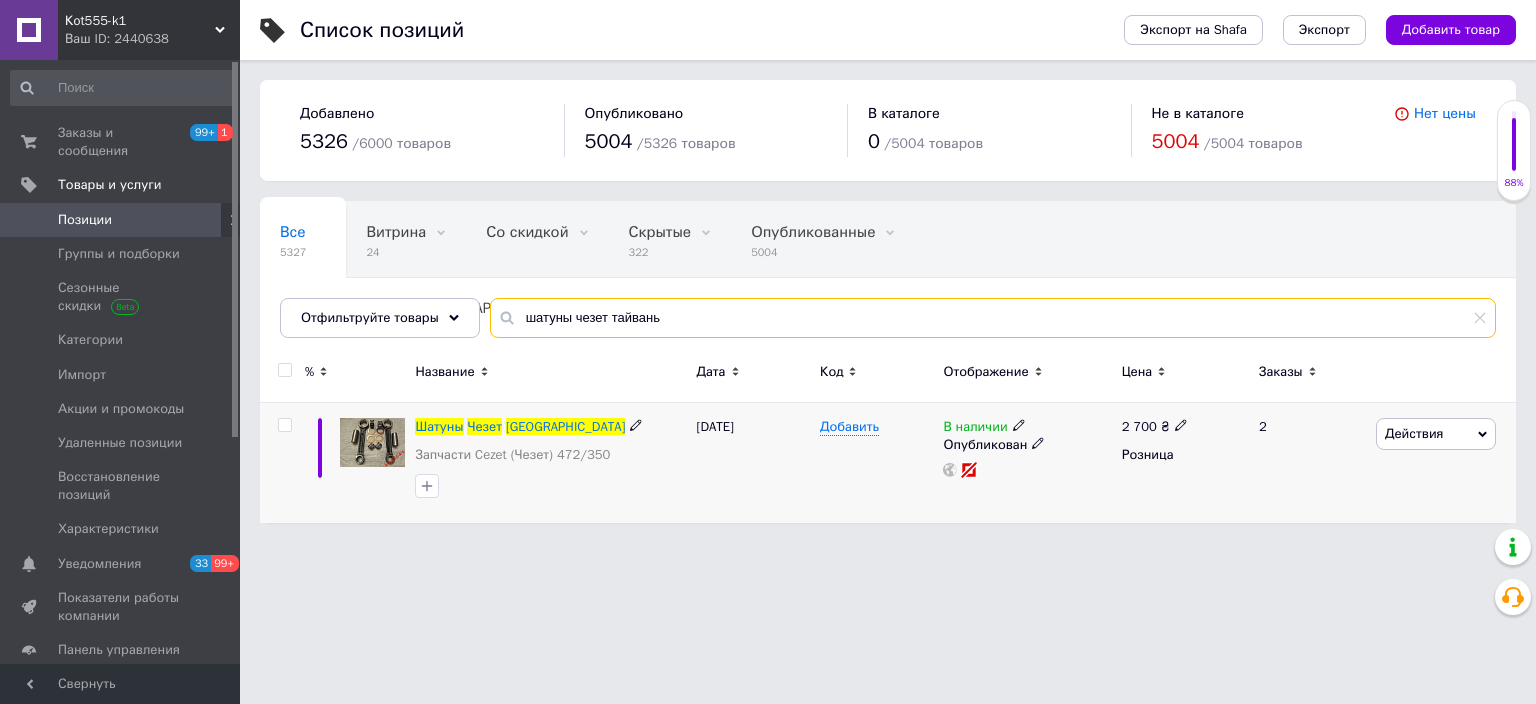 type on "шатуны чезет тайвань" 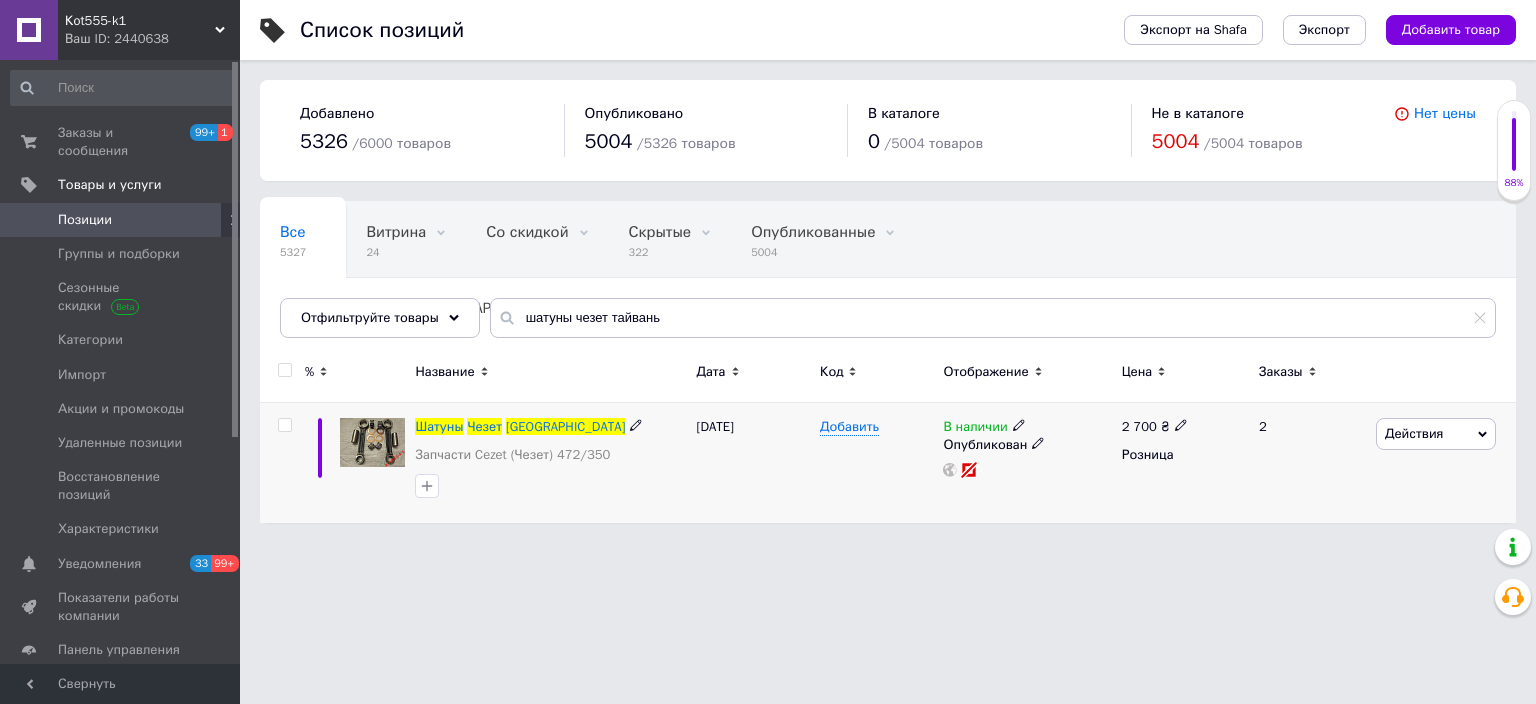 click on "2 700   ₴" at bounding box center [1155, 427] 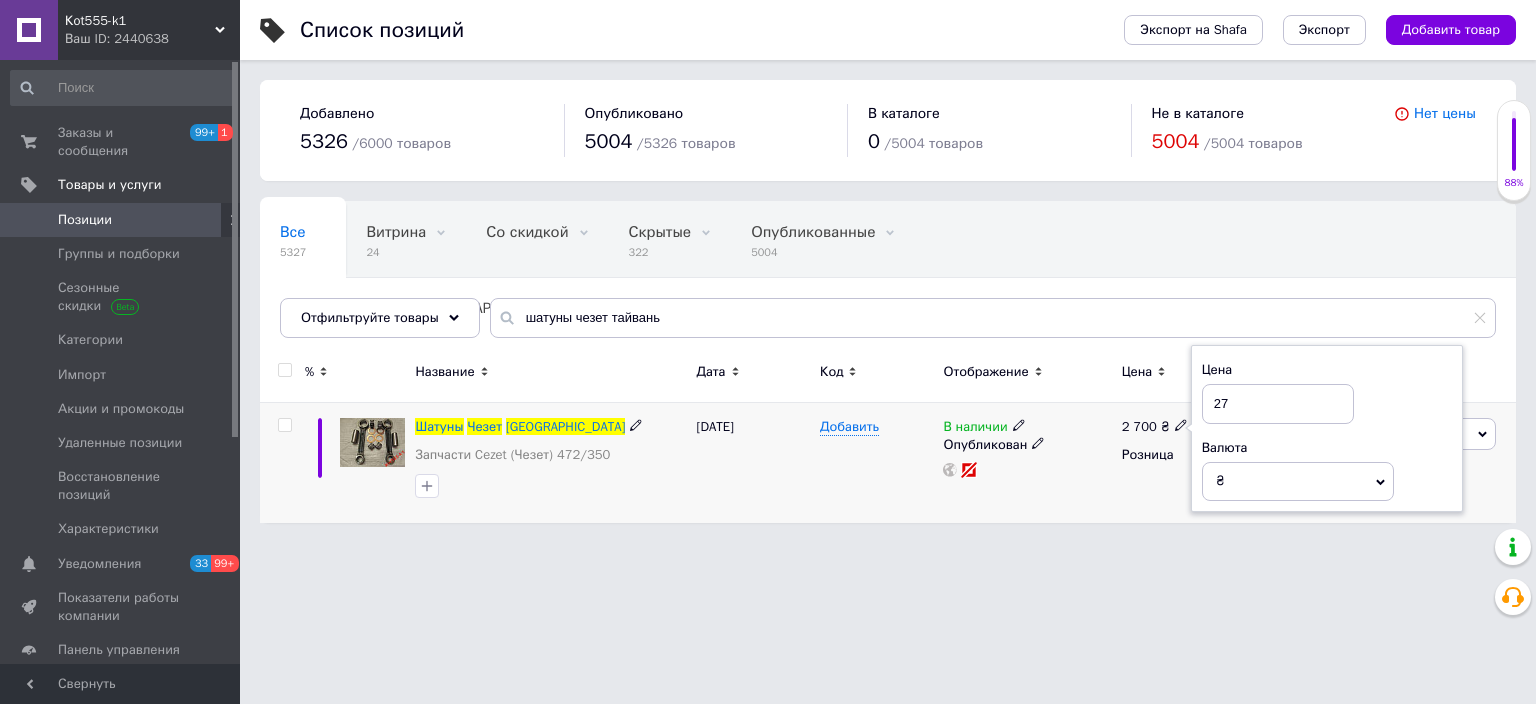 type on "2" 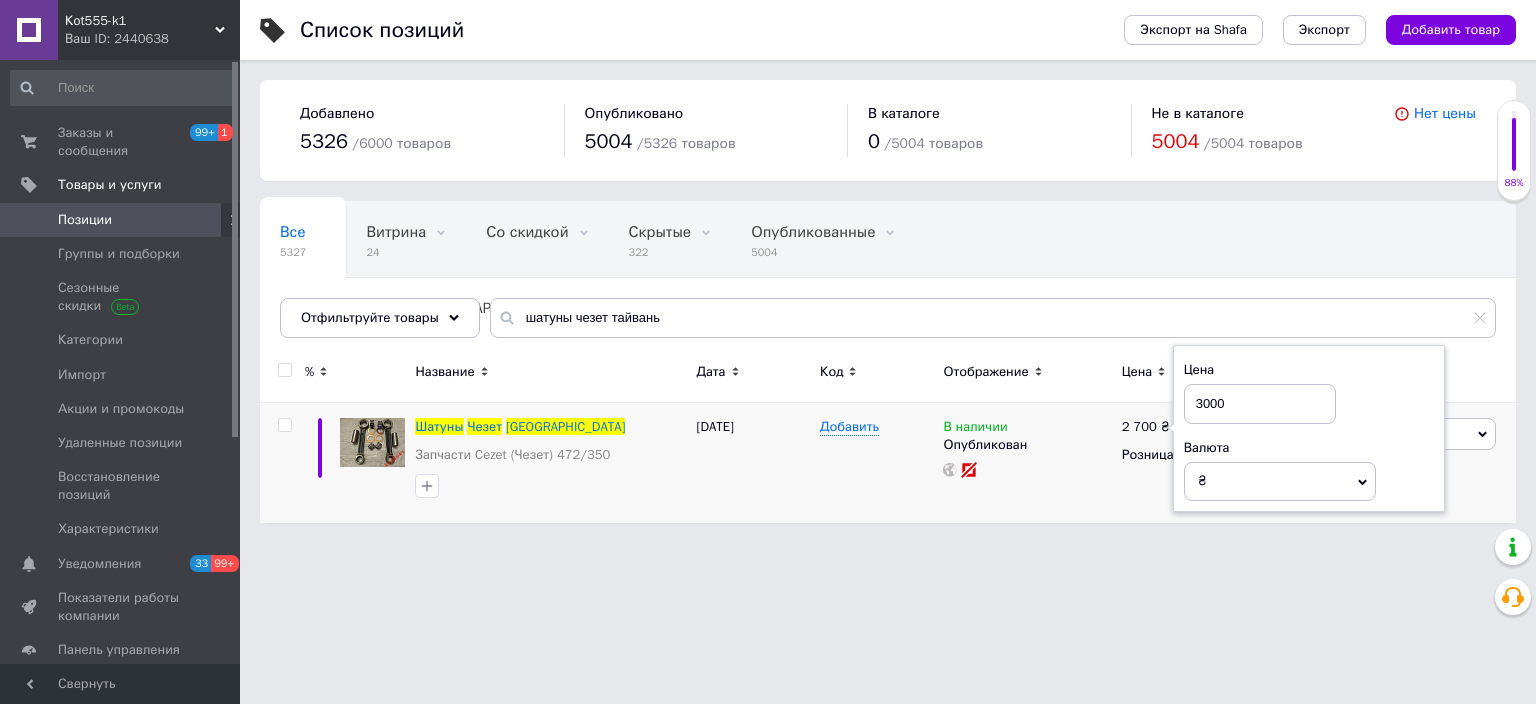 type on "3000" 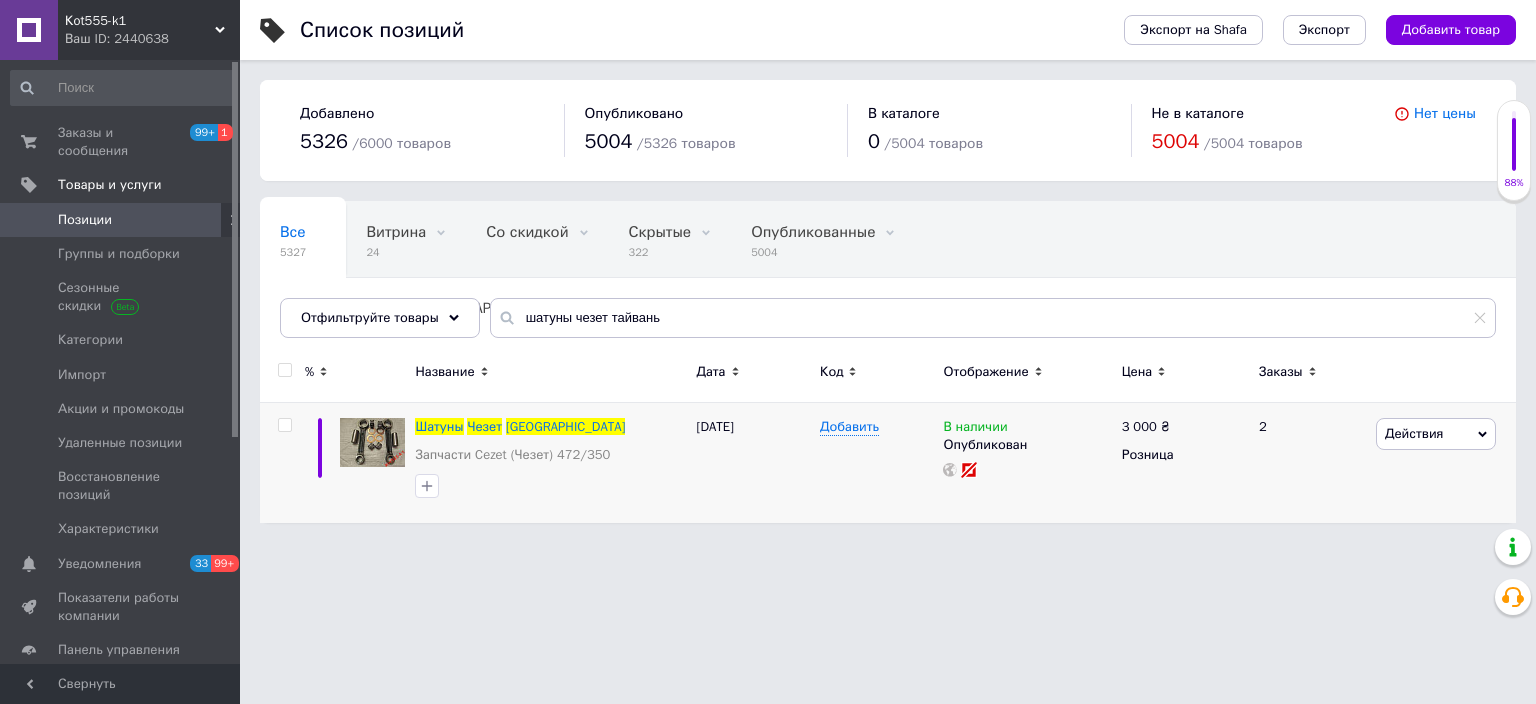 click on "Кot555-k1 Ваш ID: 2440638 Сайт Кot555-k1 Кабинет покупателя Проверить состояние системы Страница на портале Справка Выйти Заказы и сообщения 99+ 1 Товары и услуги Позиции Группы и подборки Сезонные скидки Категории Импорт Акции и промокоды Удаленные позиции Восстановление позиций Характеристики Уведомления 33 99+ Показатели работы компании Панель управления Отзывы Клиенты Каталог ProSale Аналитика Инструменты вебмастера и SEO Управление сайтом Кошелек компании Маркет Настройки Тарифы и счета Prom микс 6 000 Свернуть 5326   /" at bounding box center [768, 271] 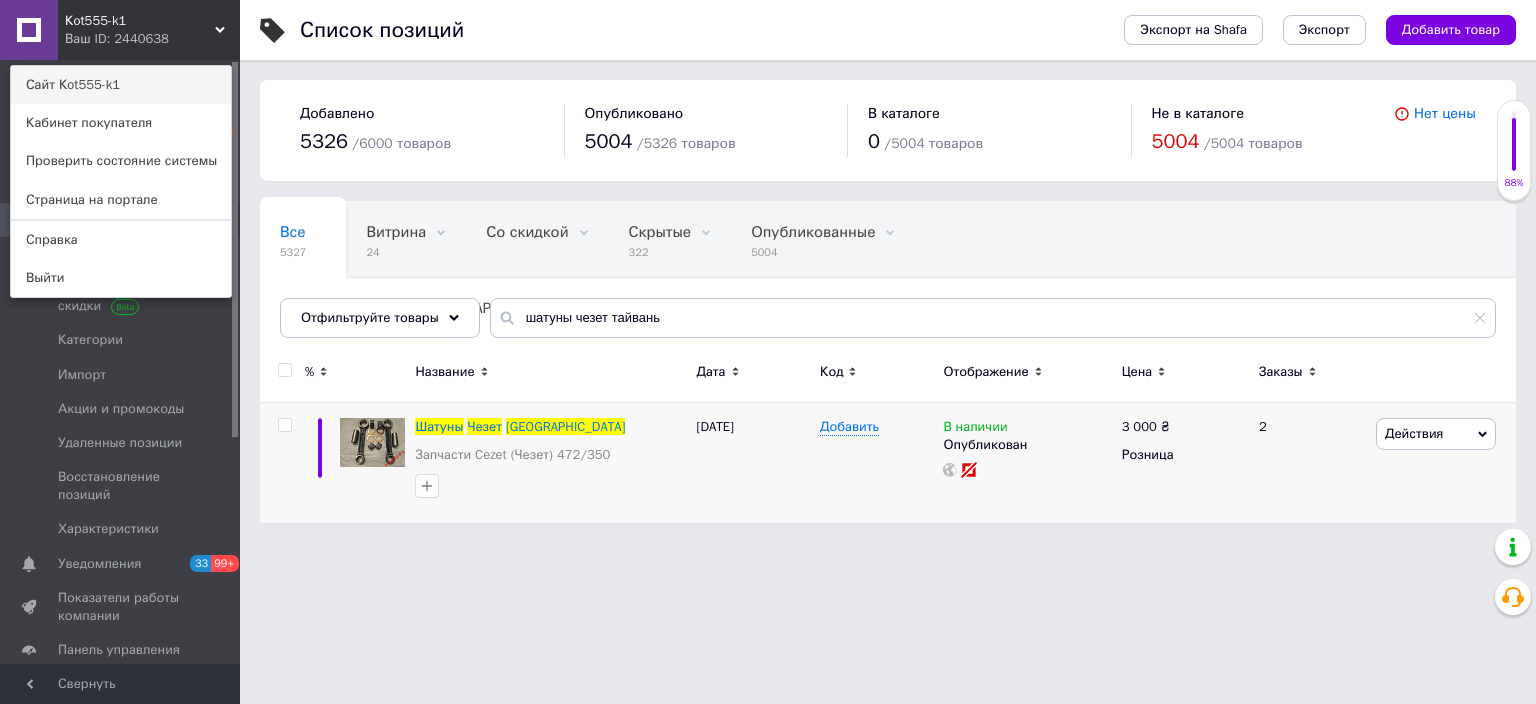 click on "Сайт Кot555-k1" at bounding box center (121, 85) 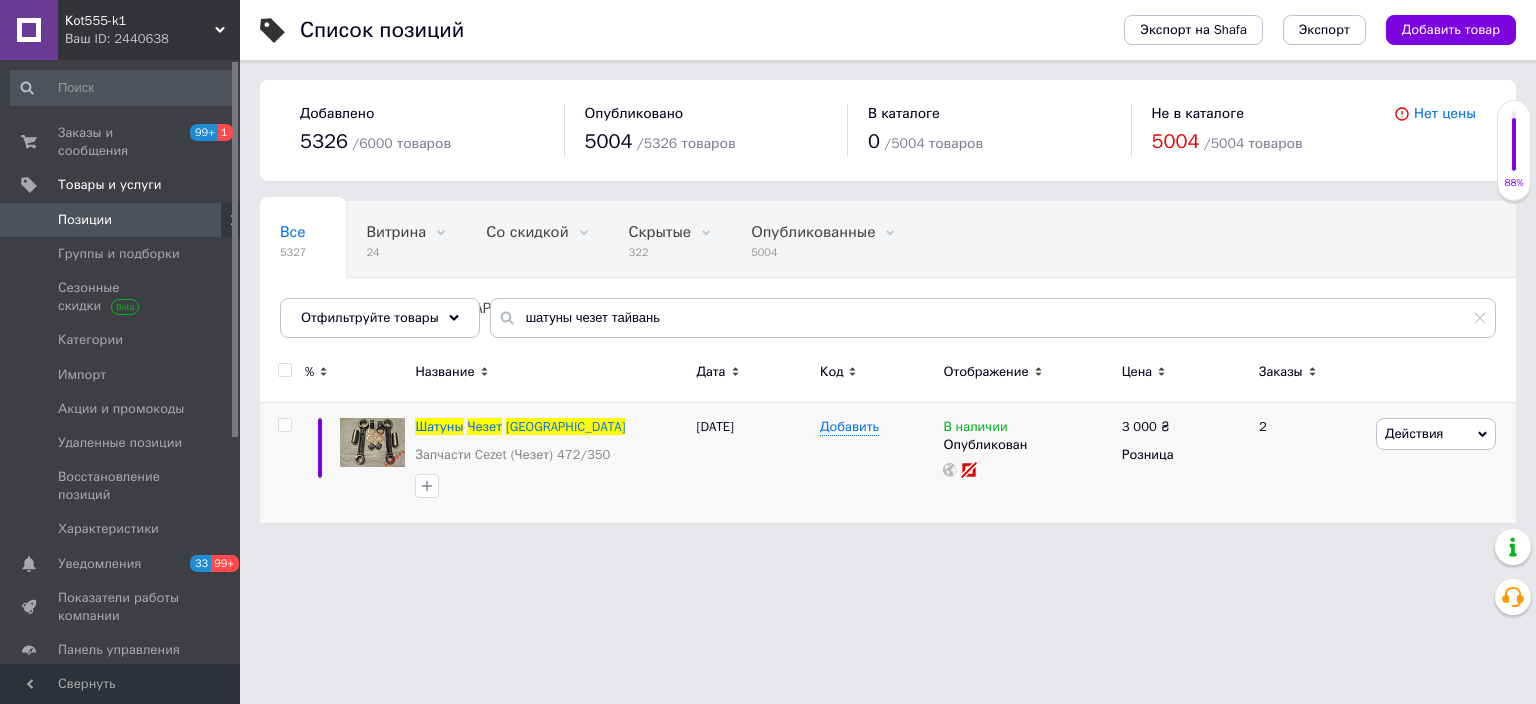 click on "Кot555-k1" at bounding box center (140, 21) 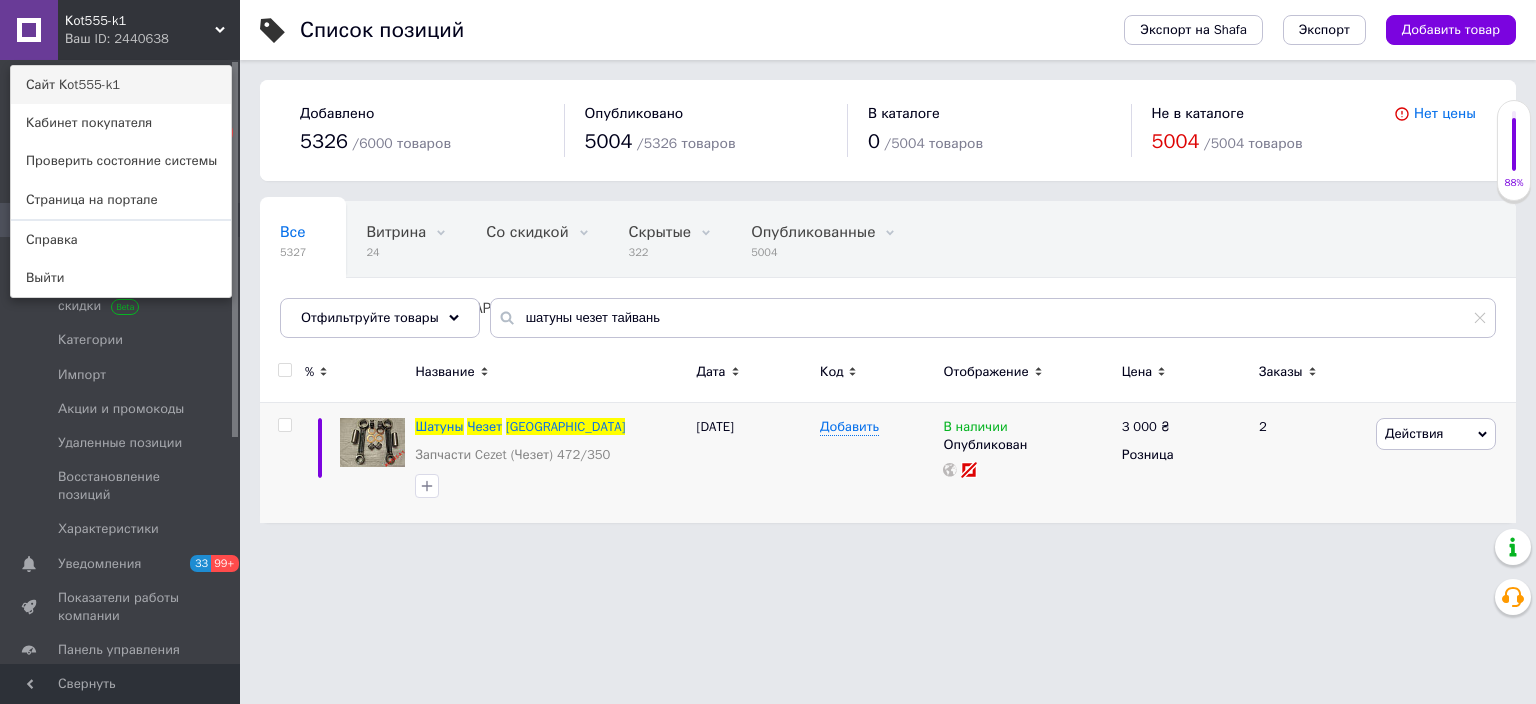 click on "Сайт Кot555-k1" at bounding box center (121, 85) 